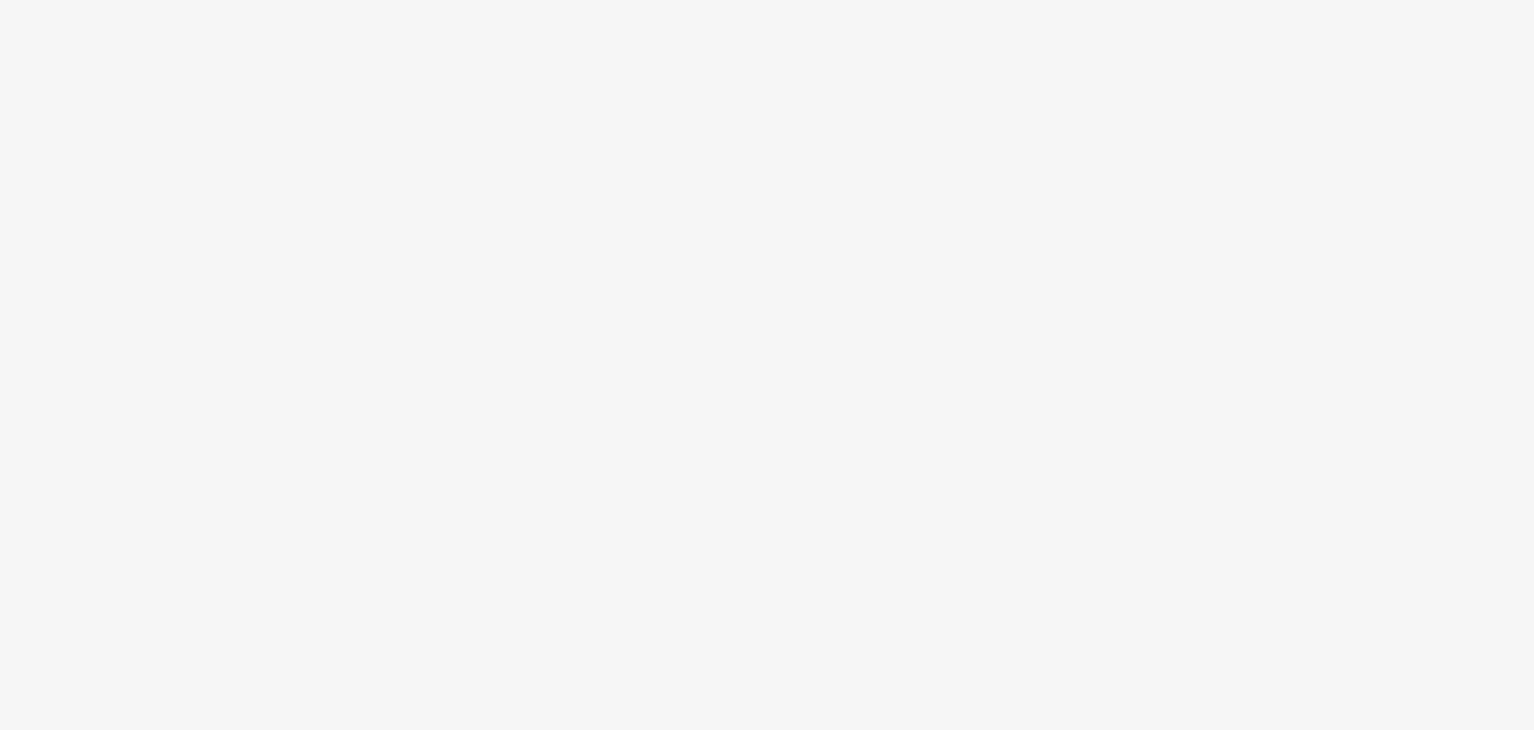 scroll, scrollTop: 0, scrollLeft: 0, axis: both 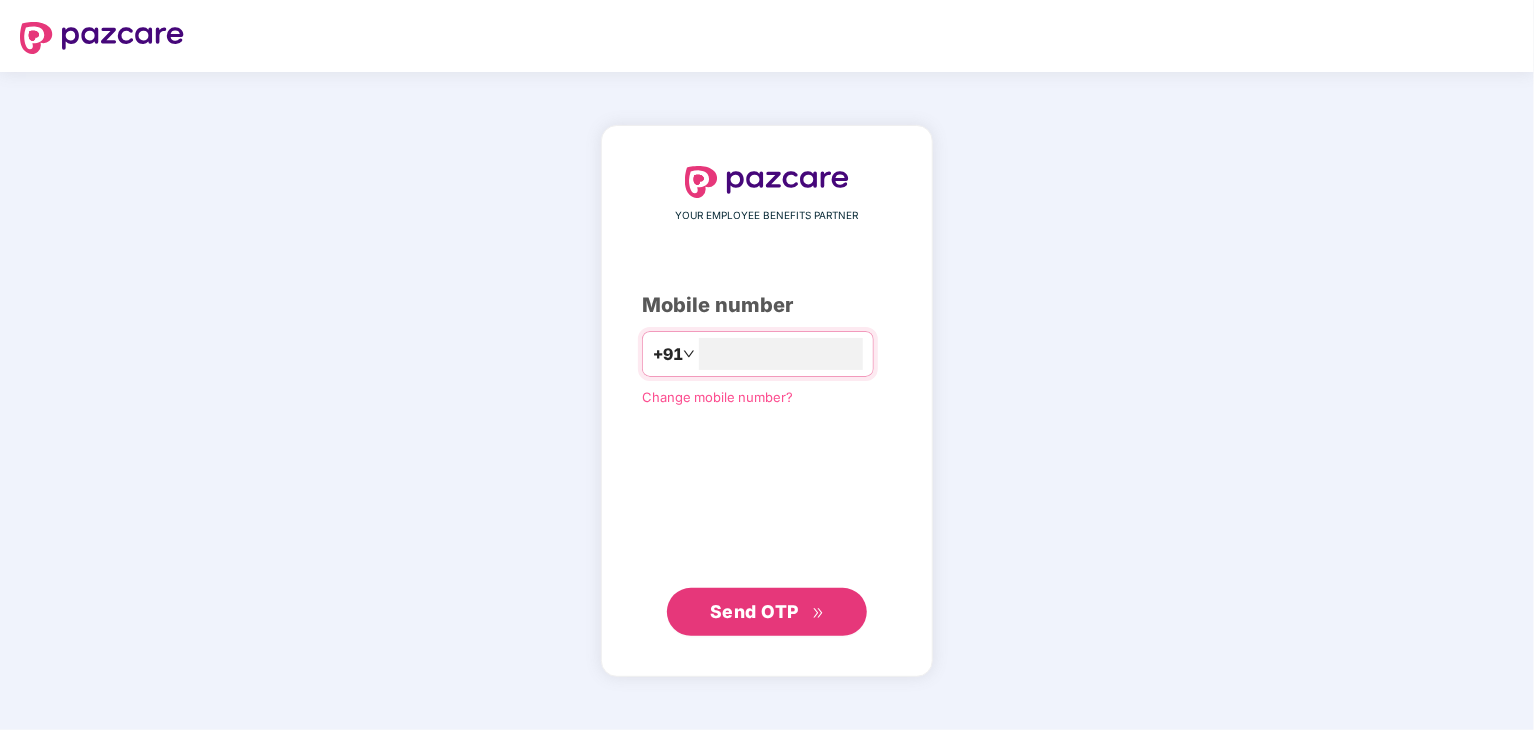 type on "**********" 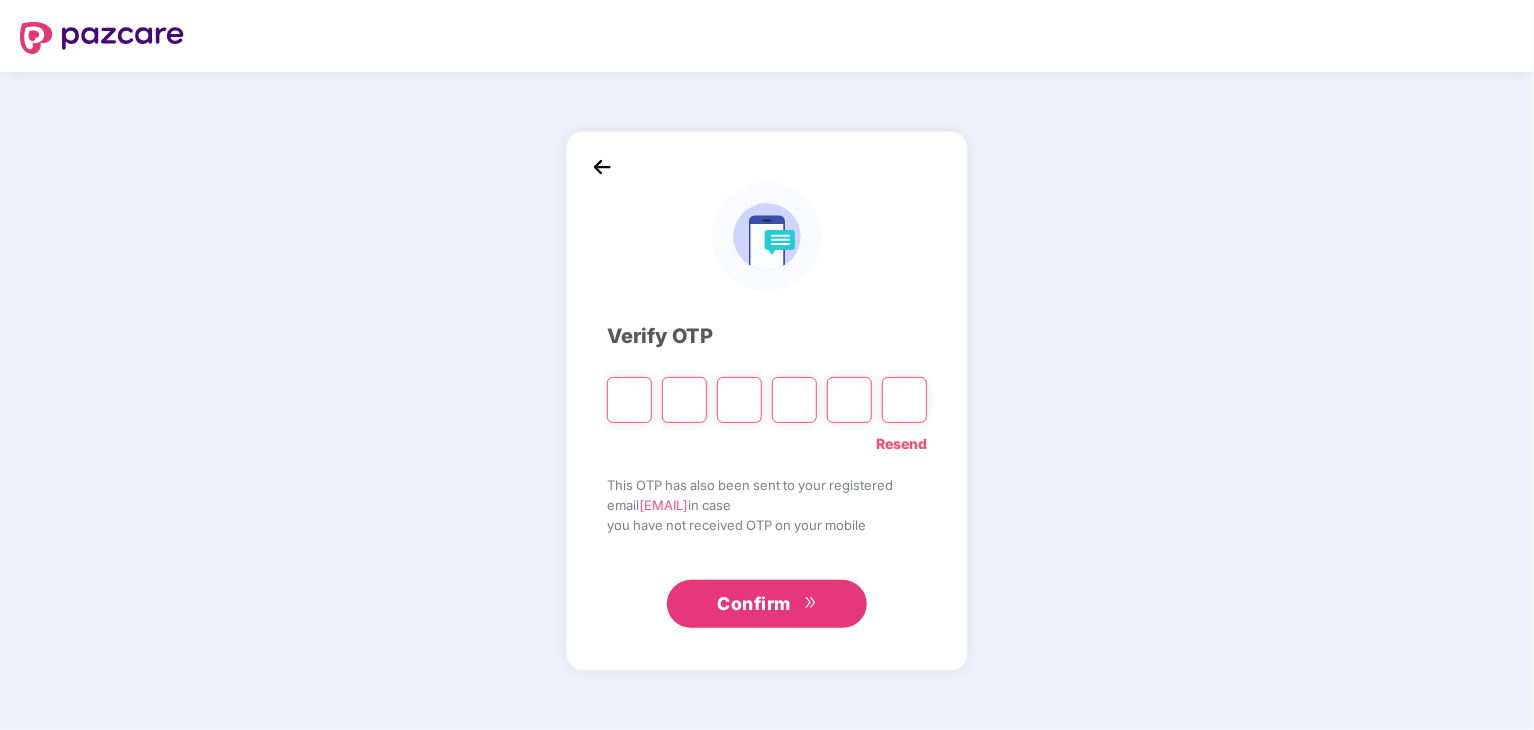 type on "*" 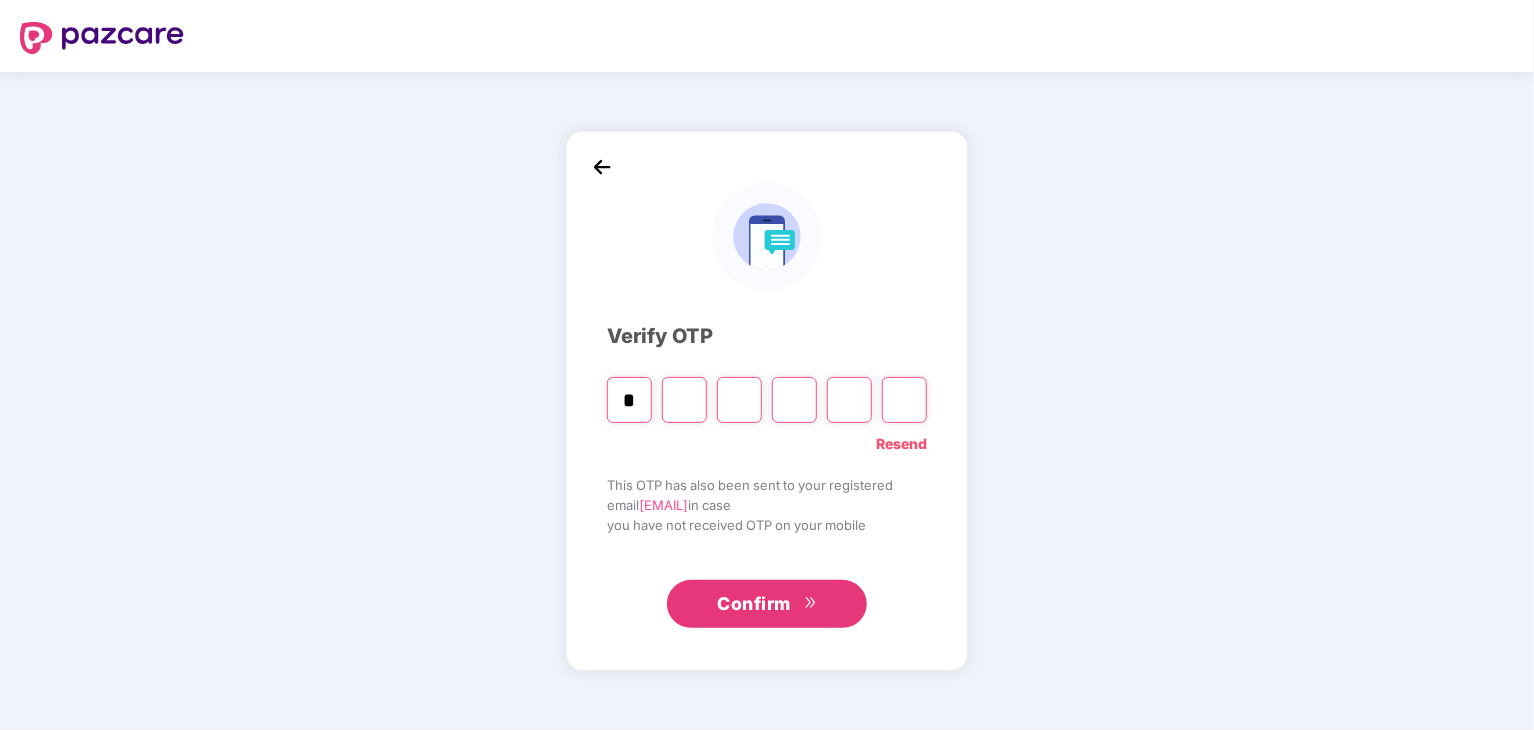 type on "*" 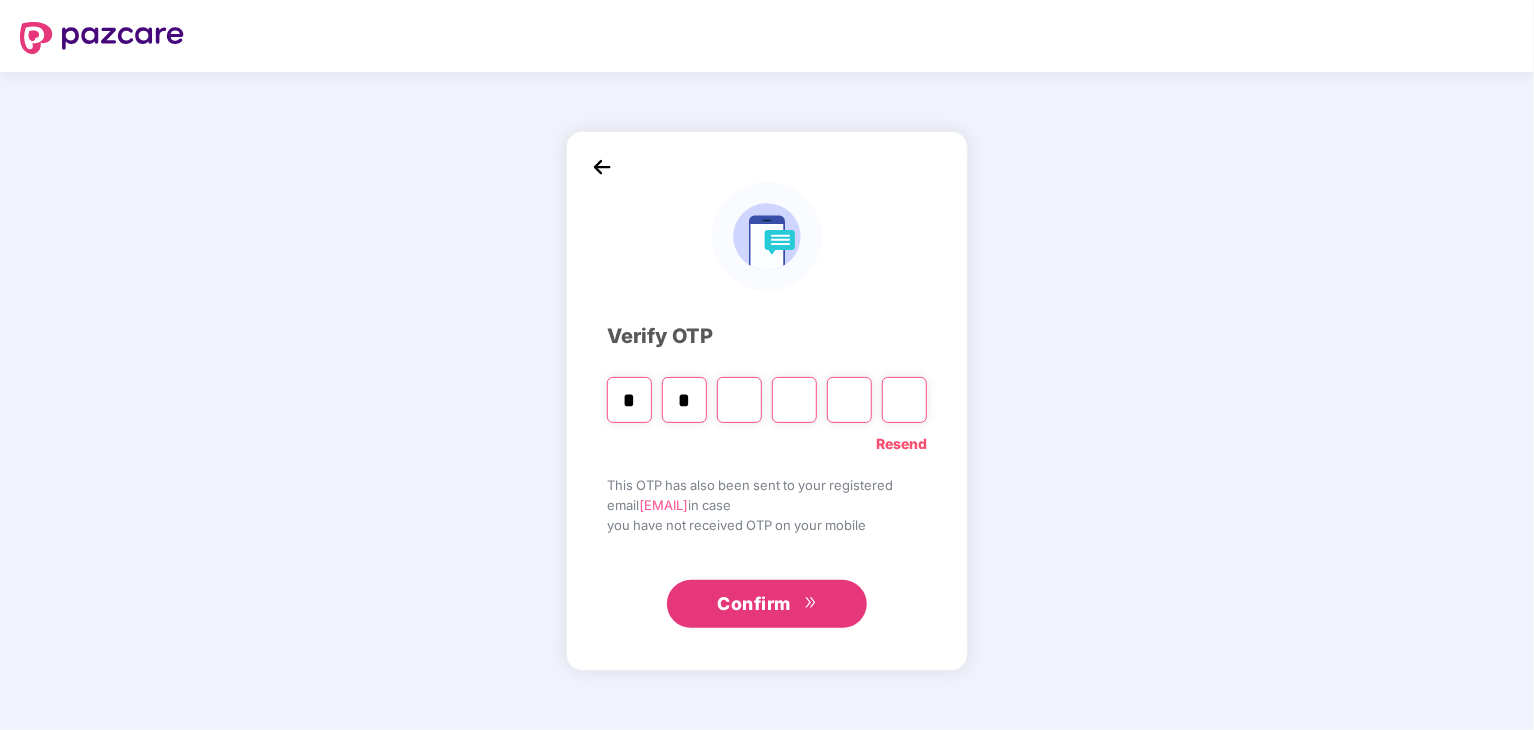 type on "*" 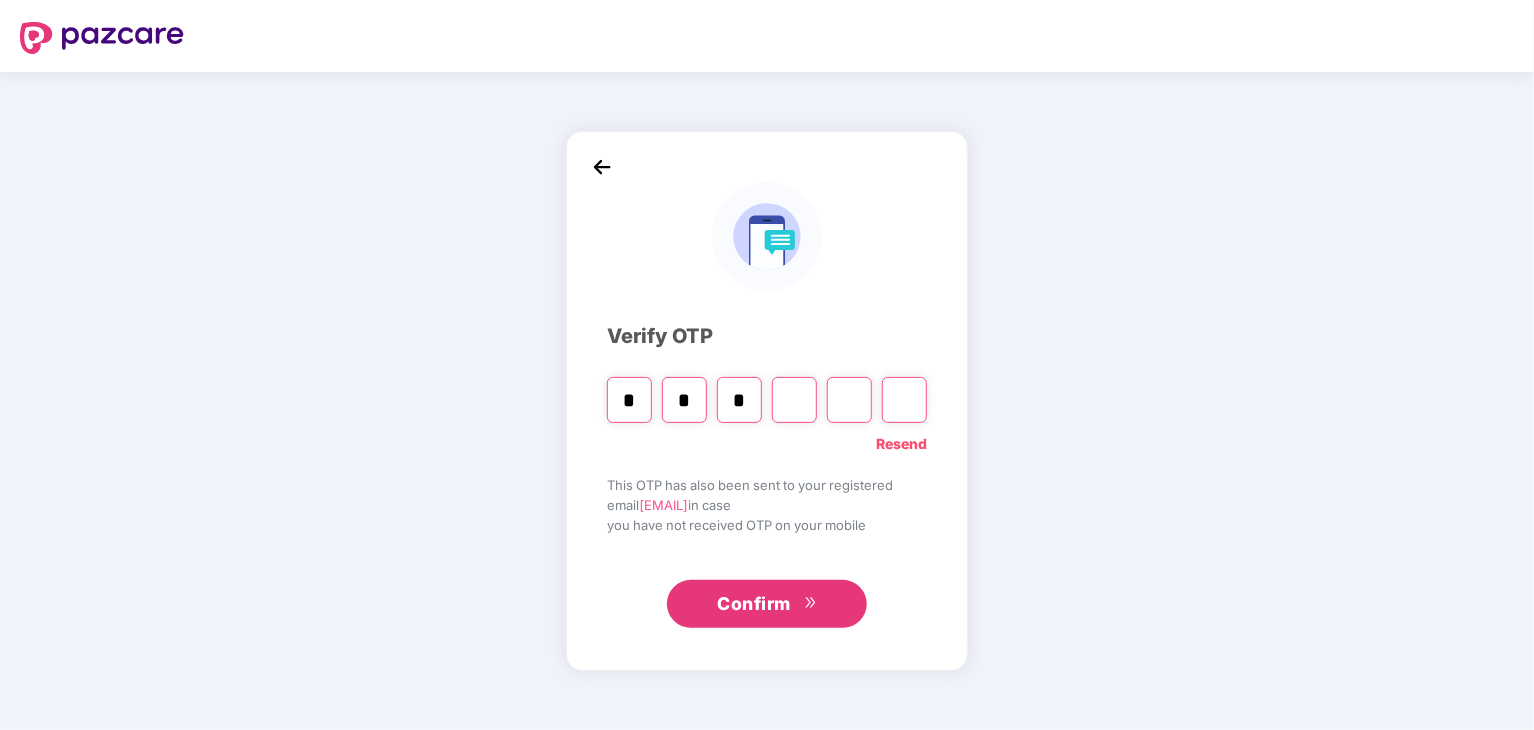 type on "*" 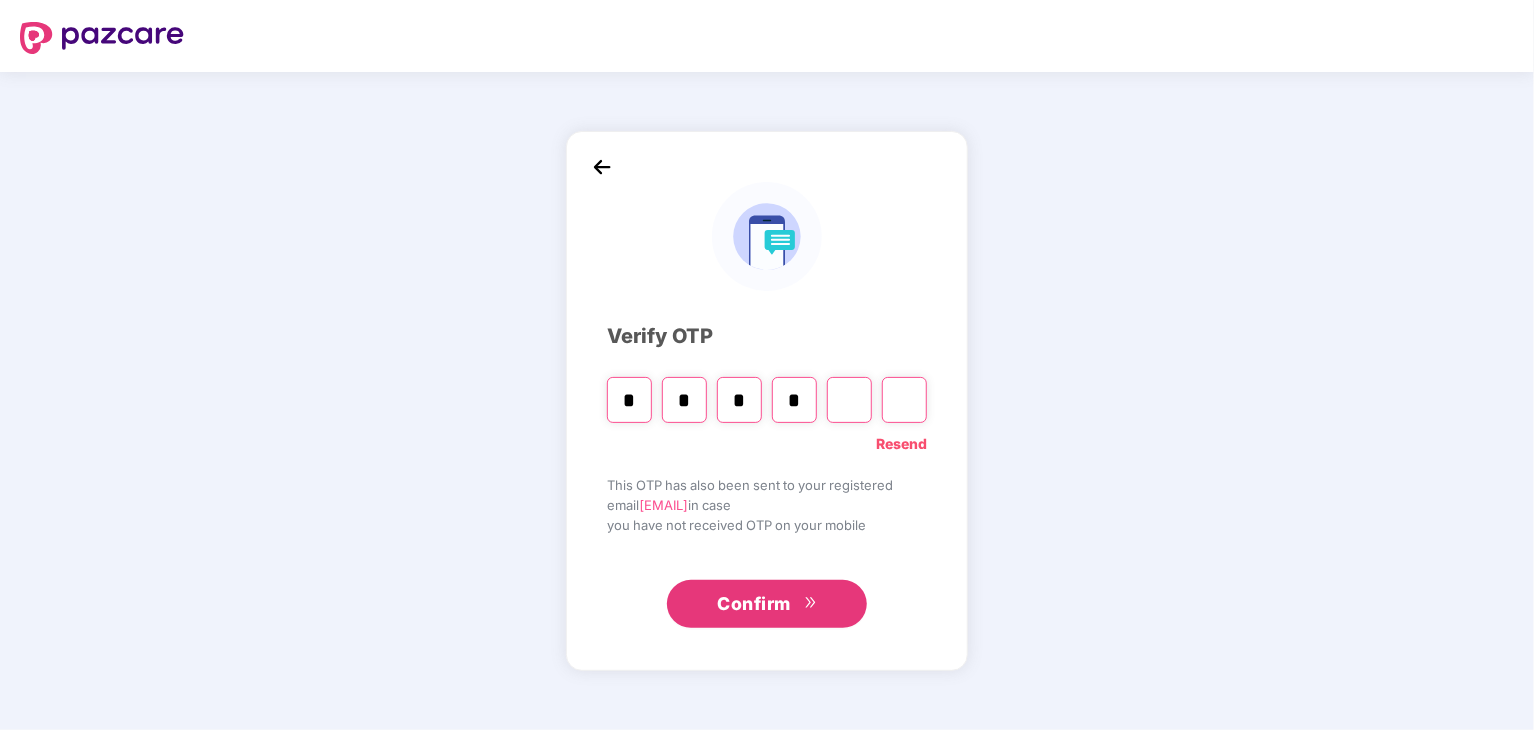 type on "*" 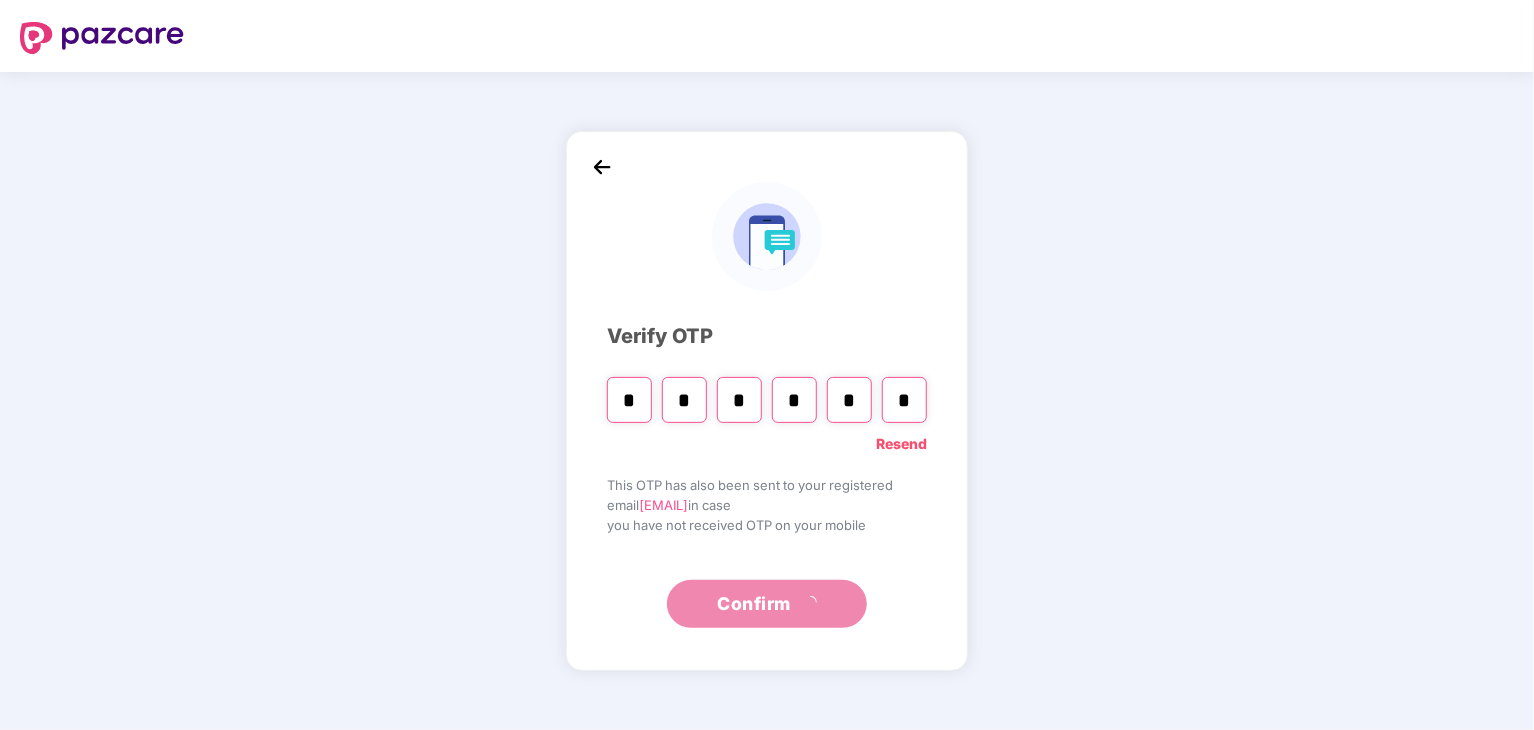 type on "*" 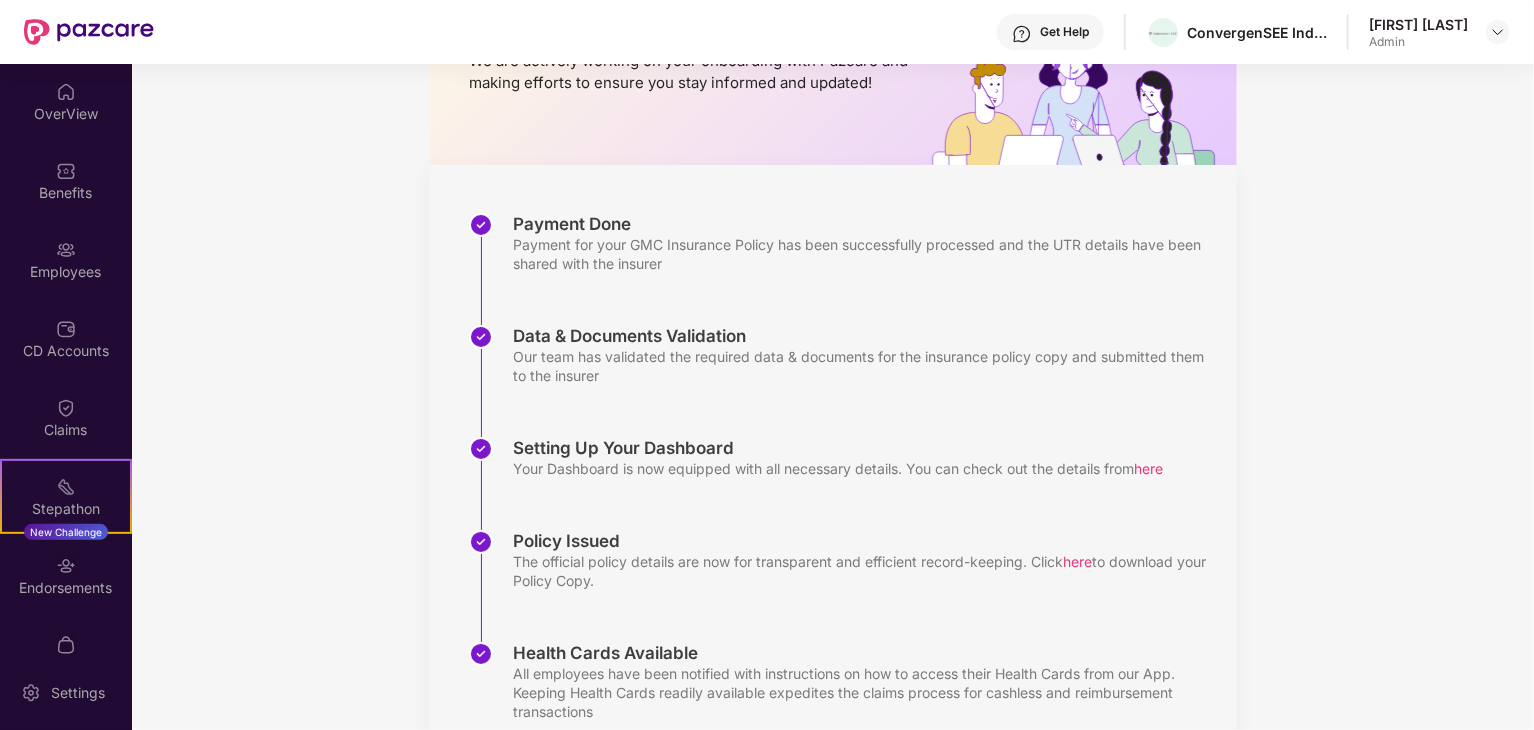 scroll, scrollTop: 257, scrollLeft: 0, axis: vertical 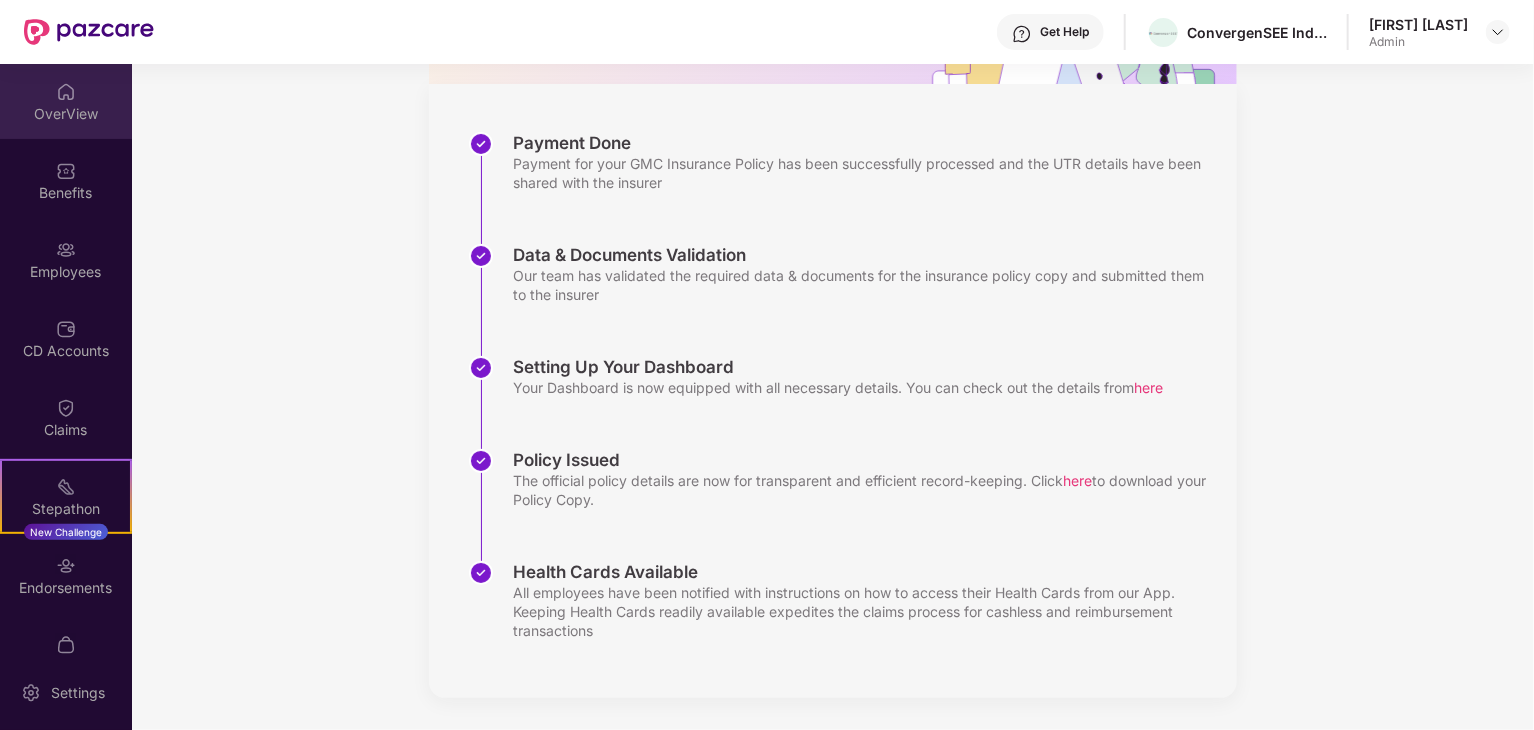 click on "OverView" at bounding box center [66, 101] 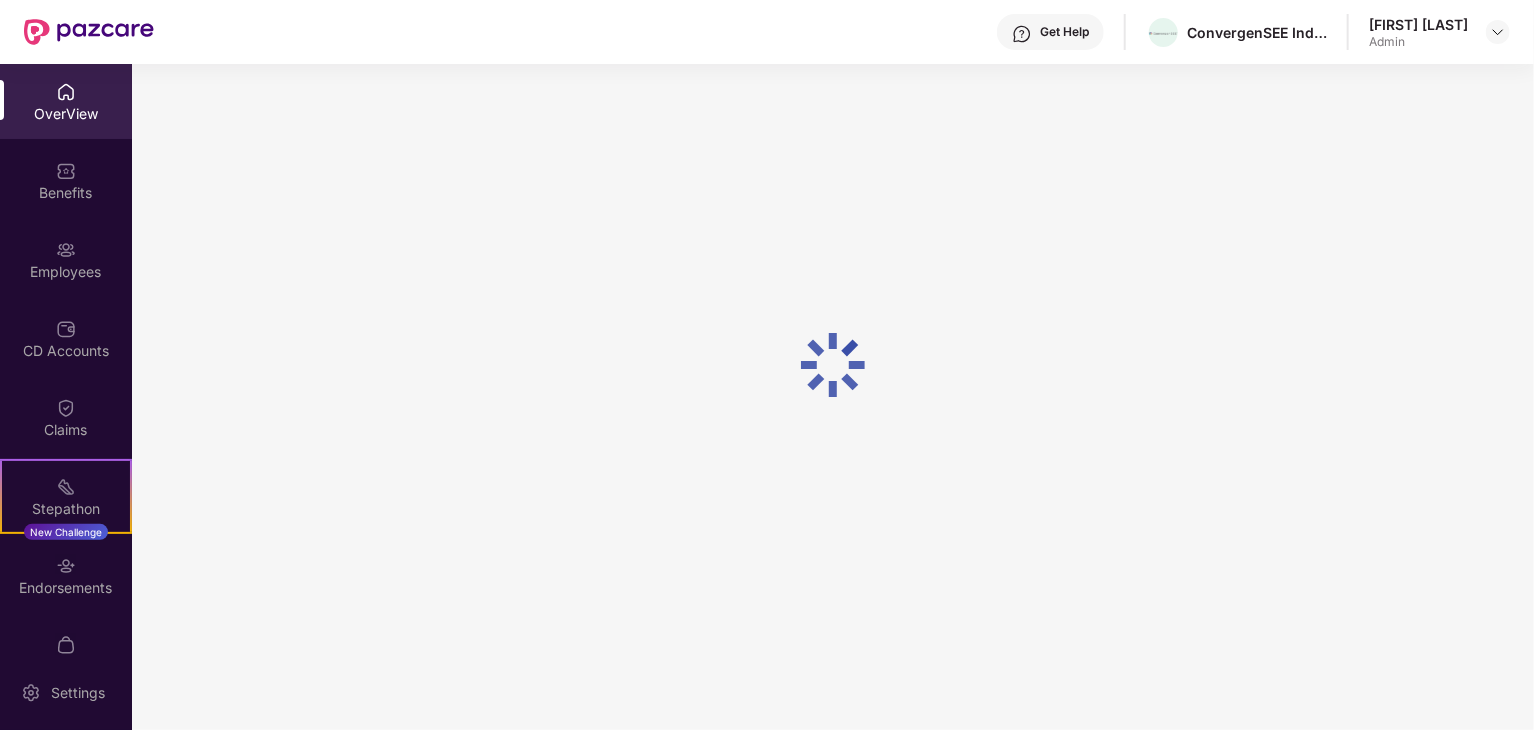 scroll, scrollTop: 64, scrollLeft: 0, axis: vertical 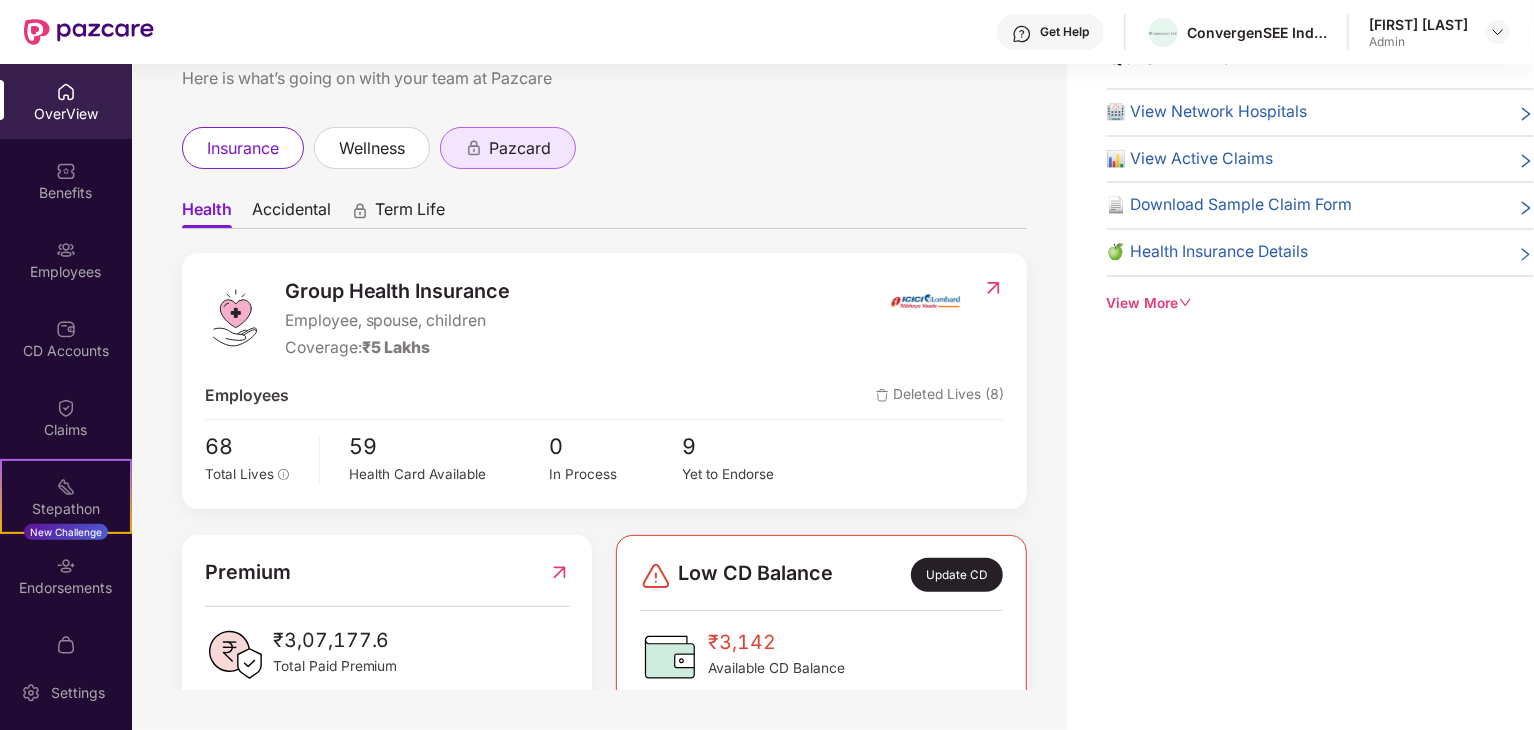 click on "pazcard" at bounding box center (520, 148) 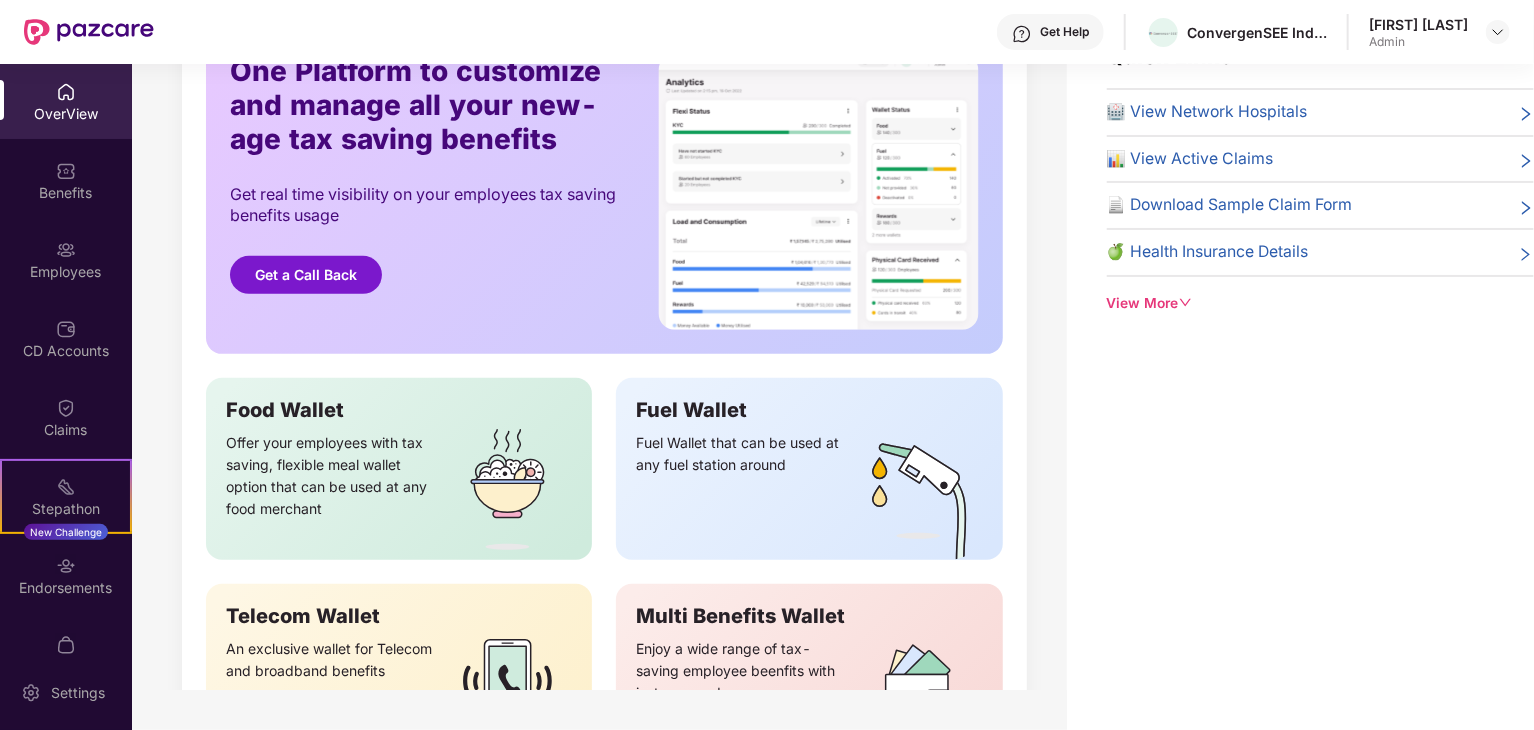 scroll, scrollTop: 412, scrollLeft: 0, axis: vertical 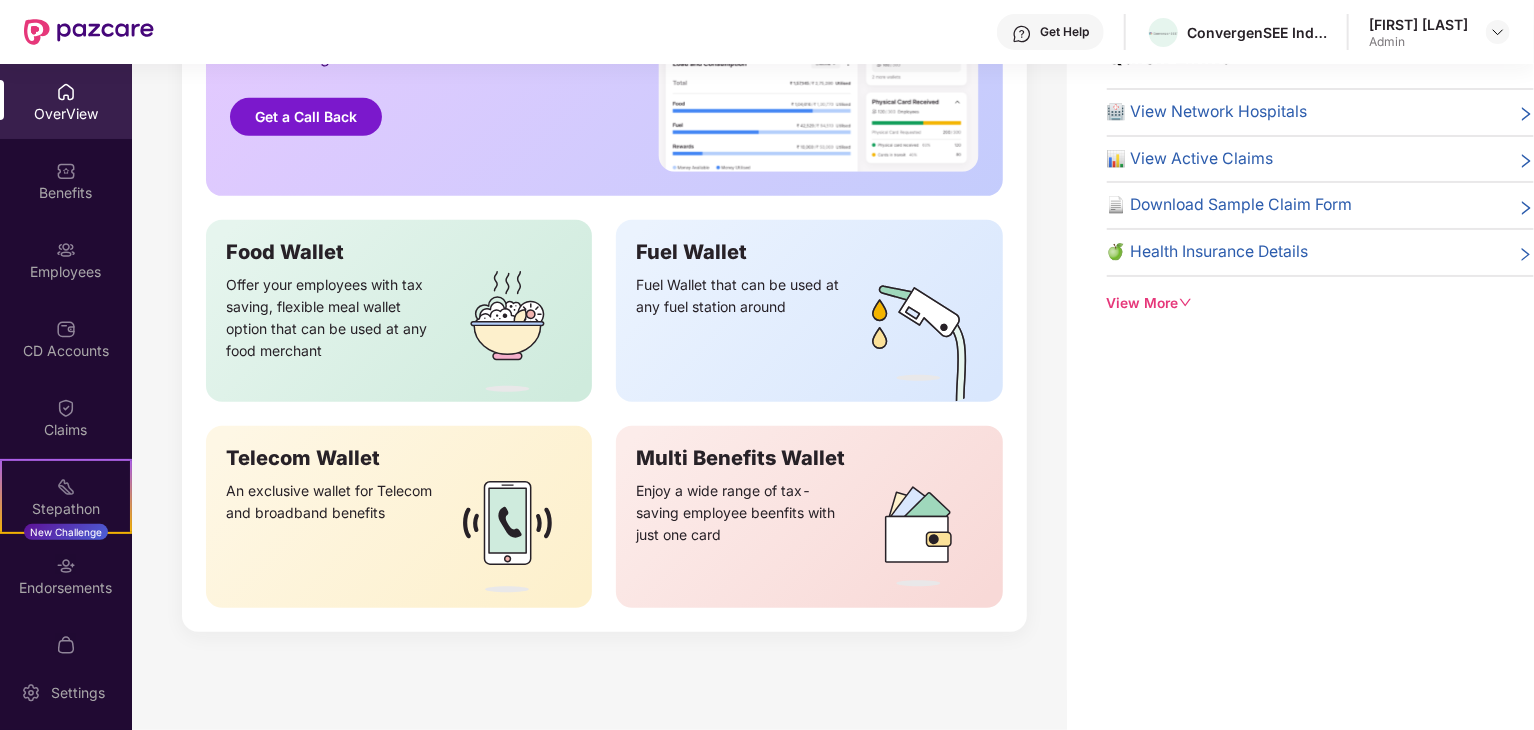 click on "Offer your employees with tax saving, flexible meal wallet option that can be used at any food merchant" at bounding box center (334, 338) 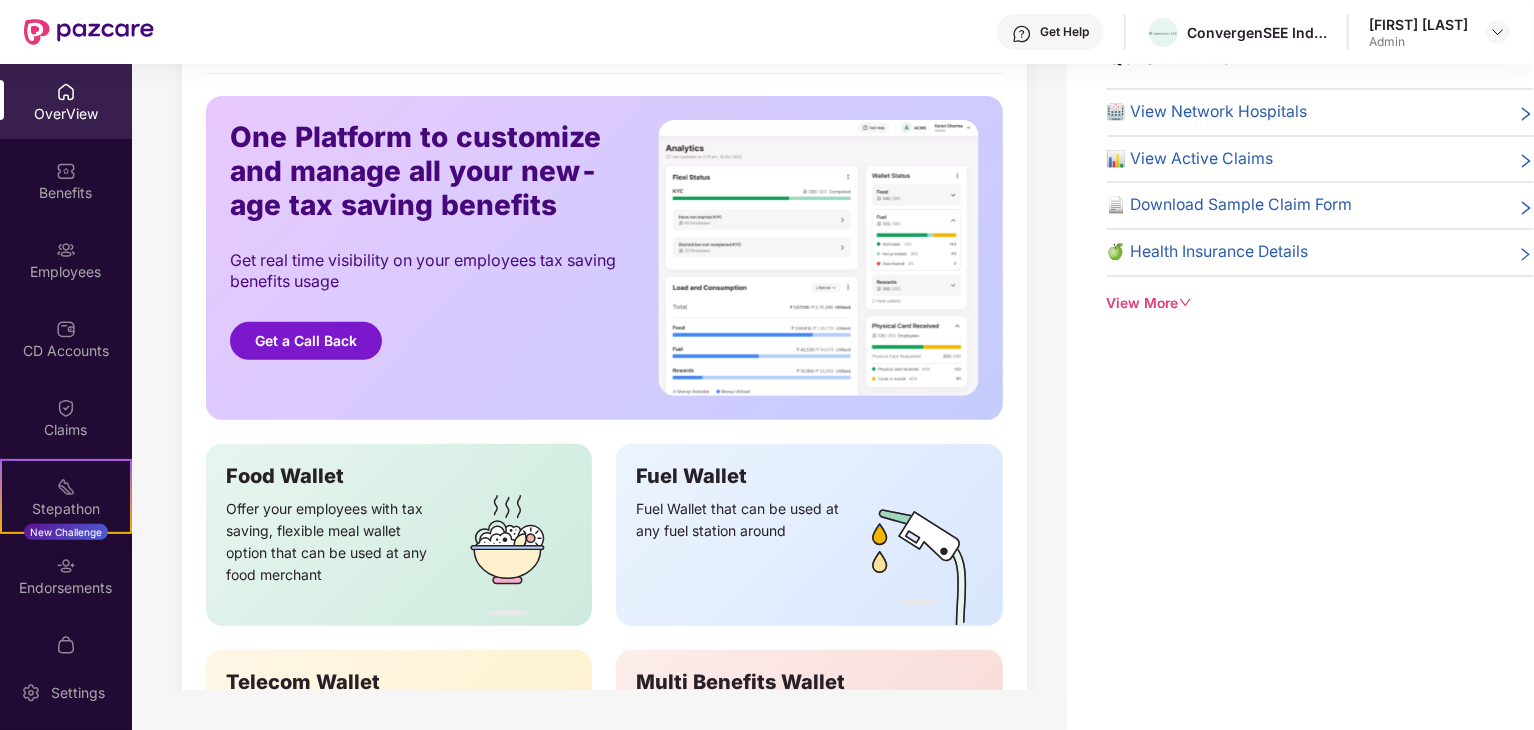scroll, scrollTop: 0, scrollLeft: 0, axis: both 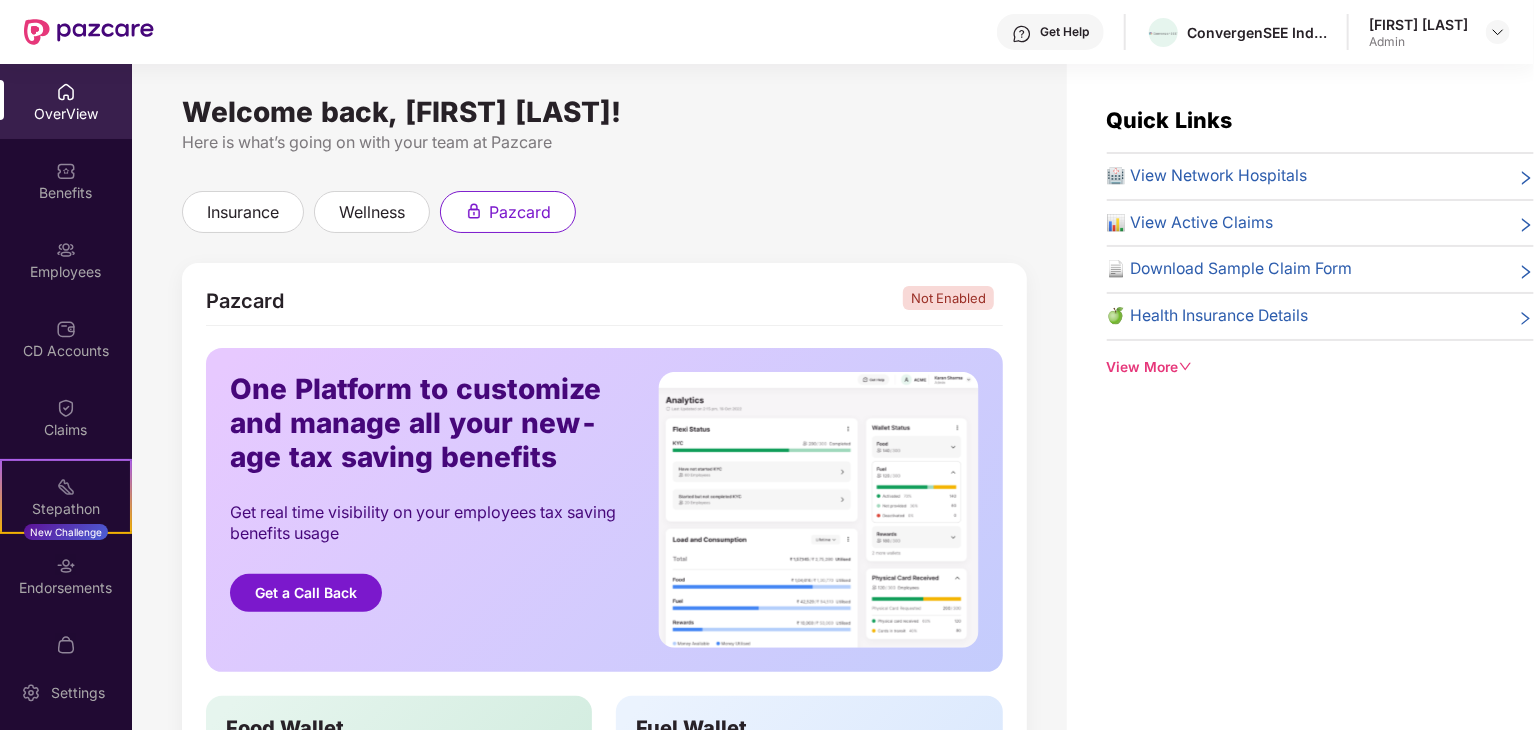 click on "View More" at bounding box center [1320, 368] 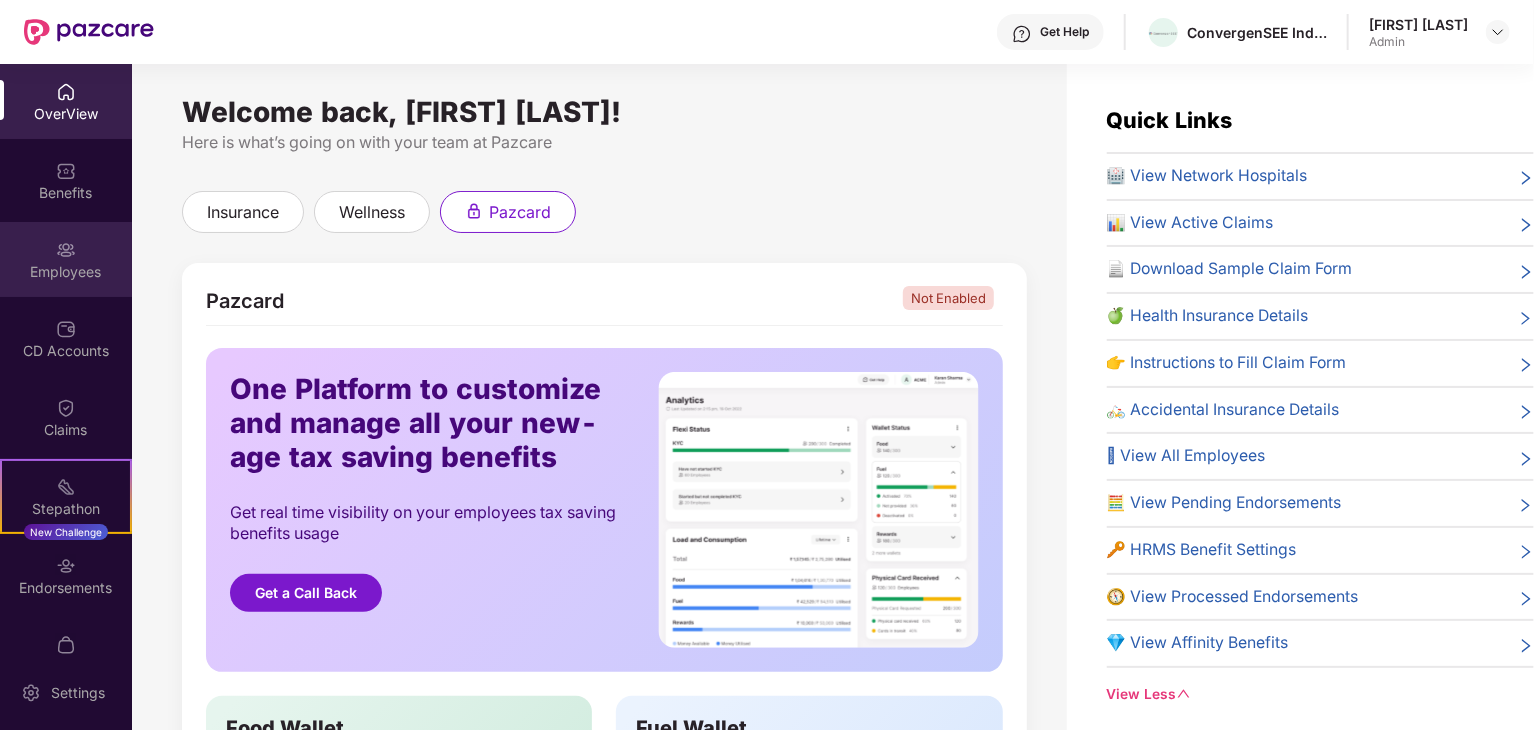 click on "Employees" at bounding box center (66, 259) 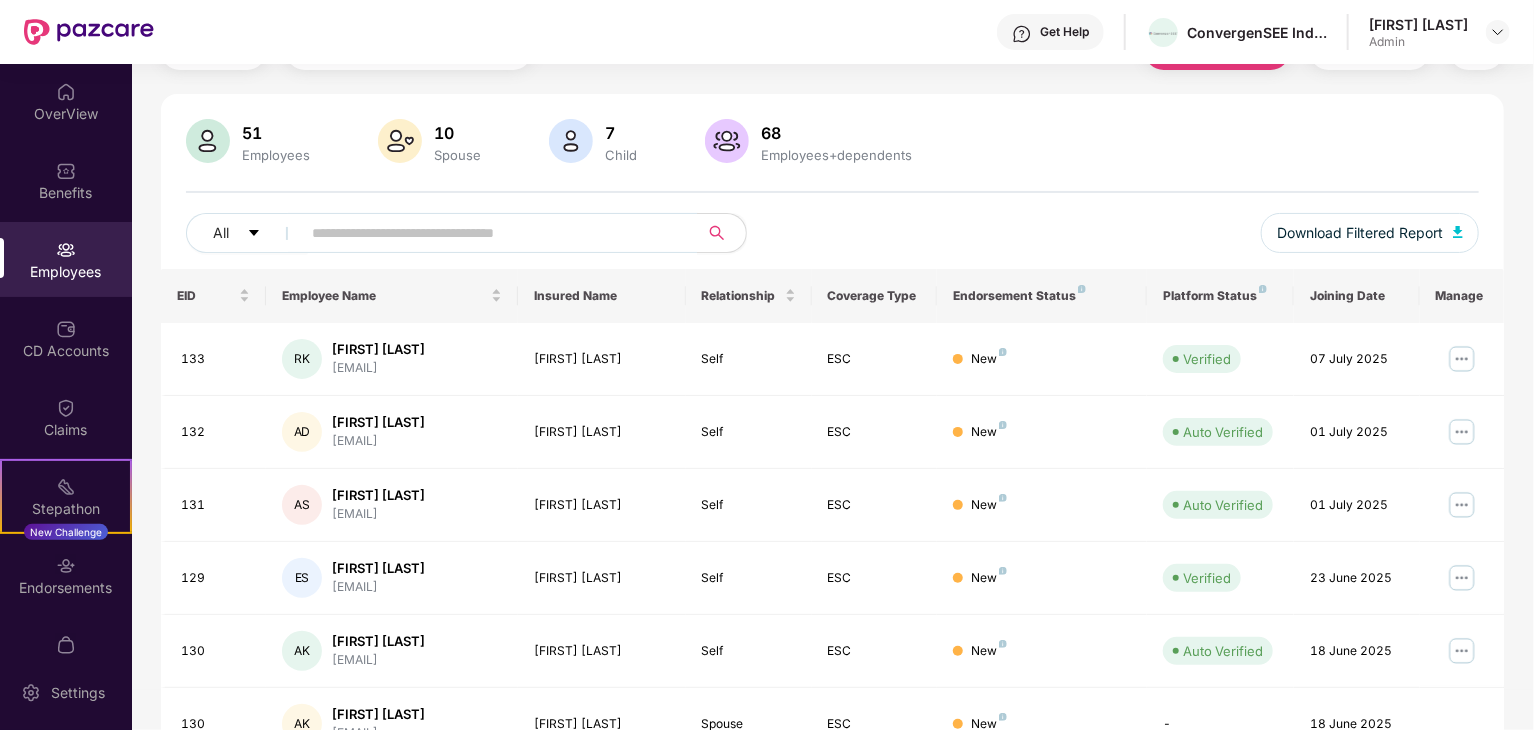 scroll, scrollTop: 0, scrollLeft: 0, axis: both 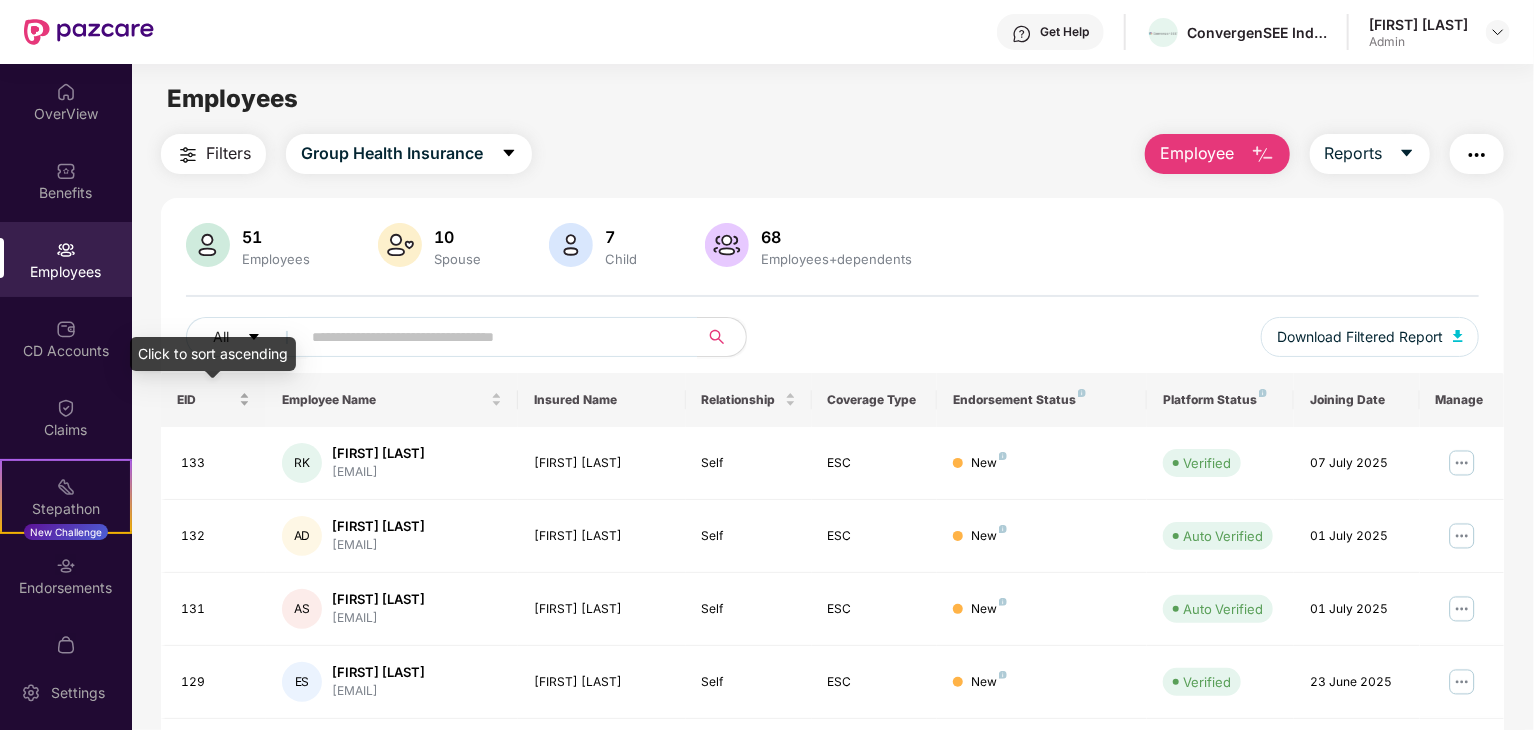 click on "EID" at bounding box center [213, 399] 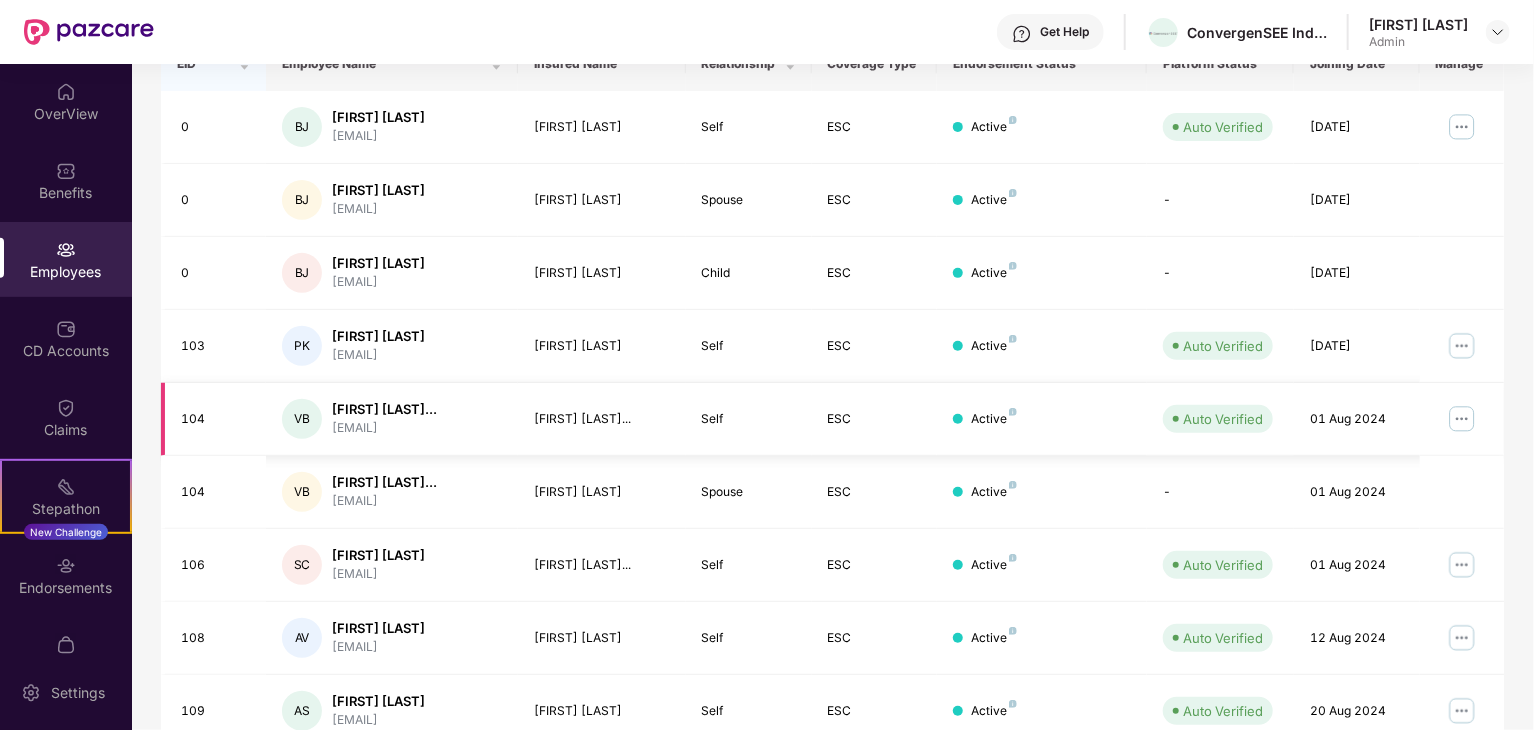 scroll, scrollTop: 332, scrollLeft: 0, axis: vertical 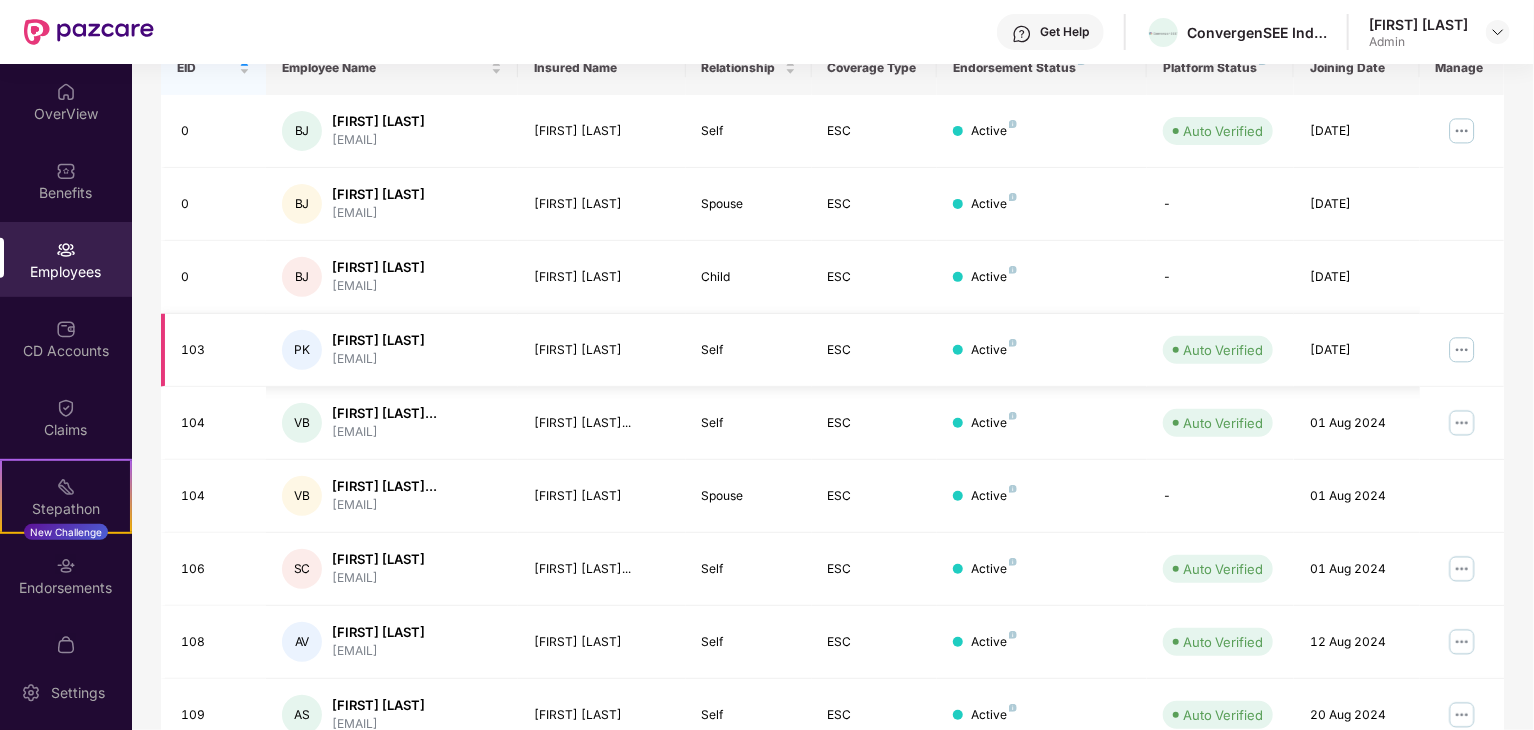 click on "103" at bounding box center [215, 350] 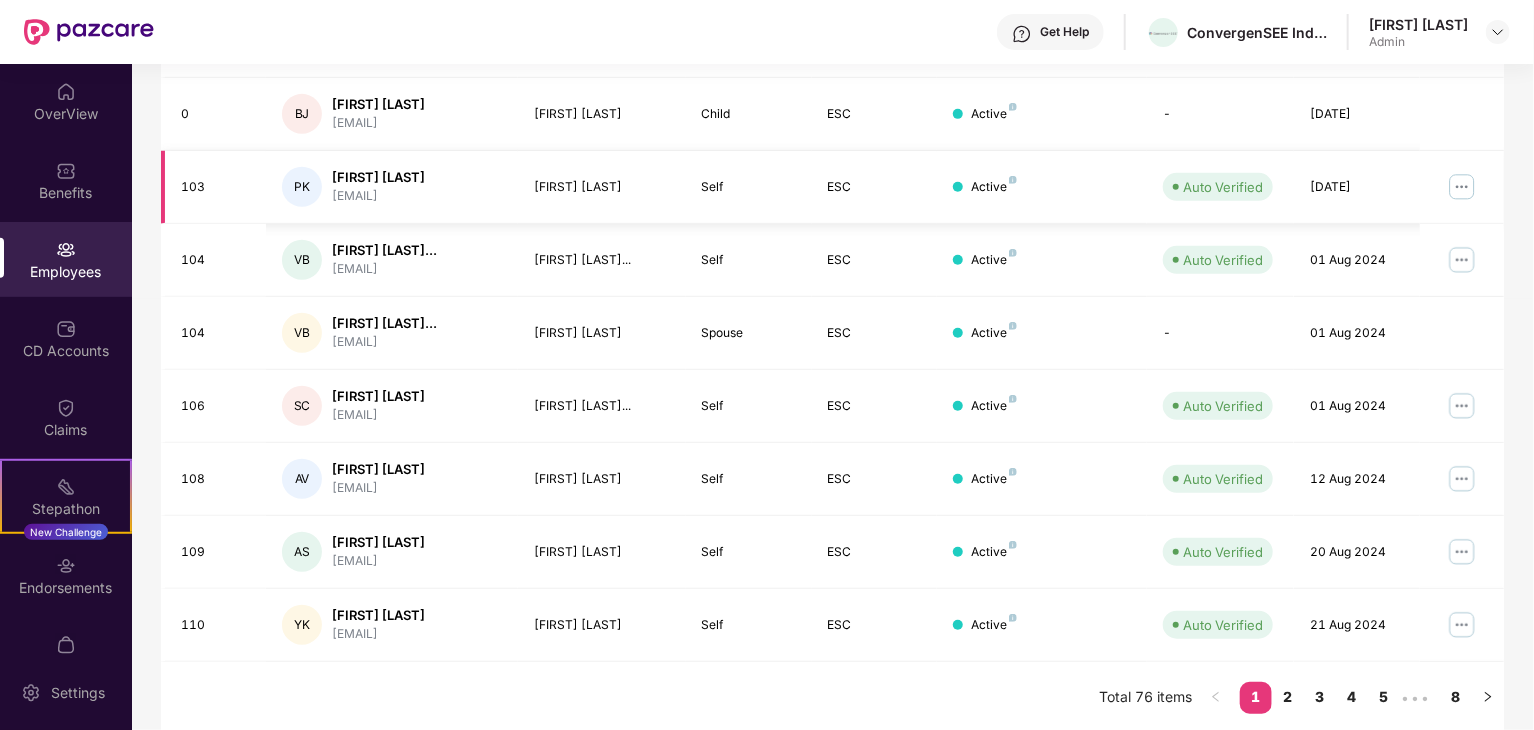 scroll, scrollTop: 496, scrollLeft: 0, axis: vertical 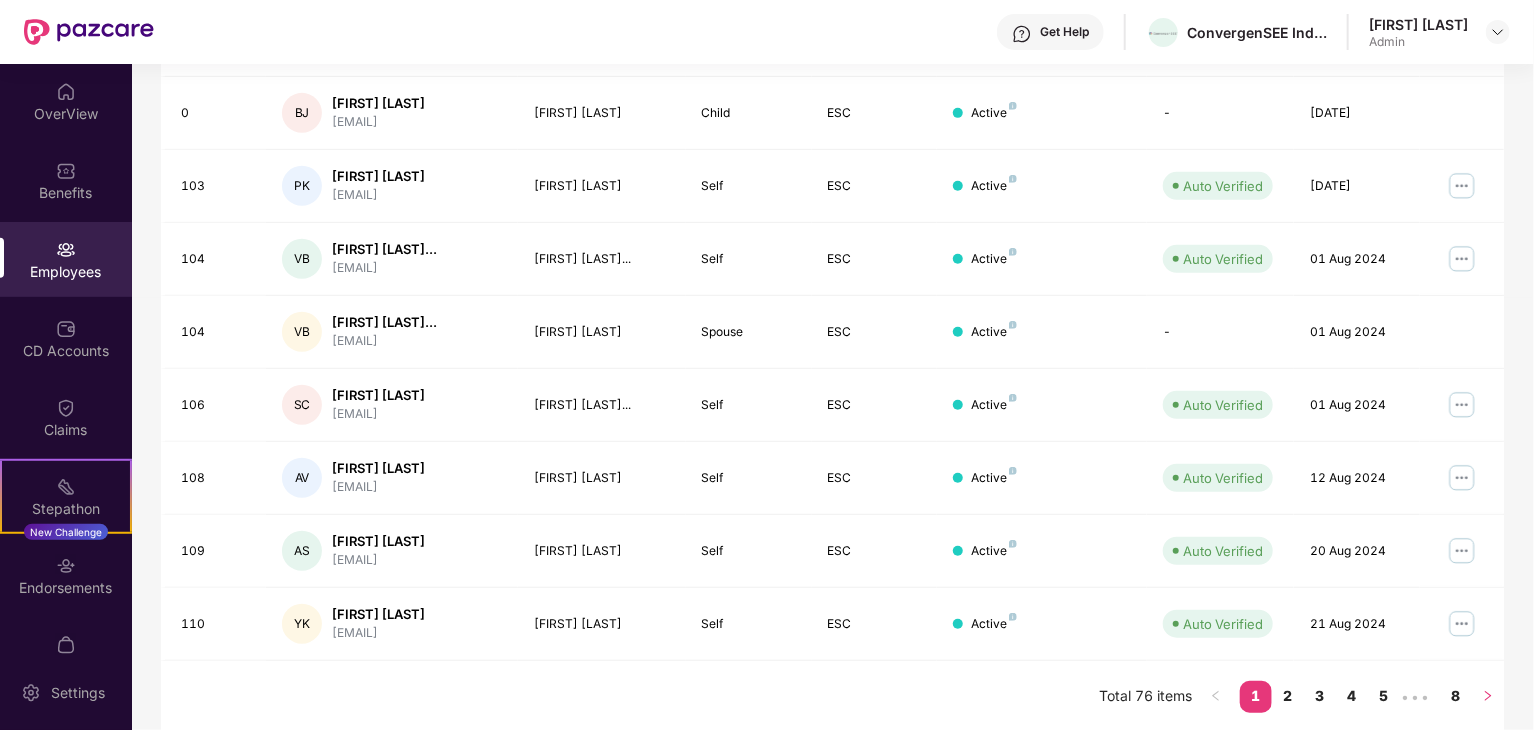 click at bounding box center [1488, 697] 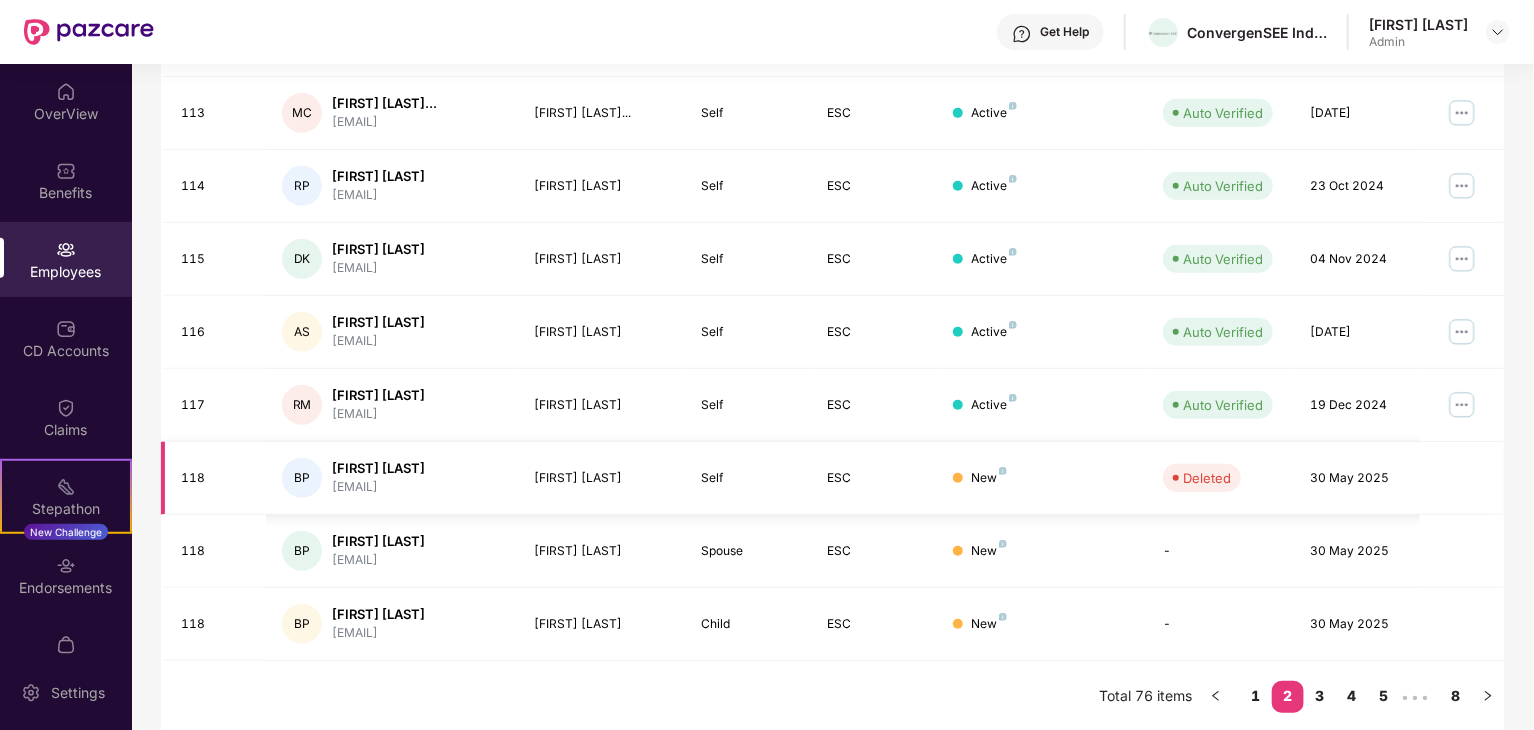 scroll, scrollTop: 492, scrollLeft: 0, axis: vertical 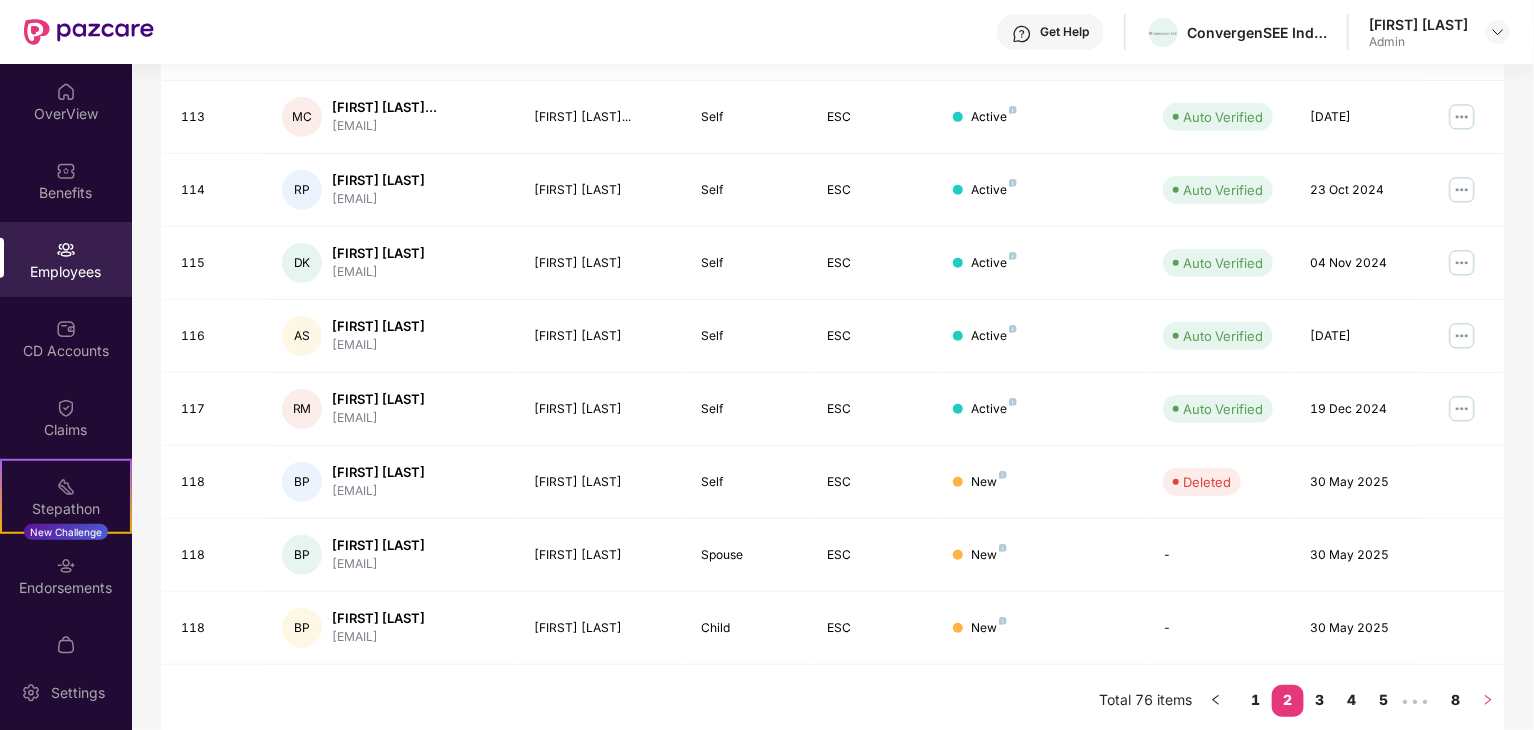 click at bounding box center [1488, 701] 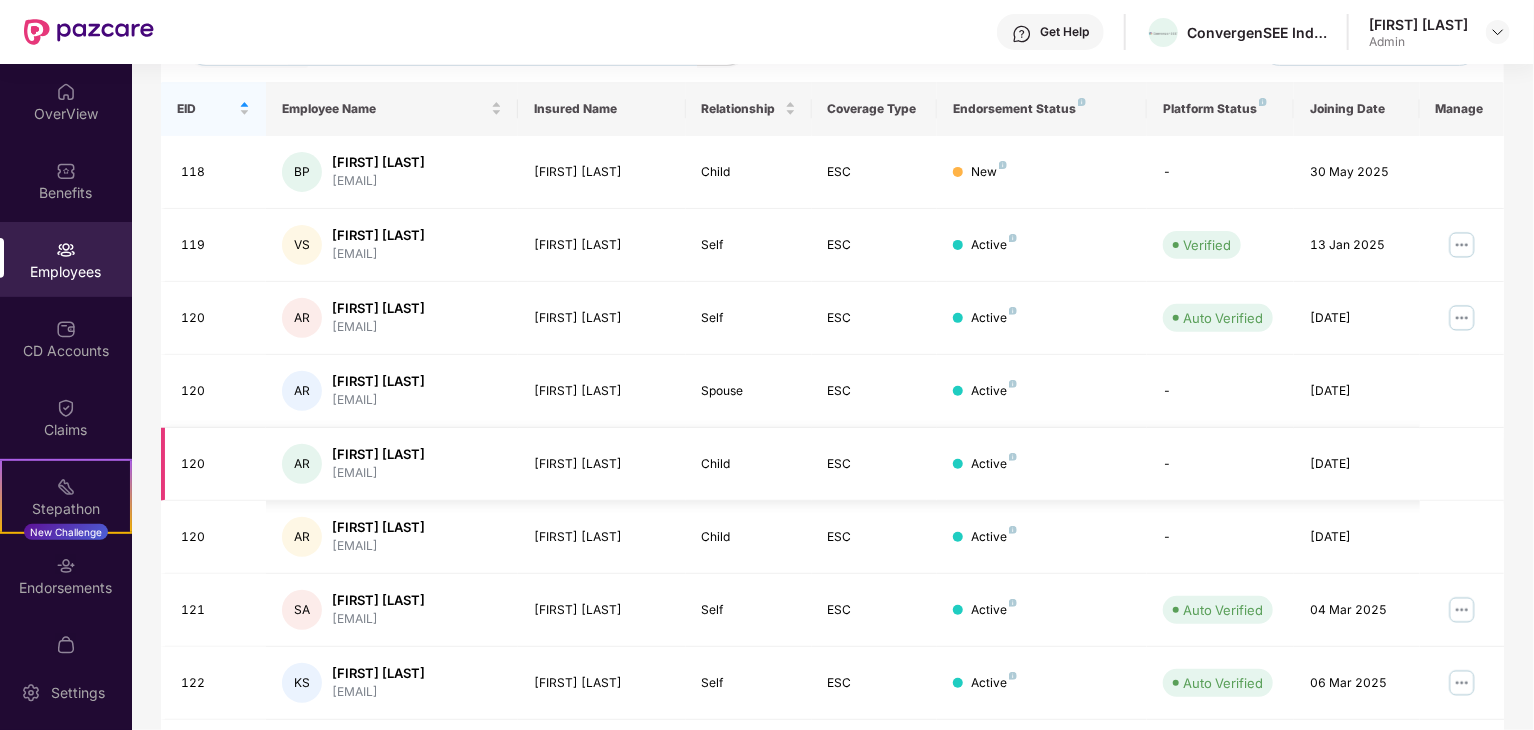 scroll, scrollTop: 292, scrollLeft: 0, axis: vertical 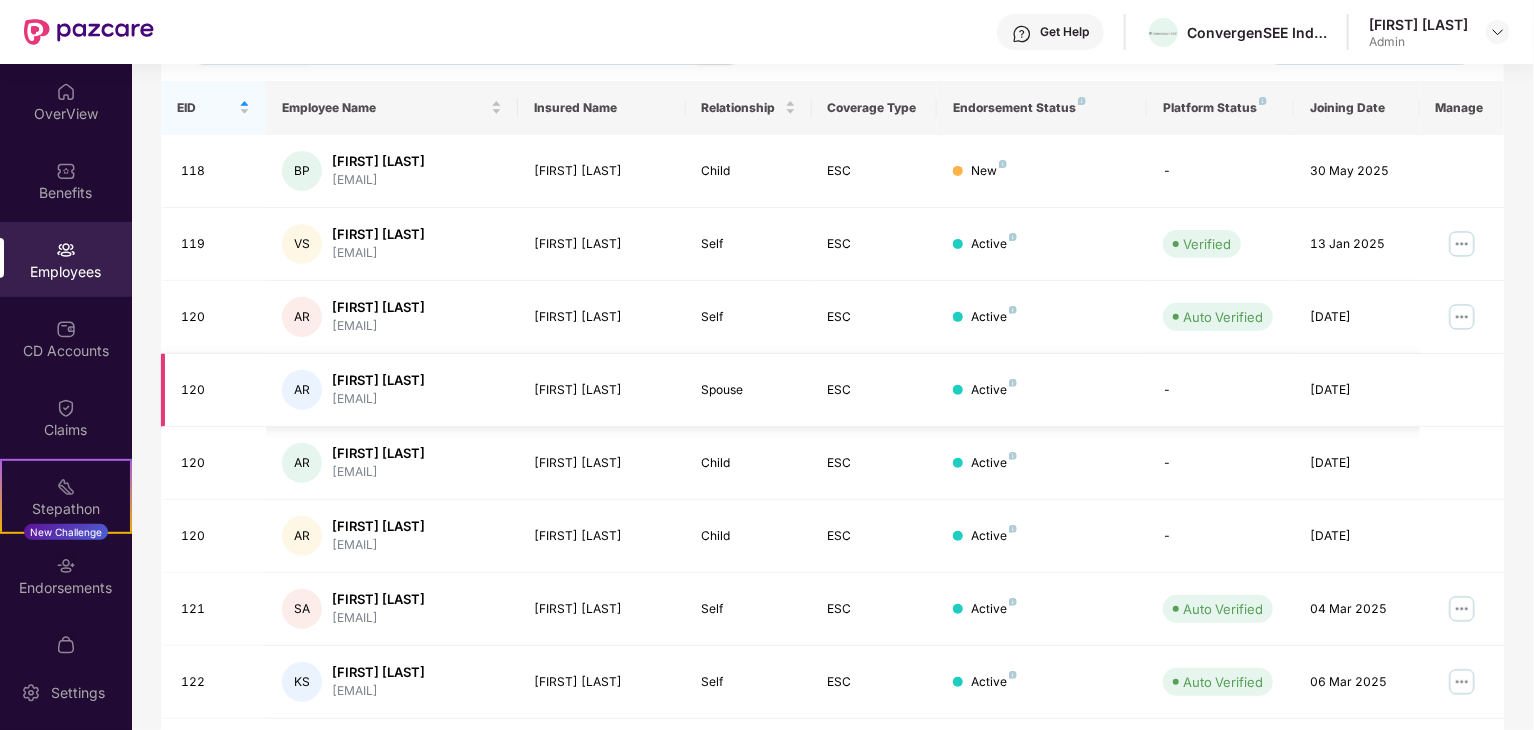 click on "Active" at bounding box center (994, 390) 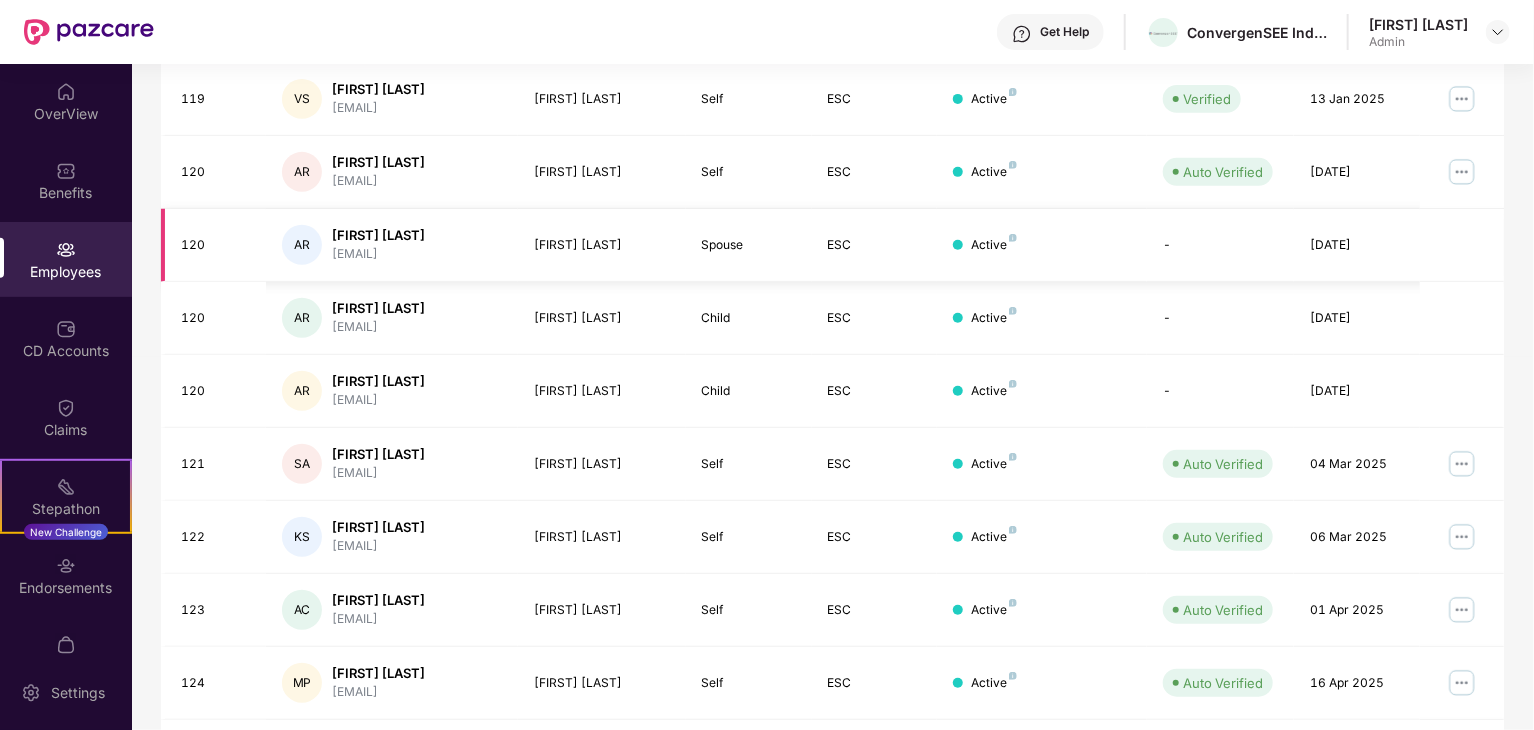 scroll, scrollTop: 496, scrollLeft: 0, axis: vertical 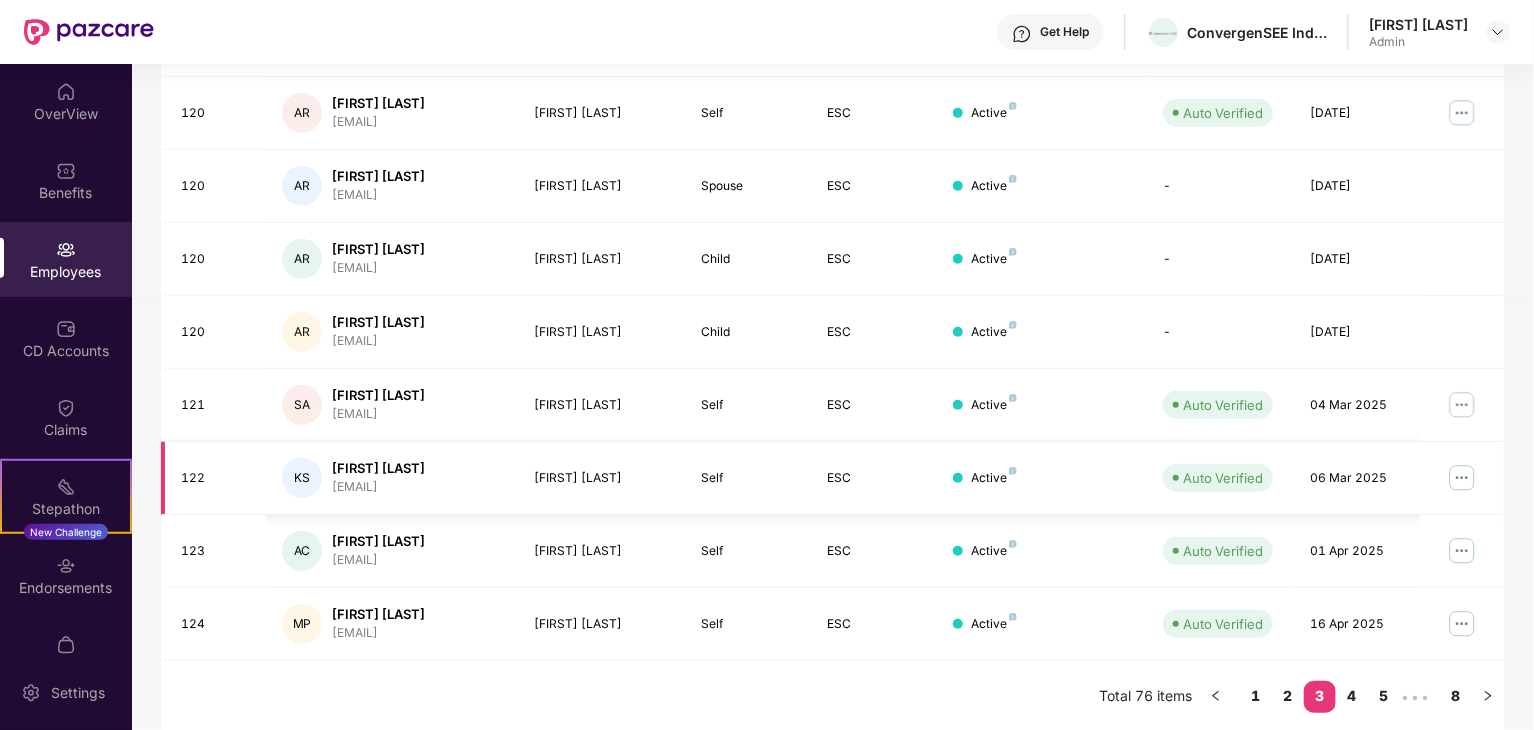 click at bounding box center [1462, 478] 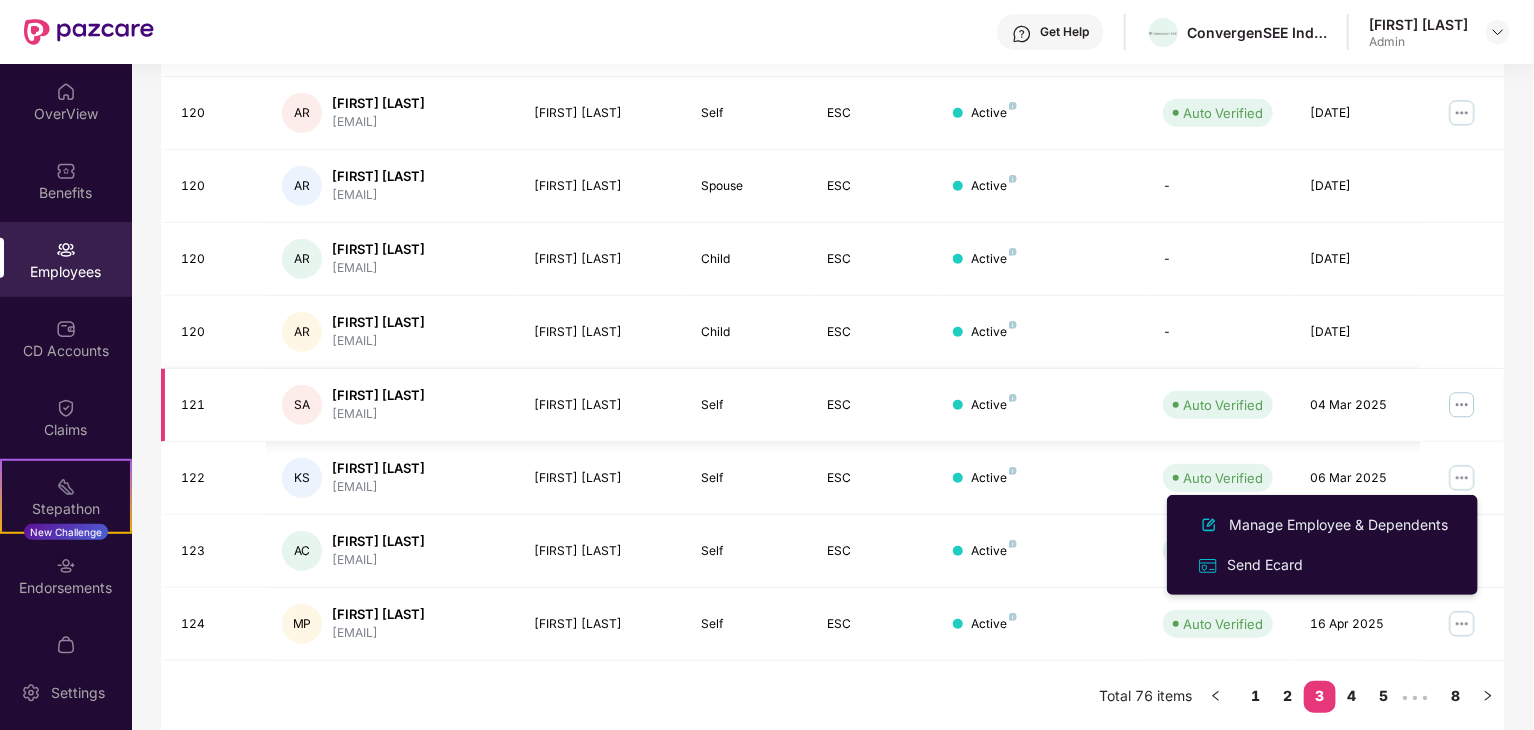click on "04 Mar 2025" at bounding box center [1357, 405] 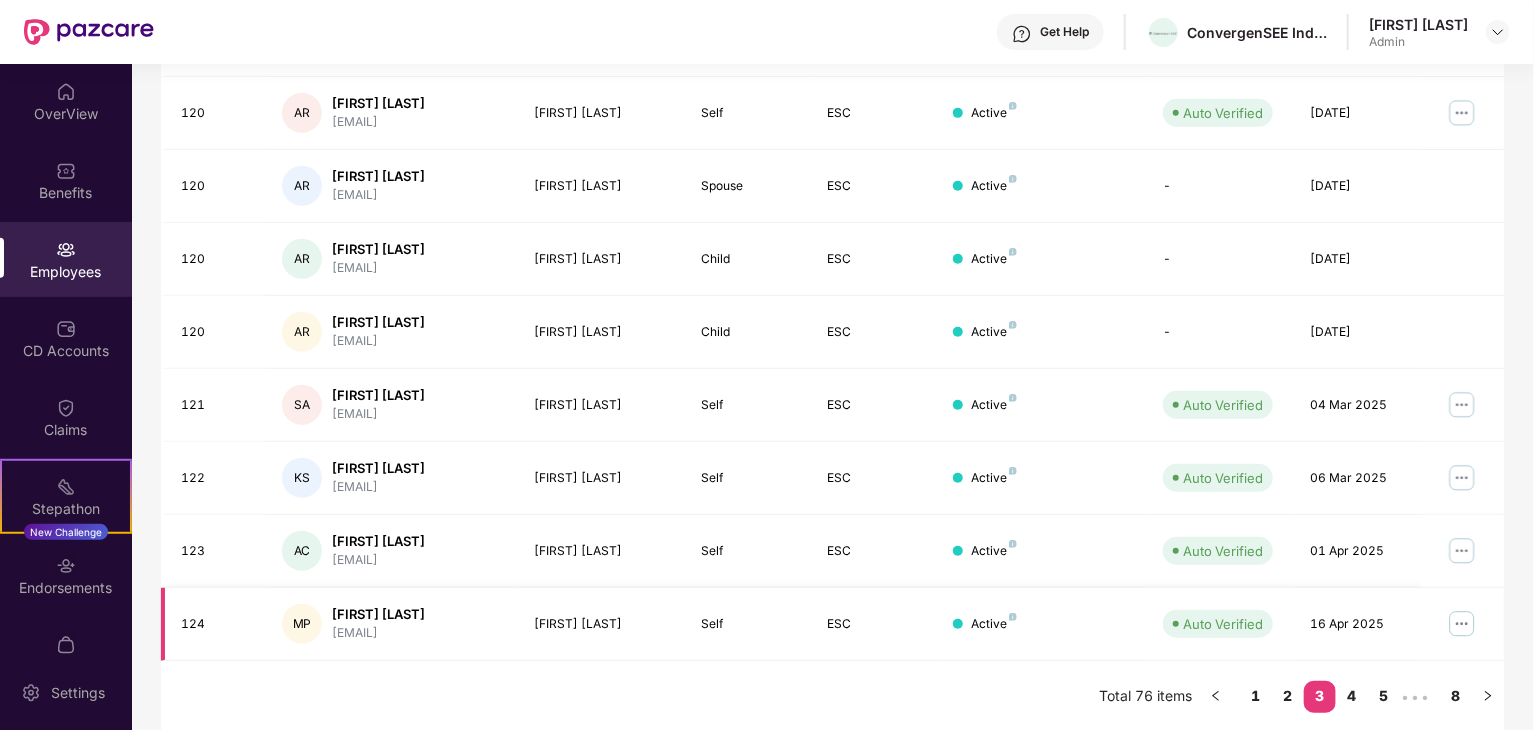 click at bounding box center (1462, 624) 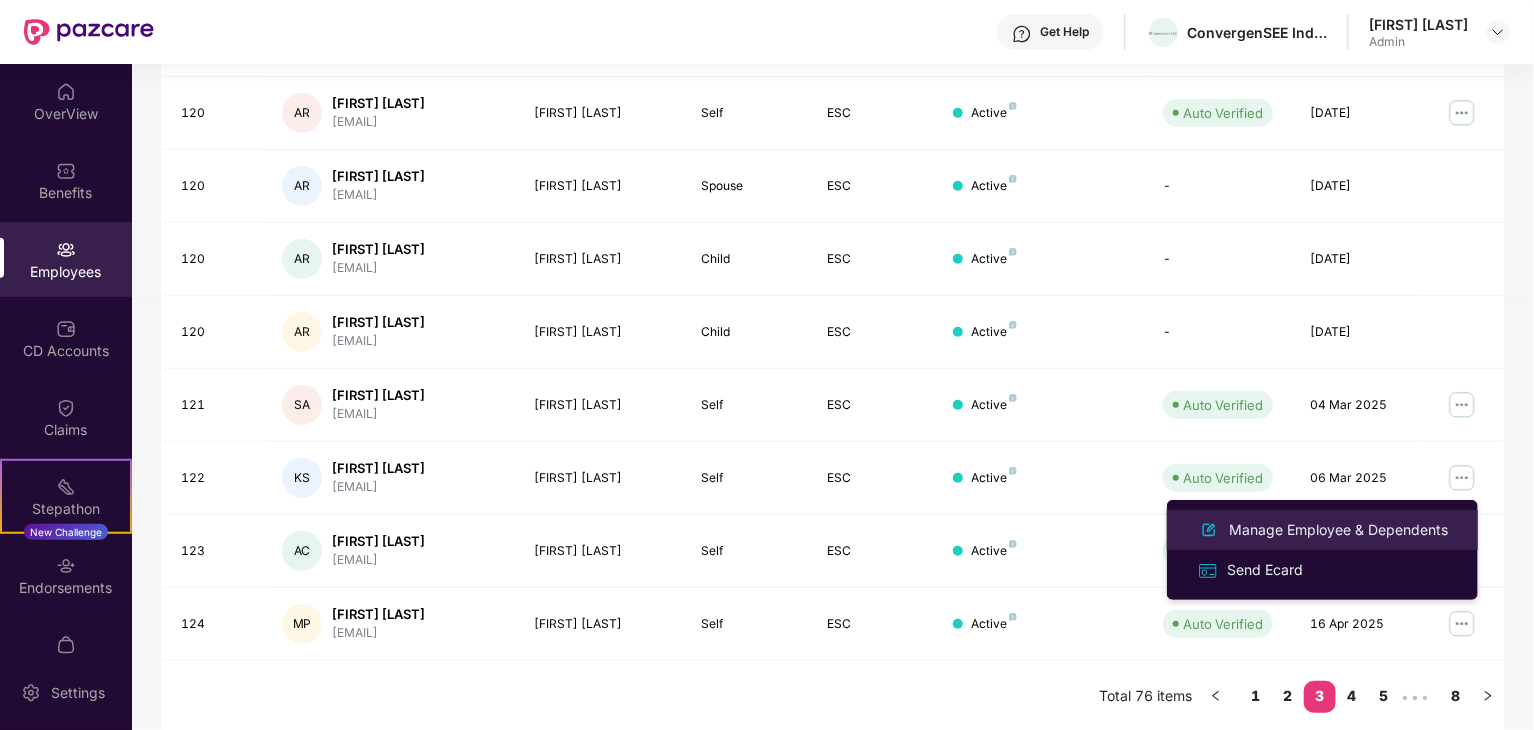 click on "Manage Employee & Dependents" at bounding box center [1338, 530] 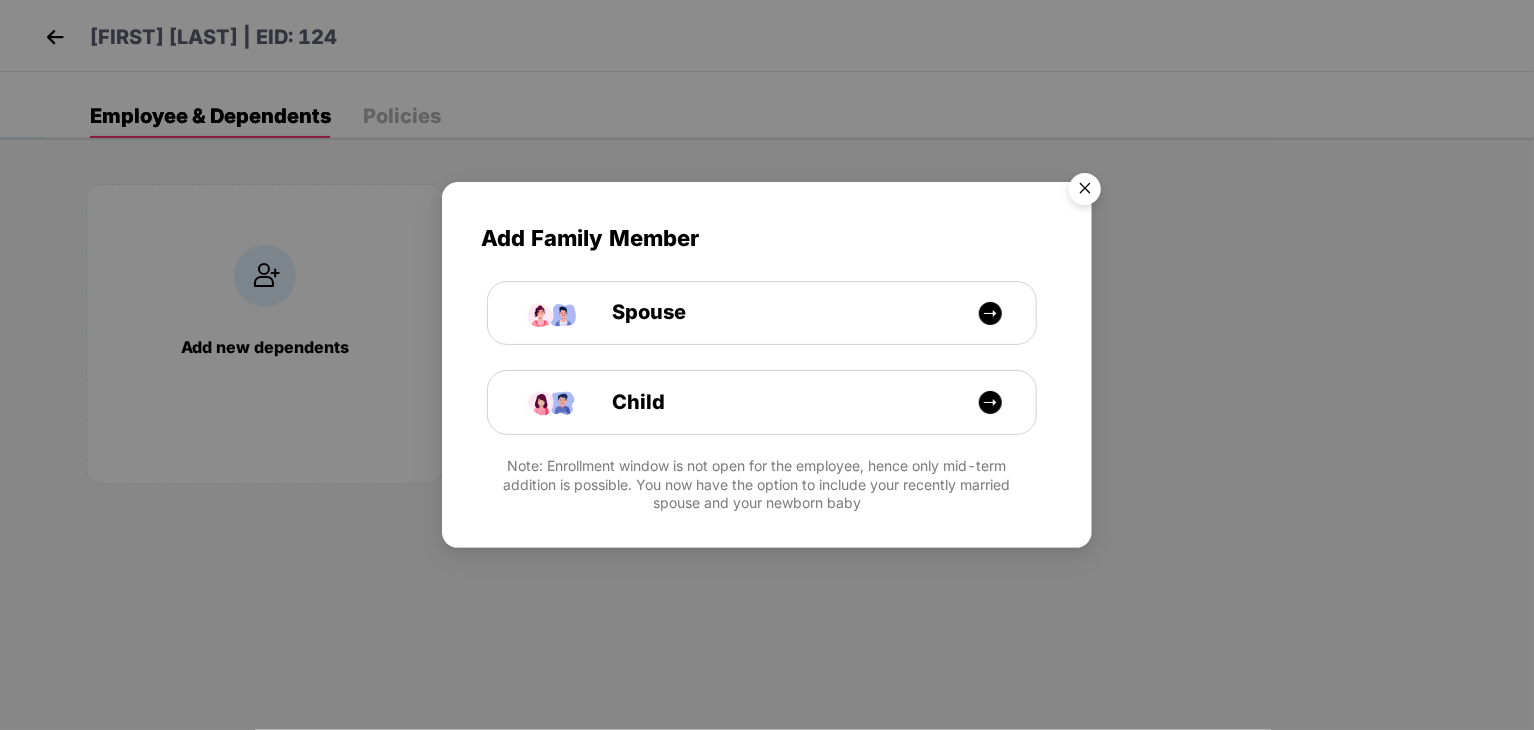 click at bounding box center (1085, 192) 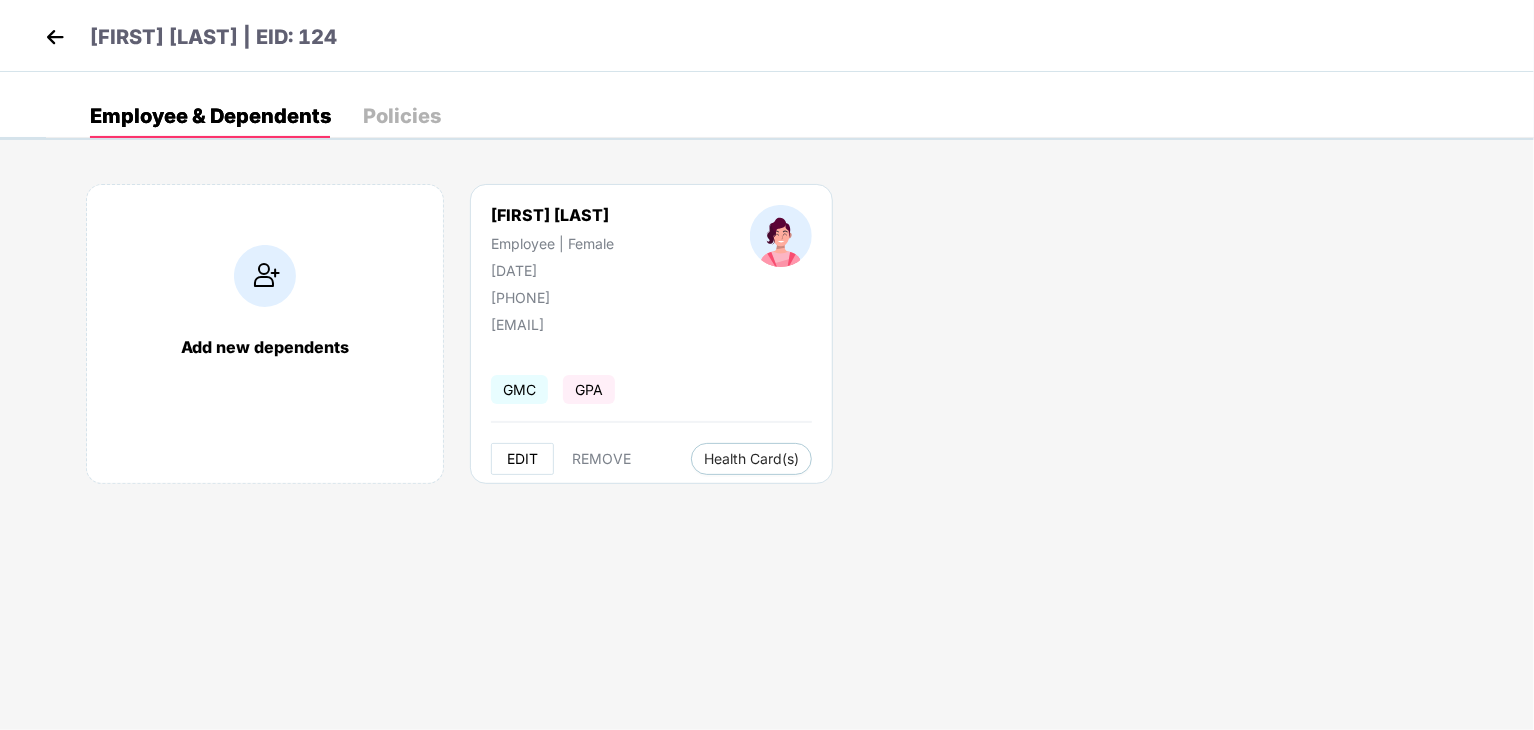 click on "EDIT" at bounding box center [522, 459] 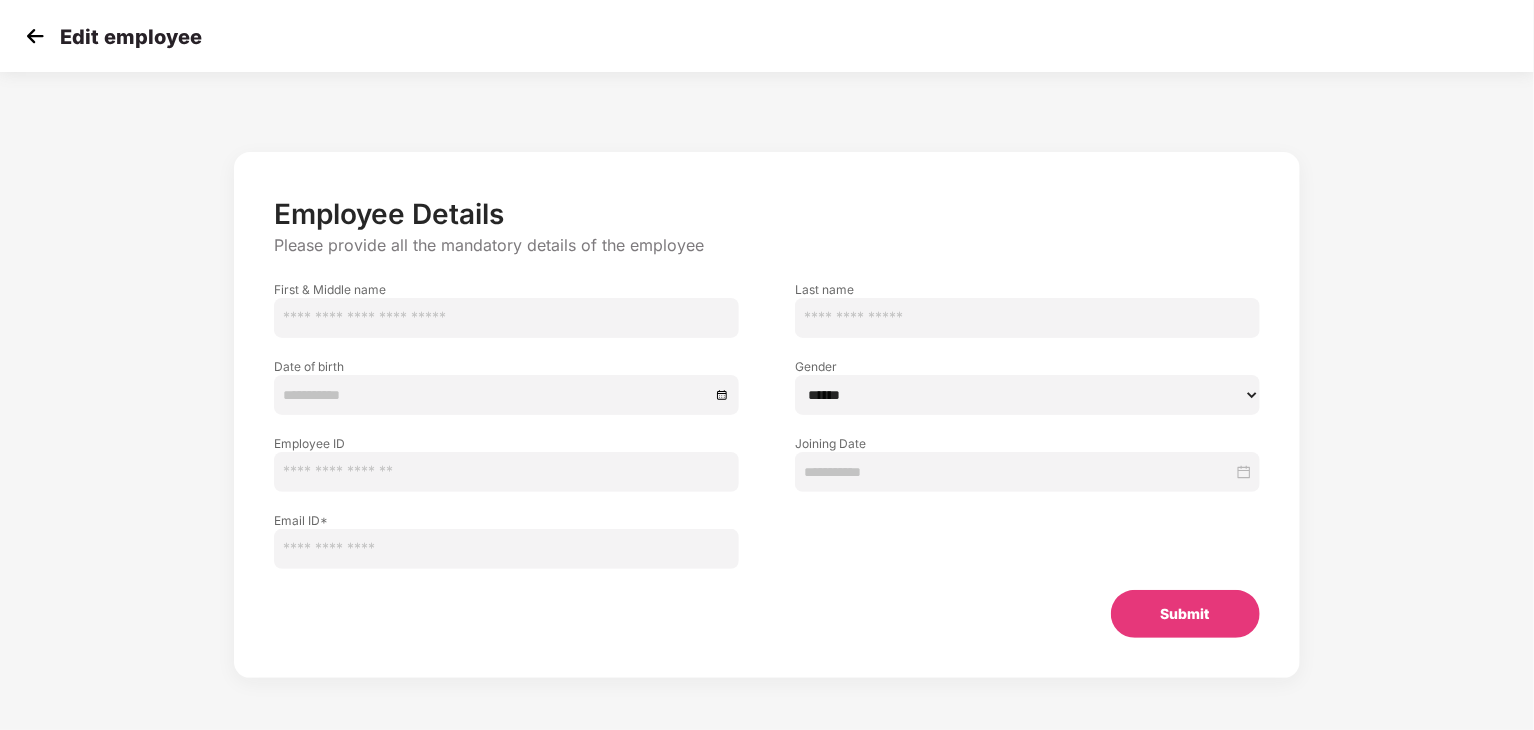 type on "******" 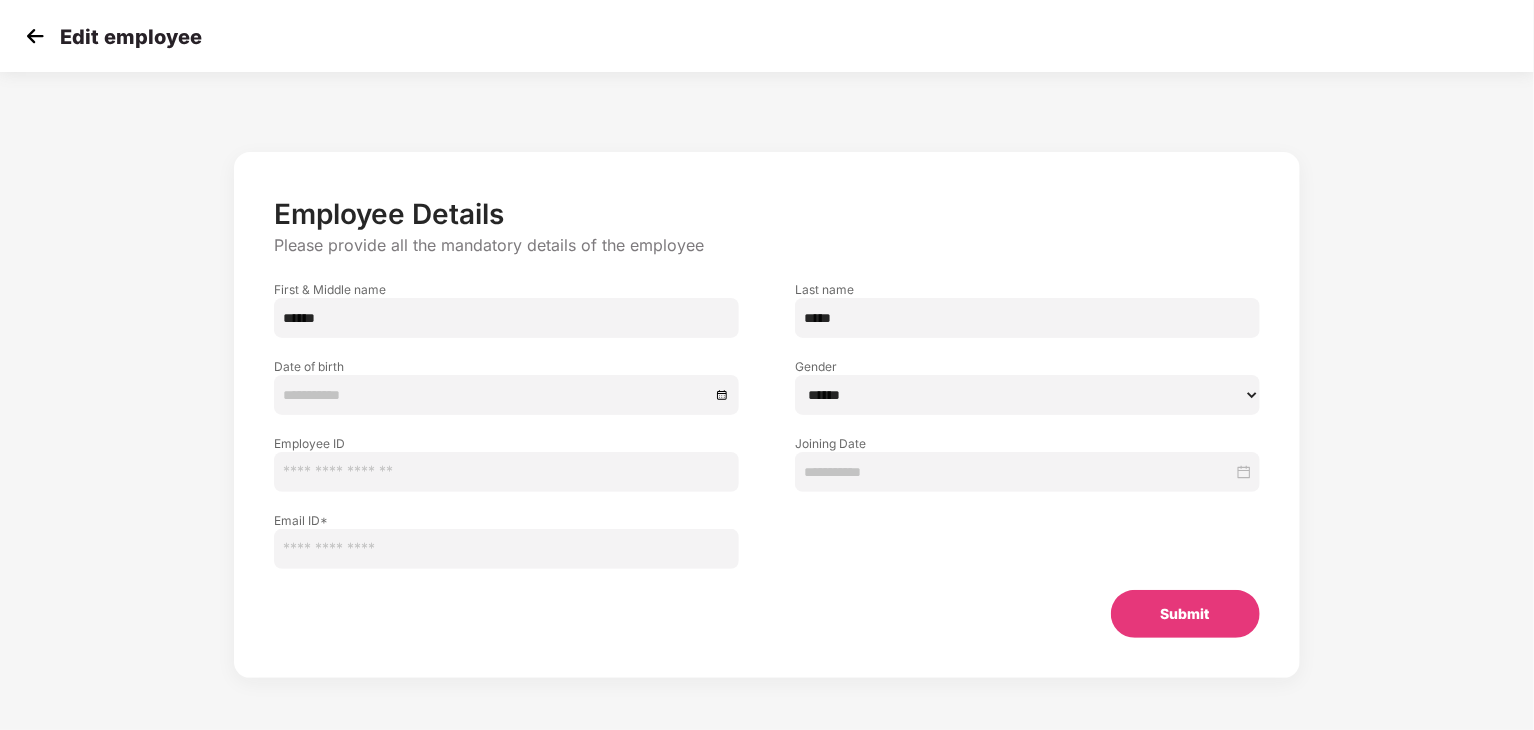 type on "**********" 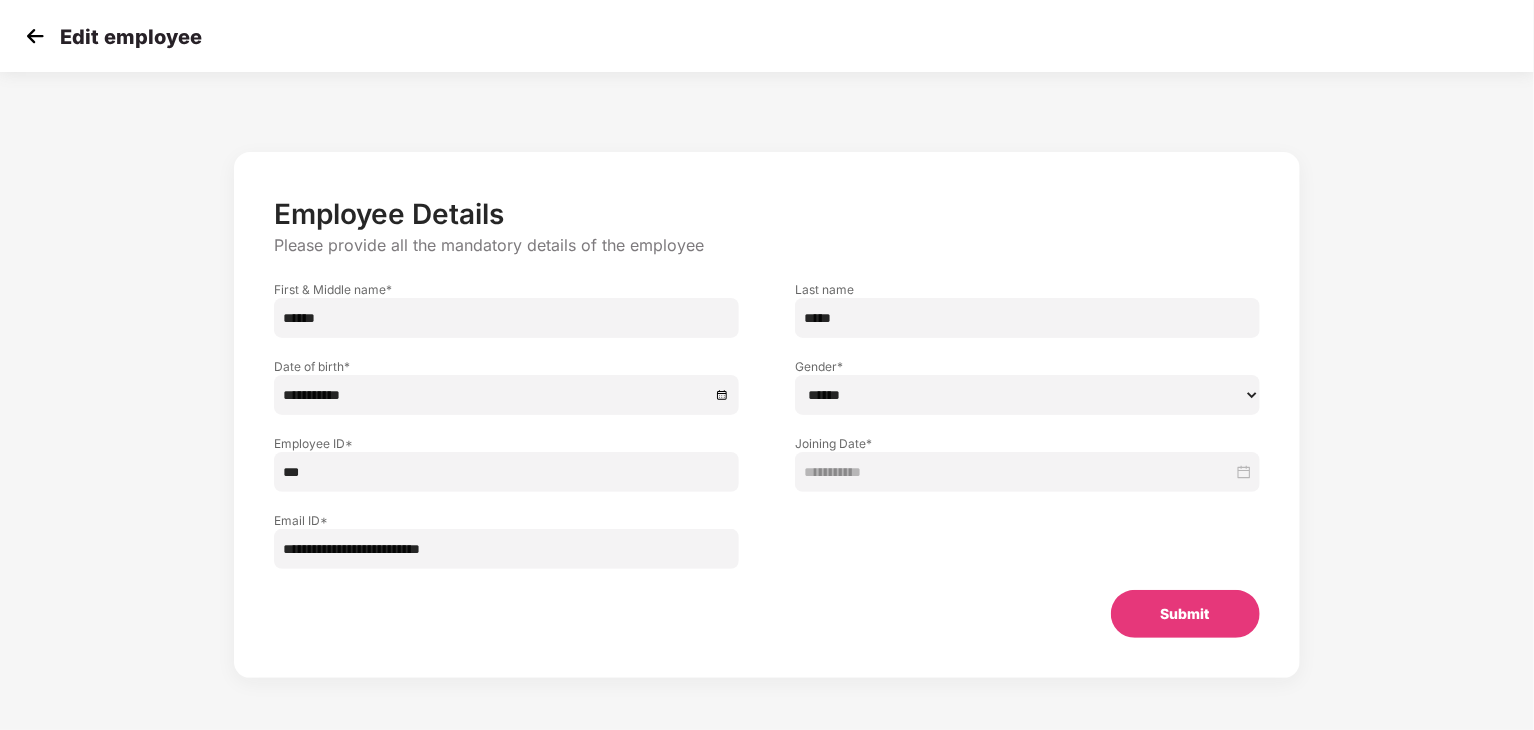 click at bounding box center [35, 36] 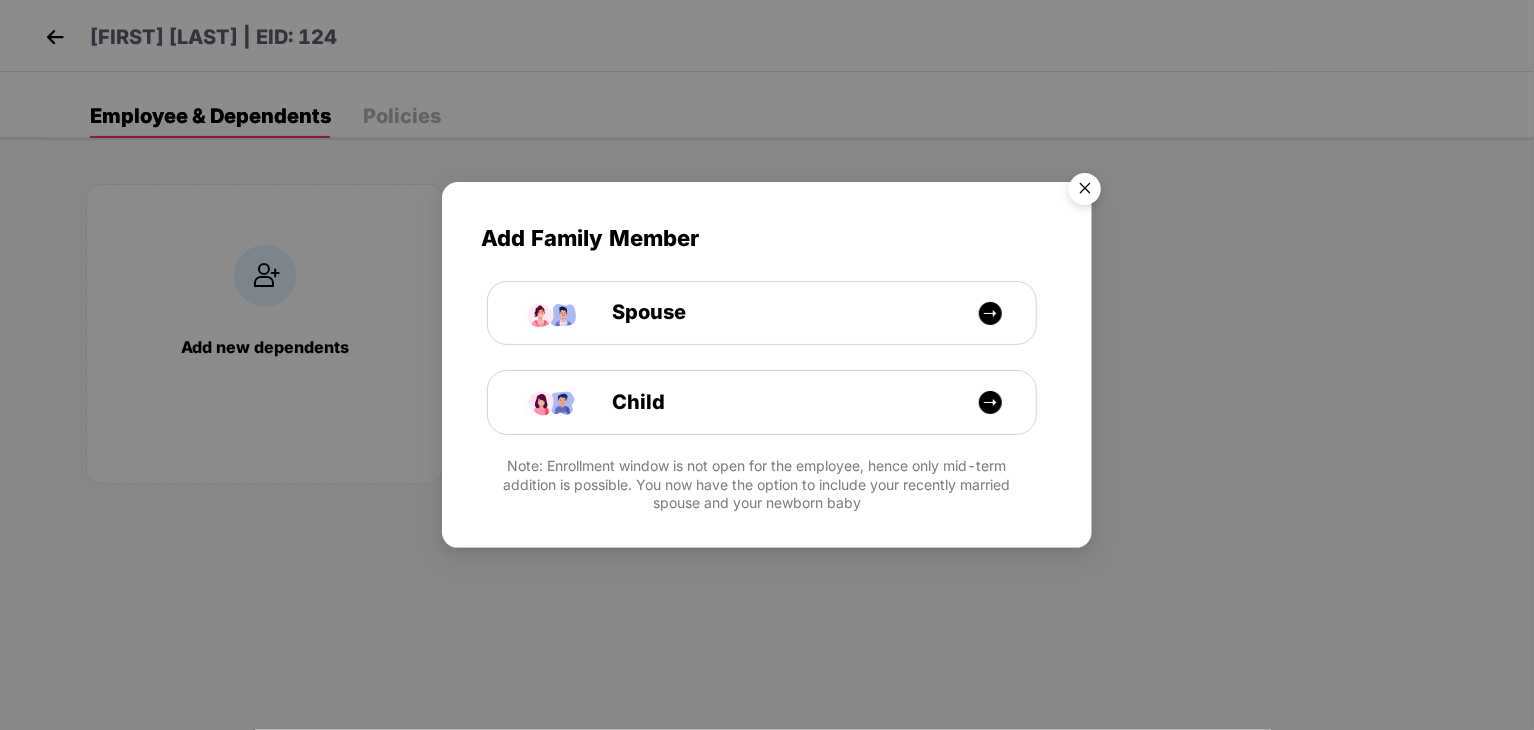 click at bounding box center (1085, 192) 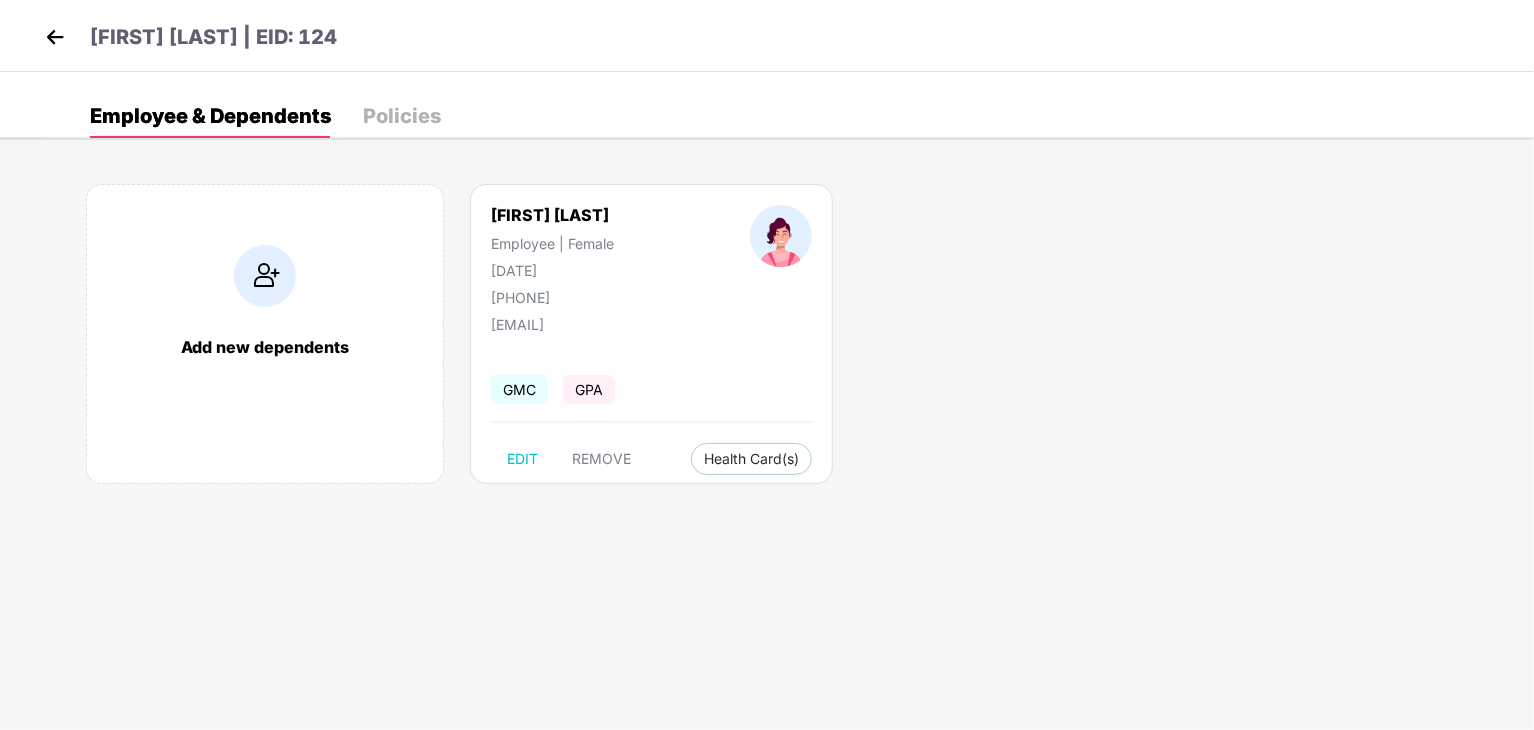 click on "Policies" at bounding box center (402, 116) 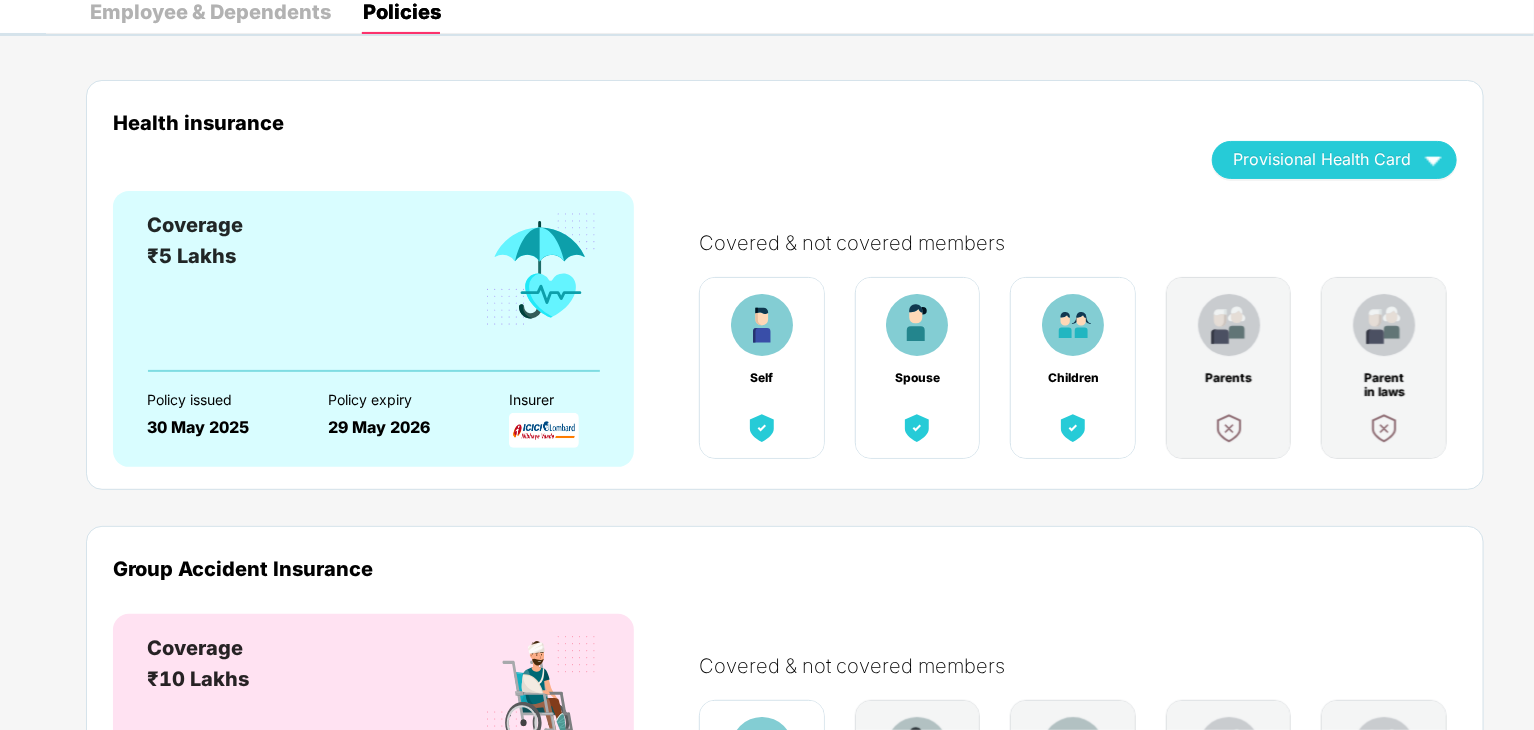 scroll, scrollTop: 103, scrollLeft: 0, axis: vertical 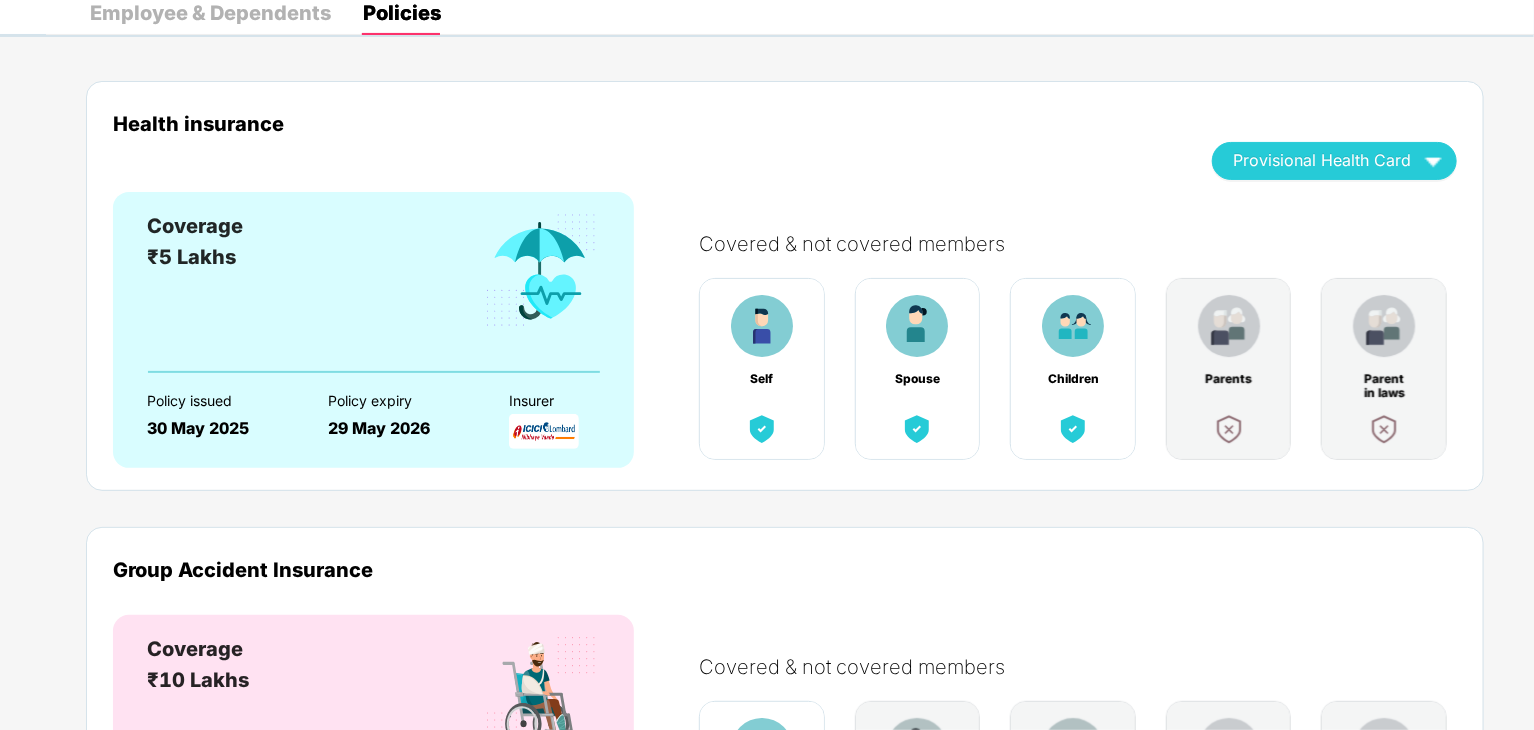 click at bounding box center (1229, 429) 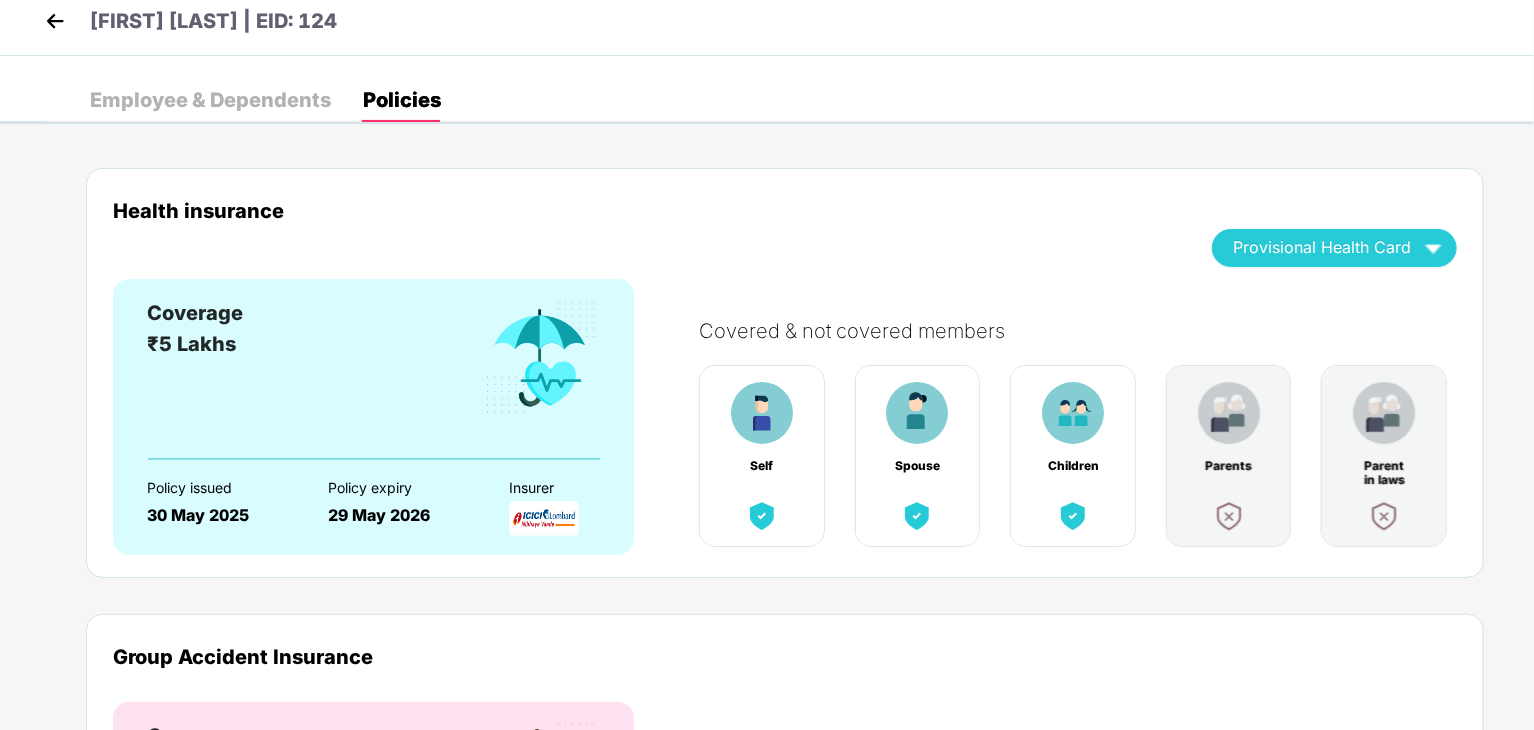 scroll, scrollTop: 0, scrollLeft: 0, axis: both 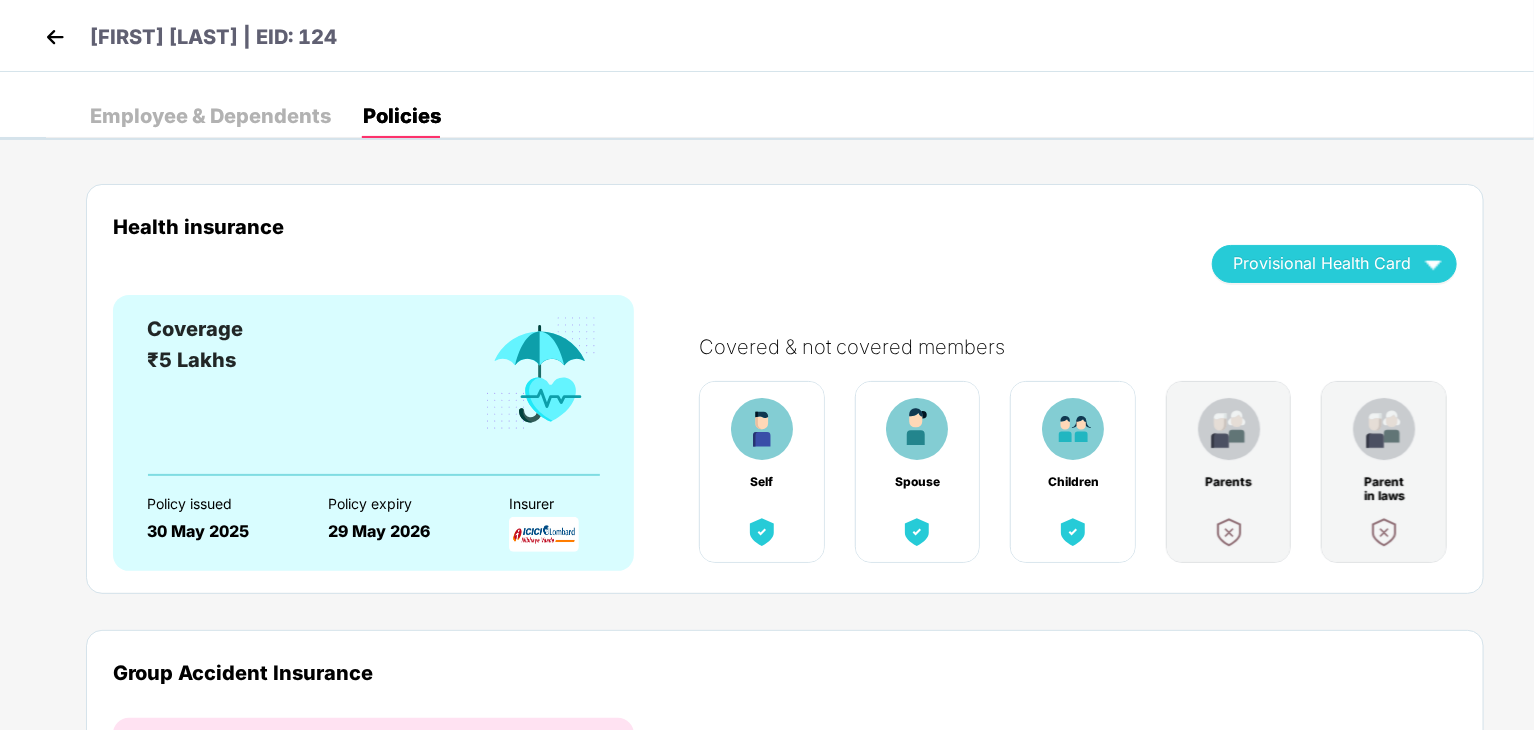 click on "Employee & Dependents" at bounding box center [210, 116] 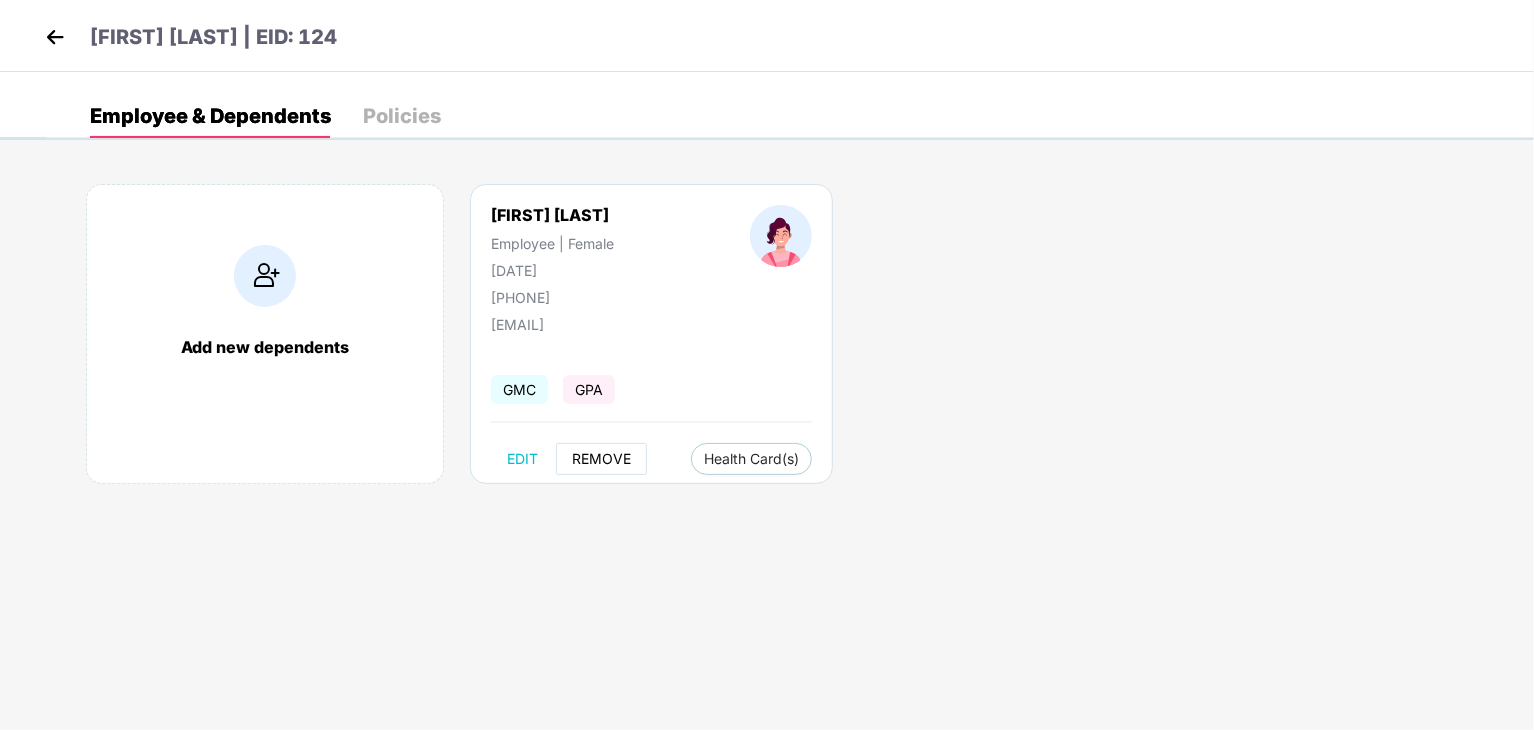 click on "REMOVE" at bounding box center [601, 459] 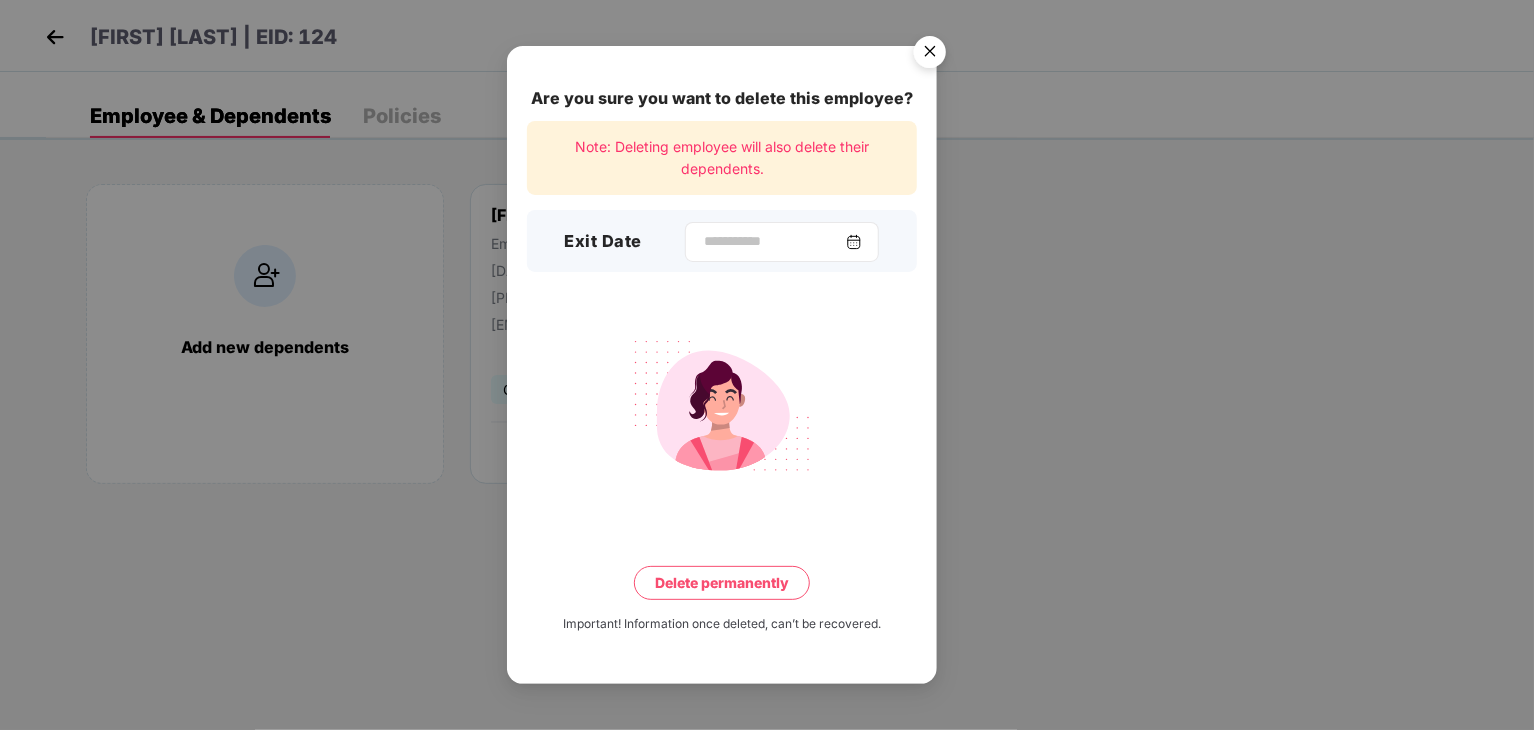 click at bounding box center (854, 242) 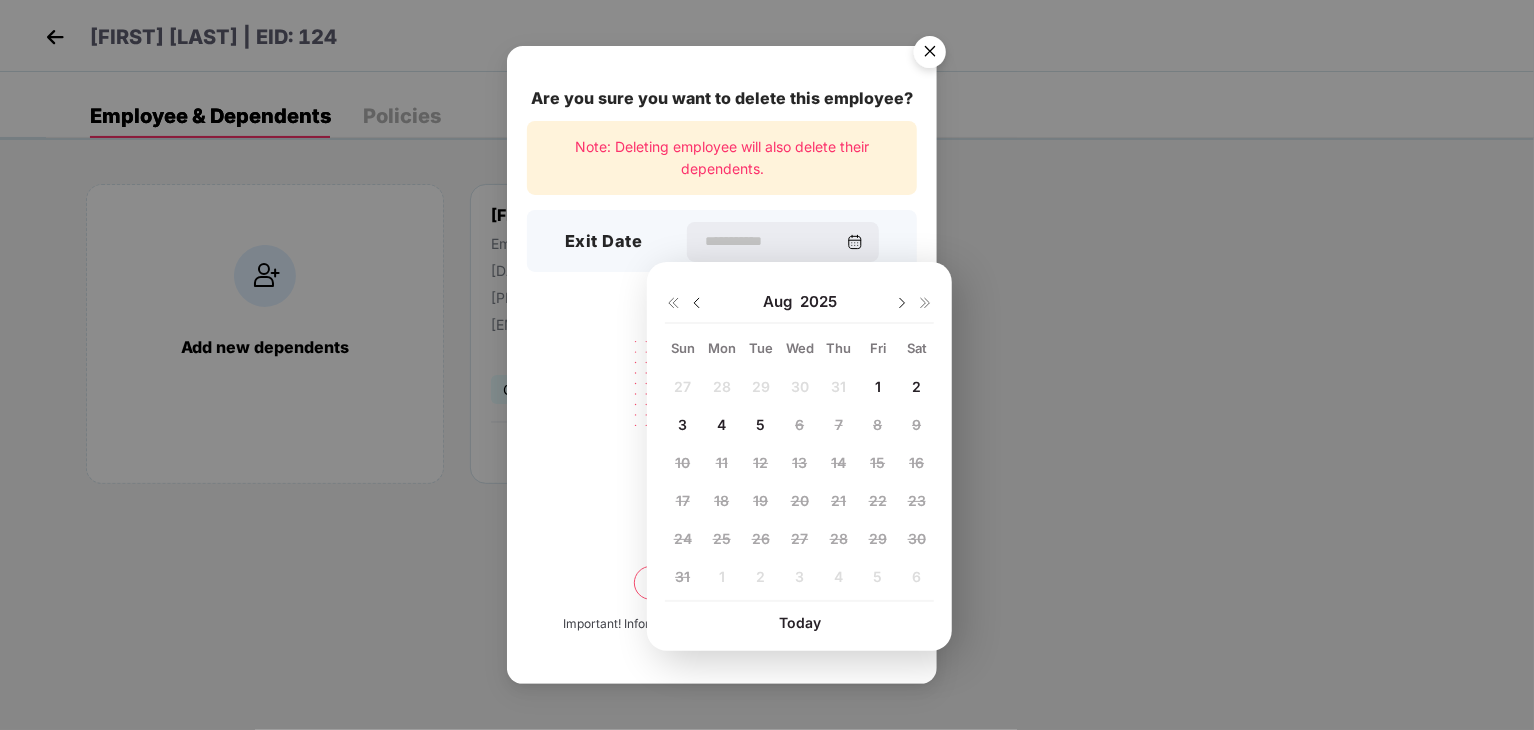 click at bounding box center (697, 303) 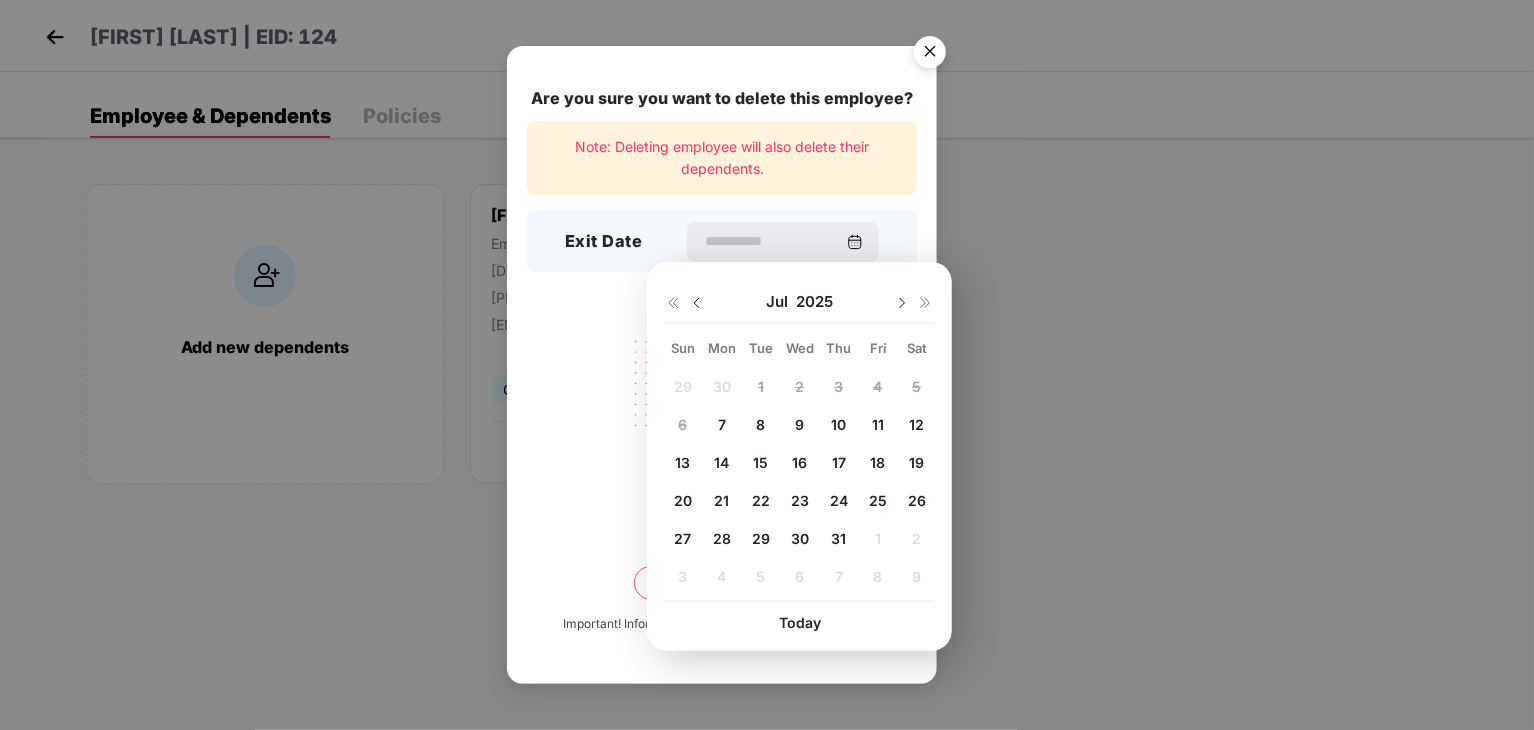 click at bounding box center [673, 303] 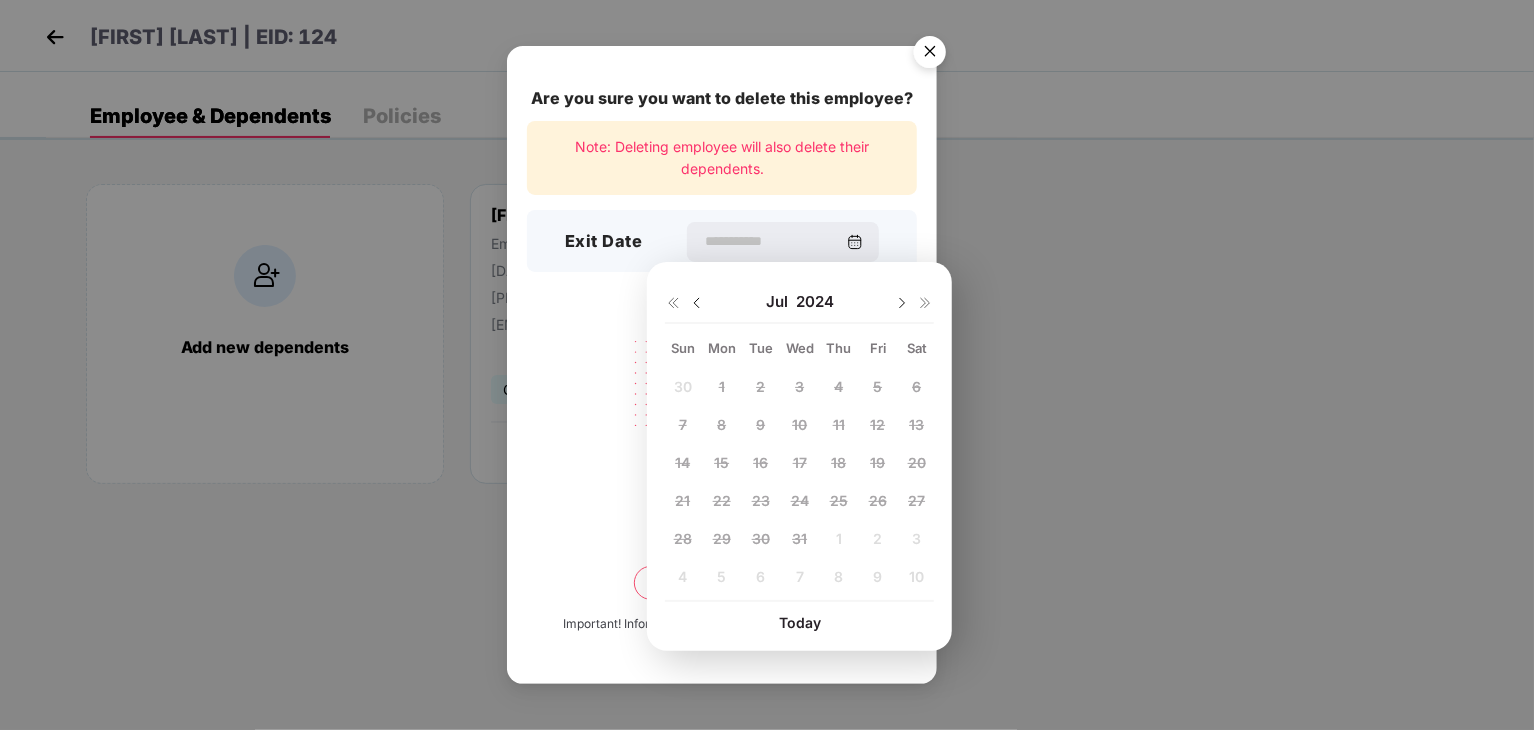 click on "30   1   2   3   4   5   6   7   8   9   10   11   12   13   14   15   16   17   18   19   20   21   22   23   24   25   26   27   28   29   30   31   1   2   3   4   5   6   7   8   9   10" at bounding box center (799, 486) 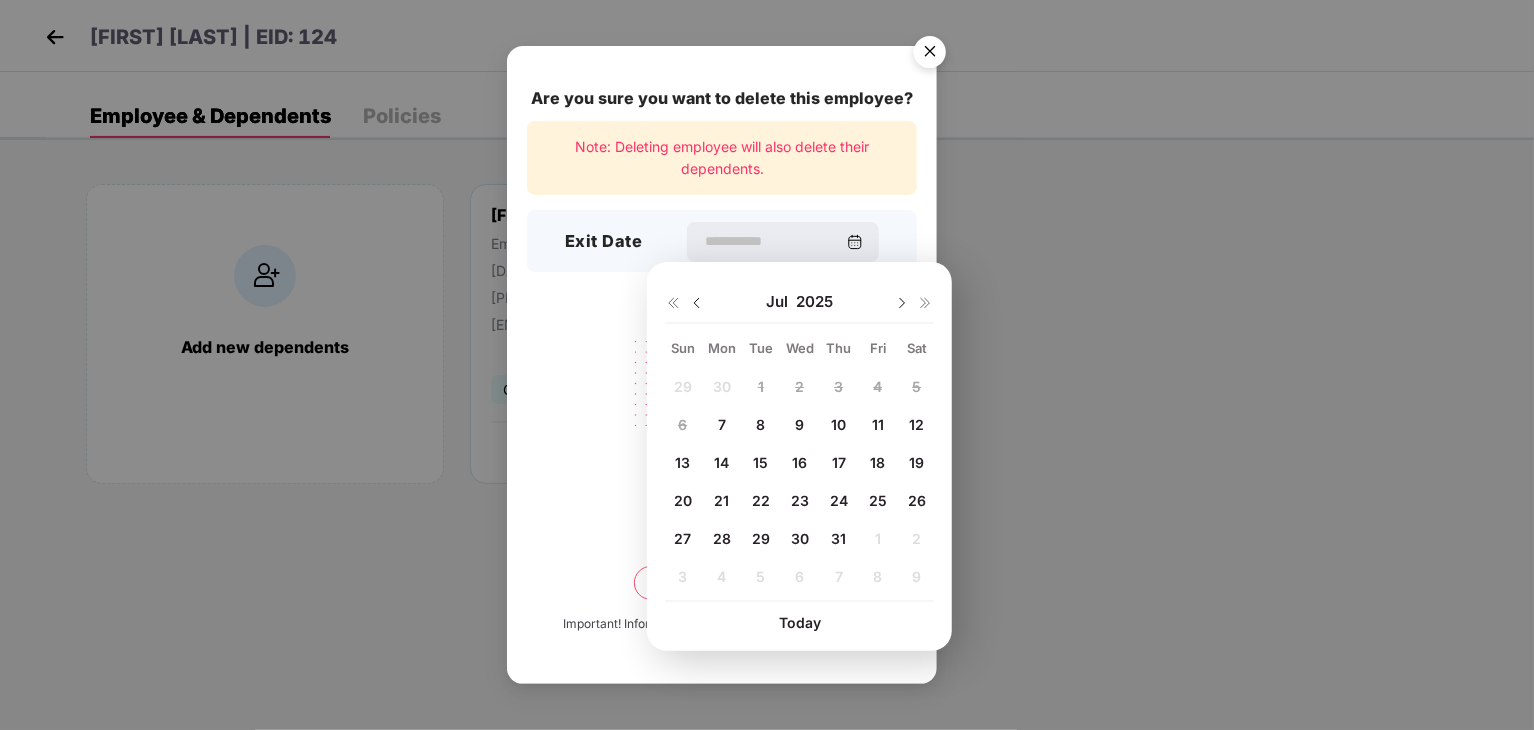 click on "19" at bounding box center [916, 462] 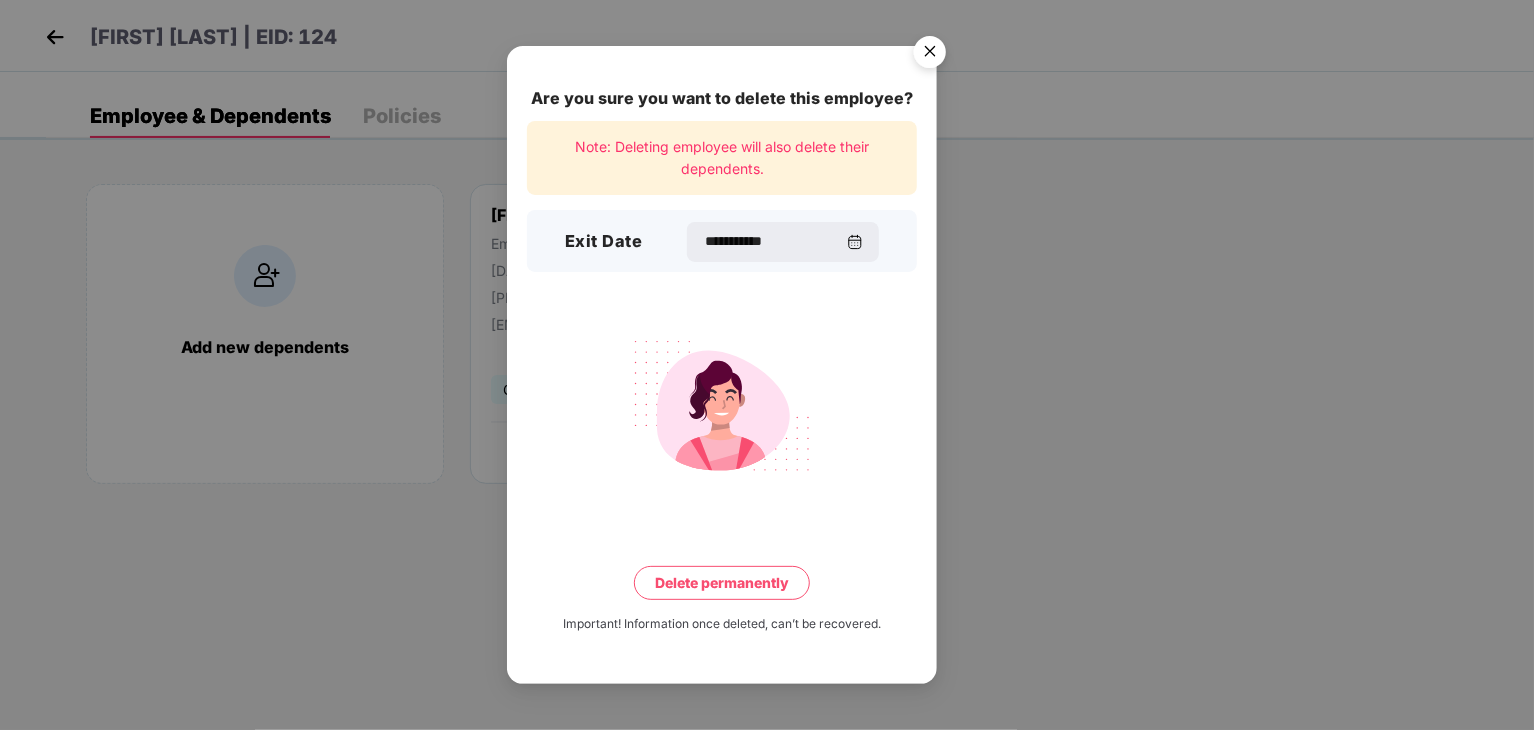 click on "Delete permanently" at bounding box center (722, 583) 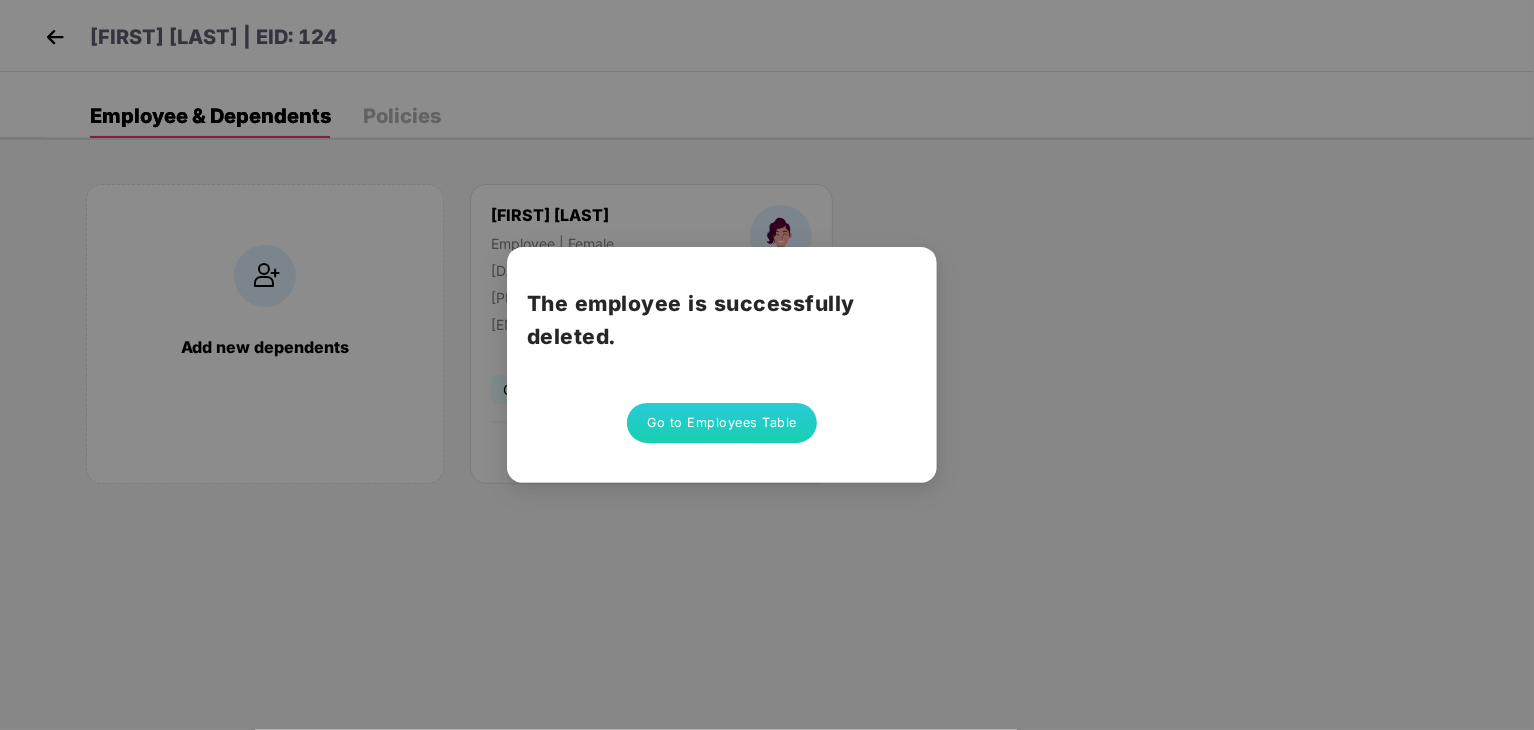 click on "Go to Employees Table" at bounding box center [722, 423] 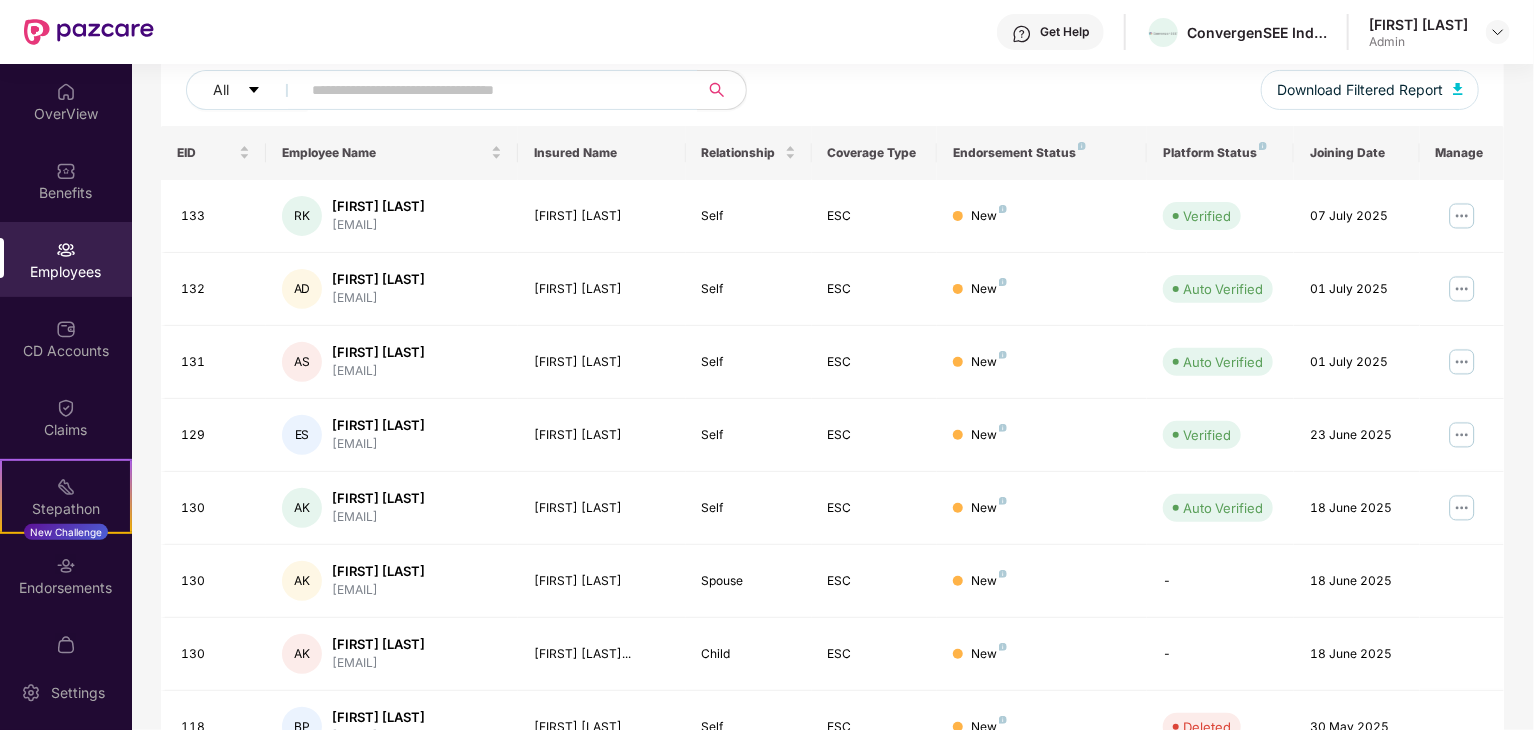scroll, scrollTop: 246, scrollLeft: 0, axis: vertical 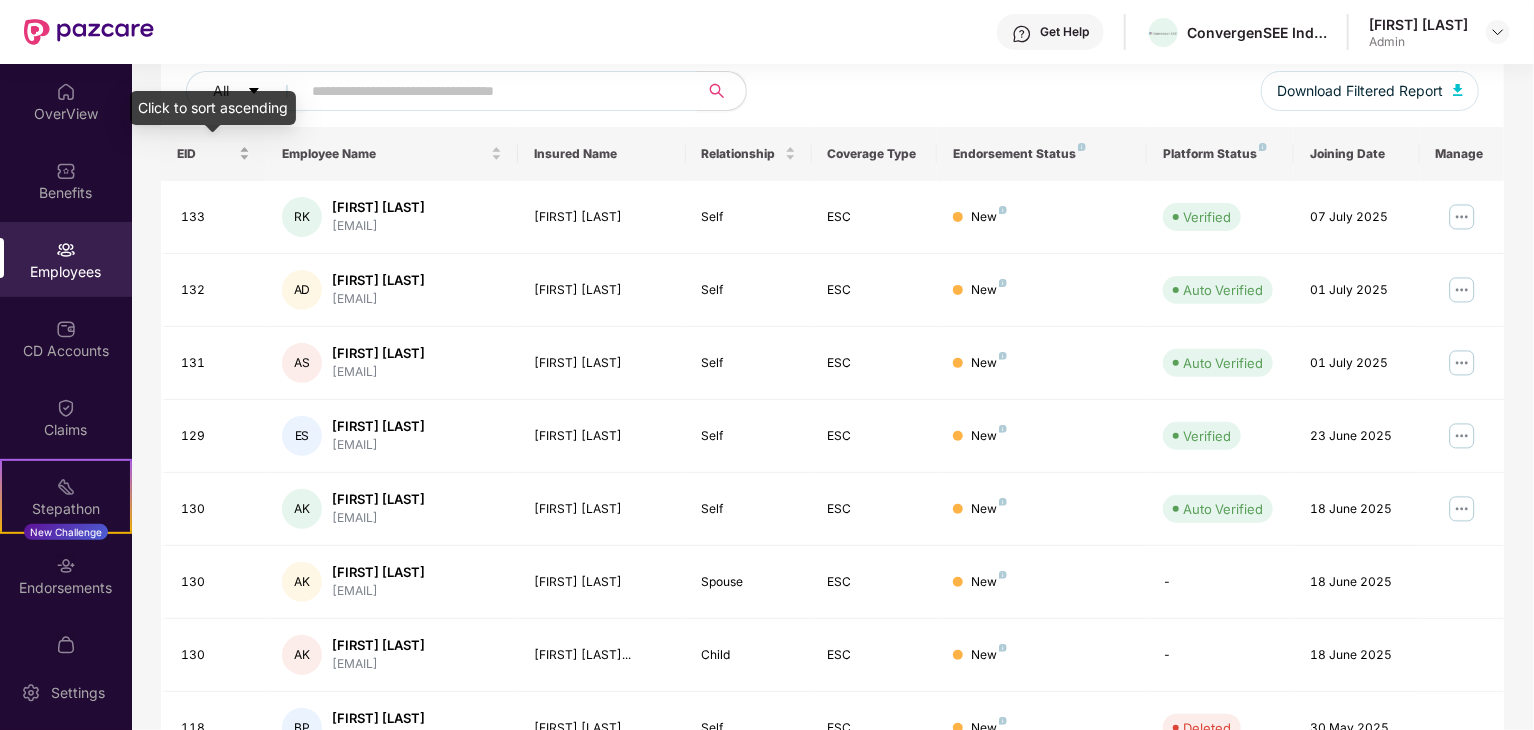 click on "EID" at bounding box center (213, 153) 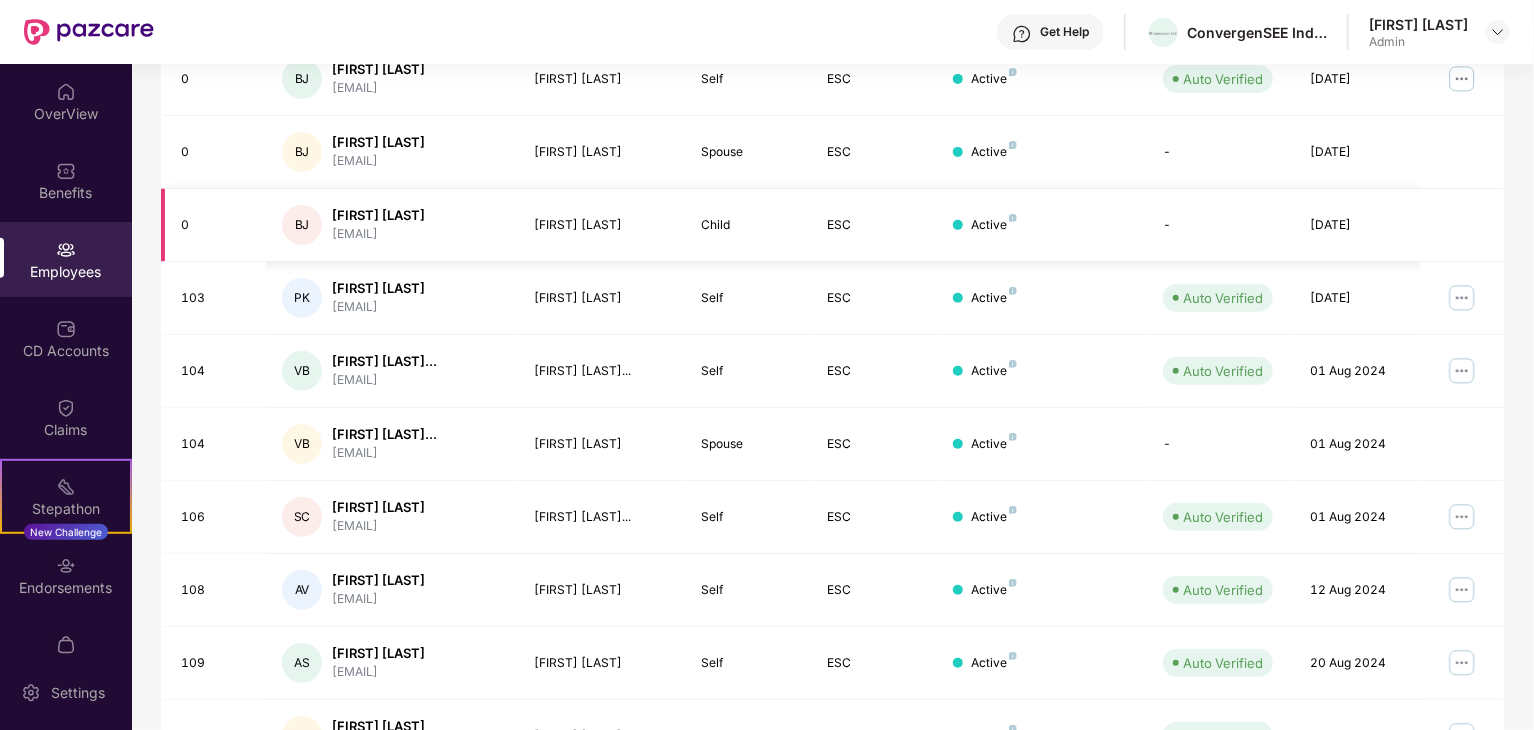 scroll, scrollTop: 496, scrollLeft: 0, axis: vertical 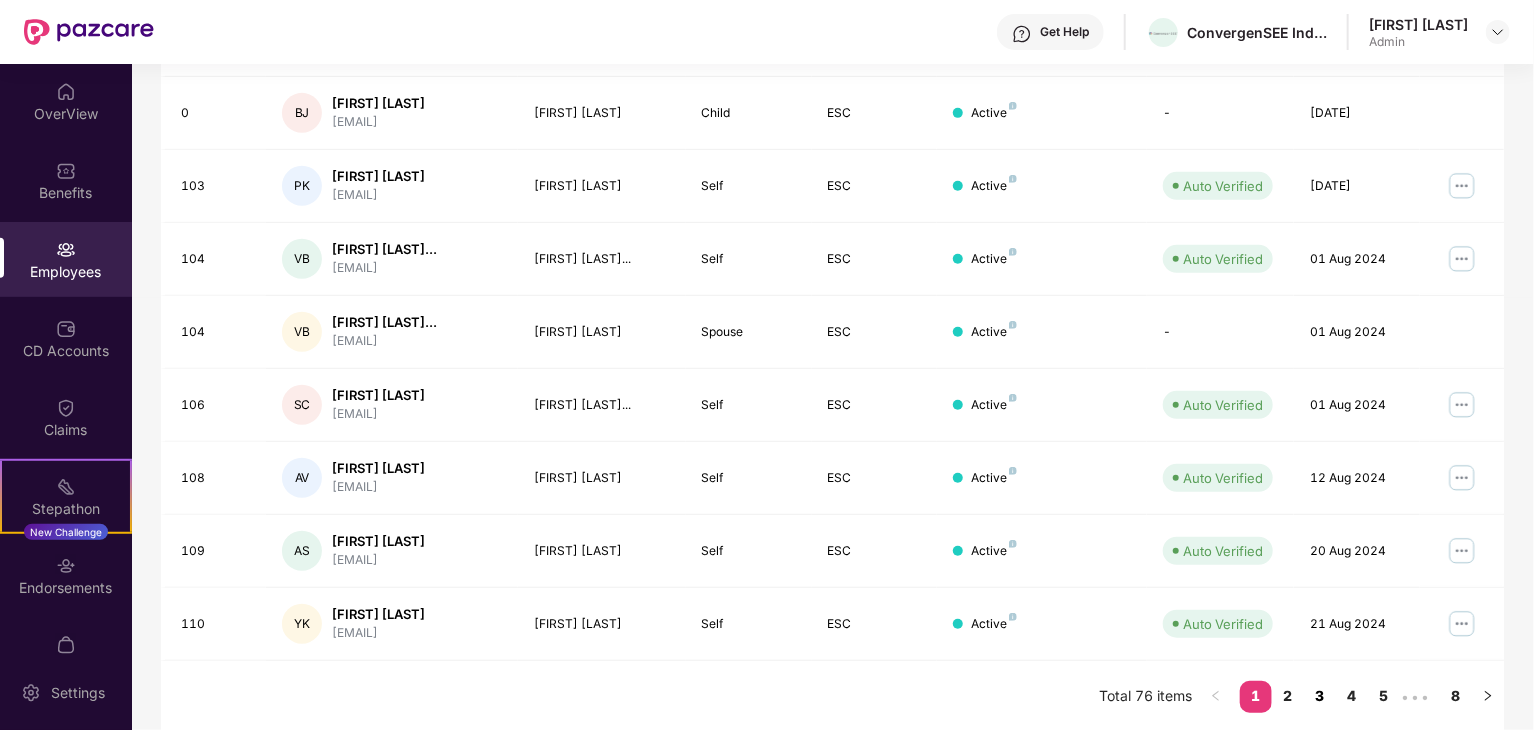 click on "3" at bounding box center [1320, 696] 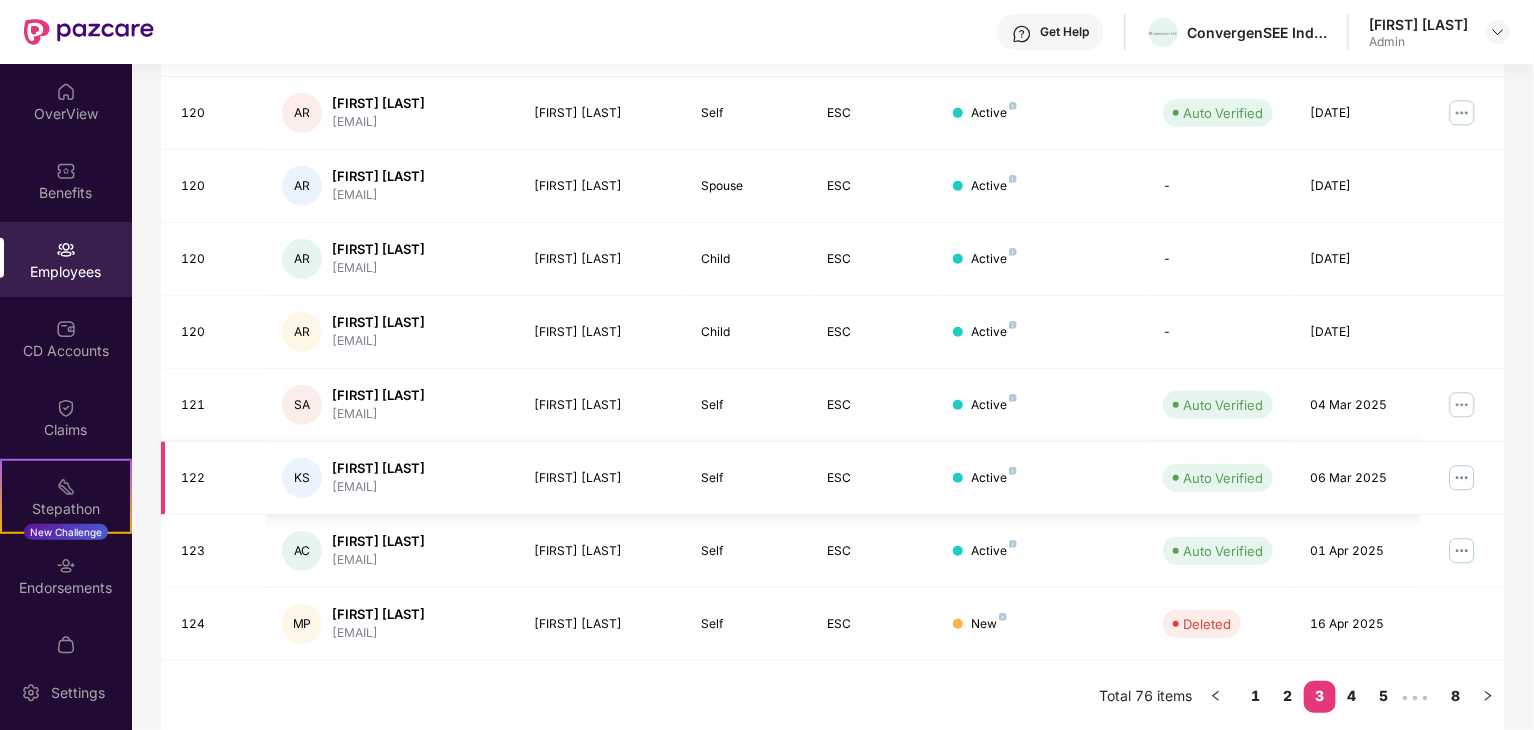 click at bounding box center [1462, 478] 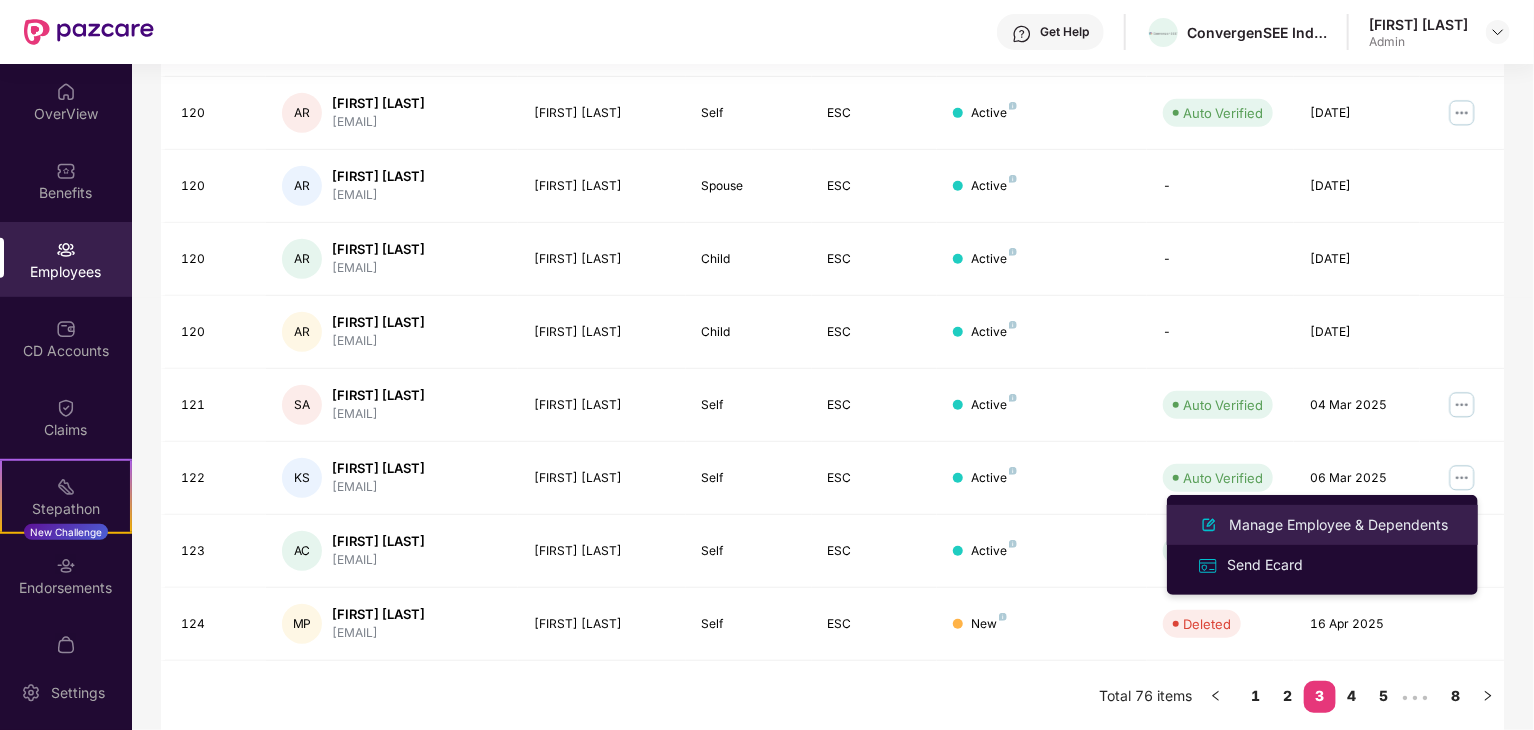 click on "Manage Employee & Dependents" at bounding box center (1338, 525) 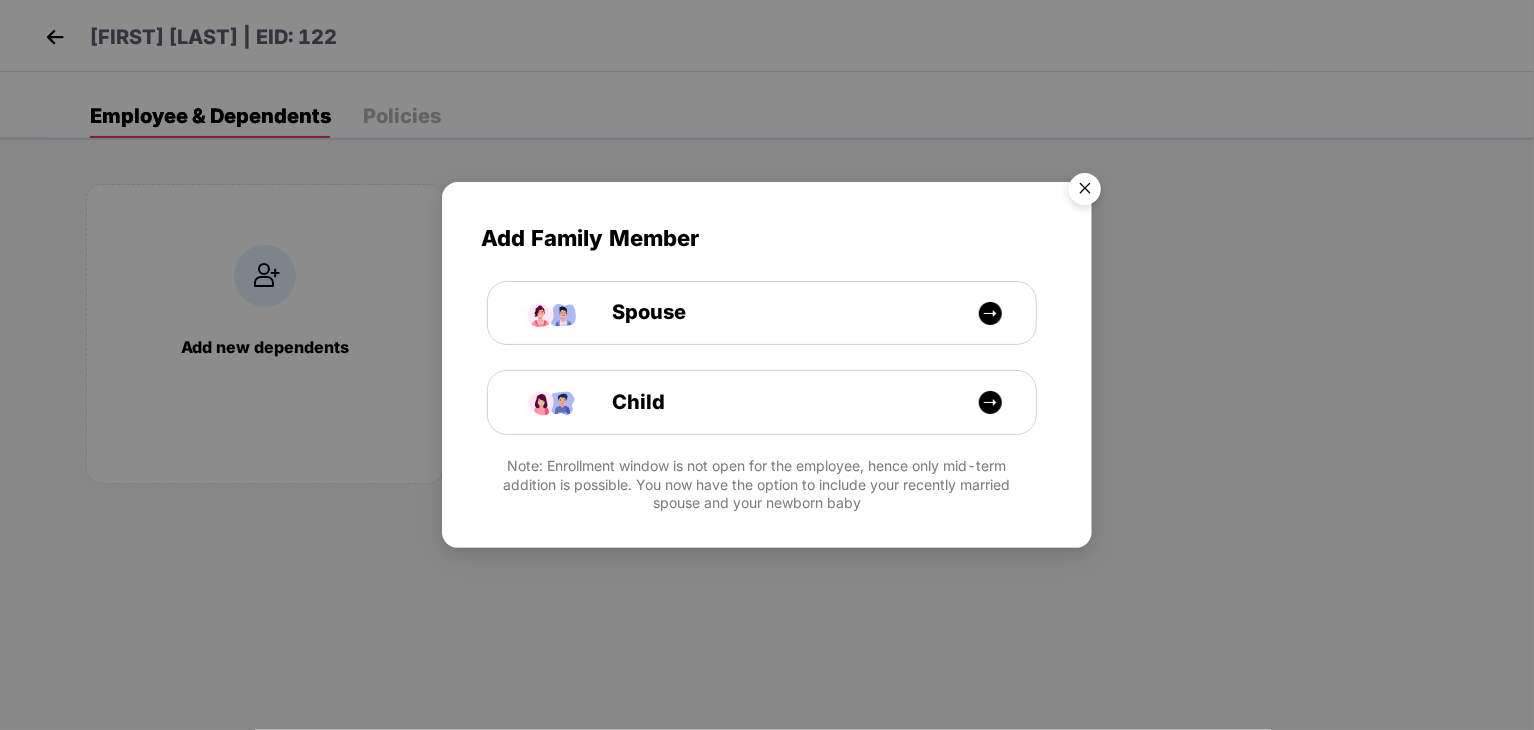 click at bounding box center [1085, 192] 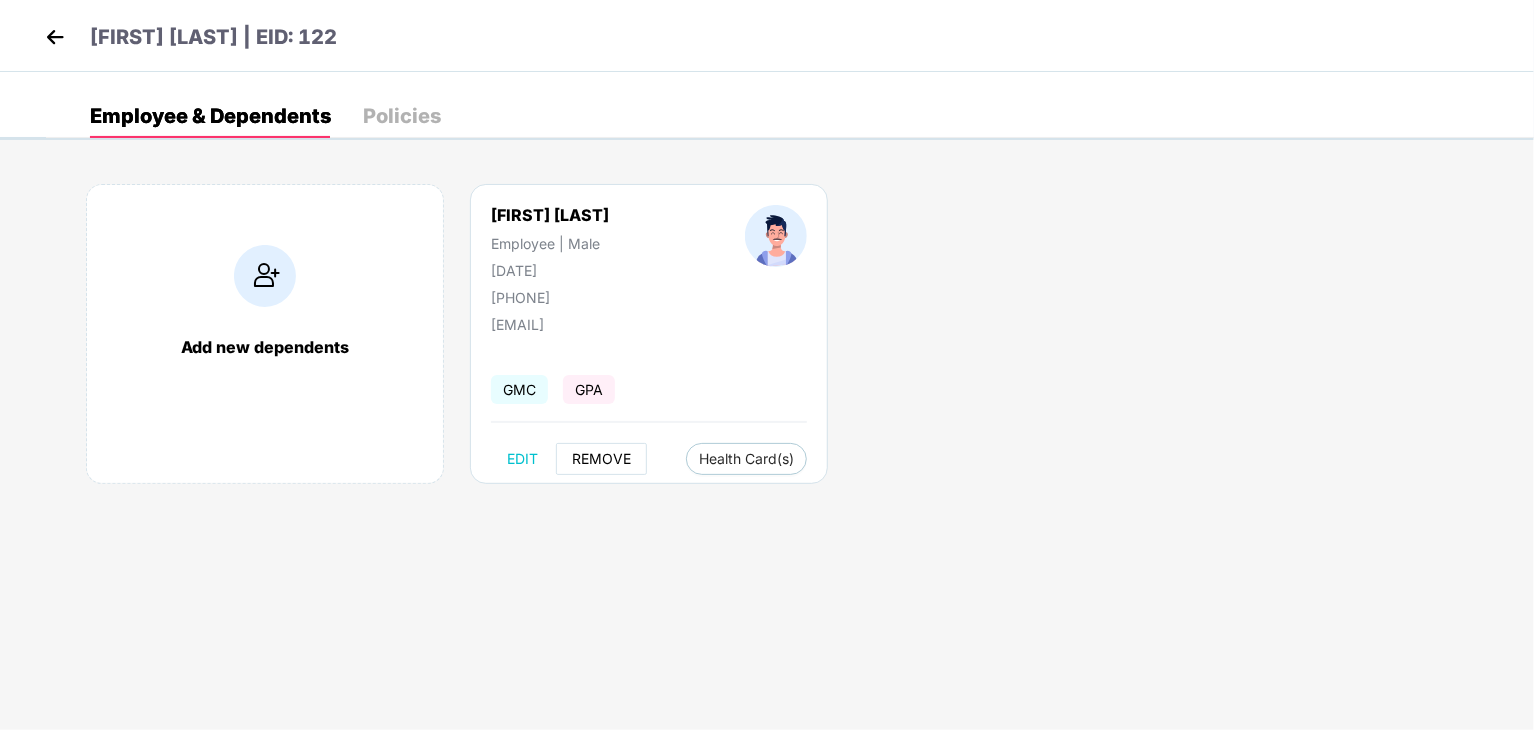 click on "REMOVE" at bounding box center (601, 459) 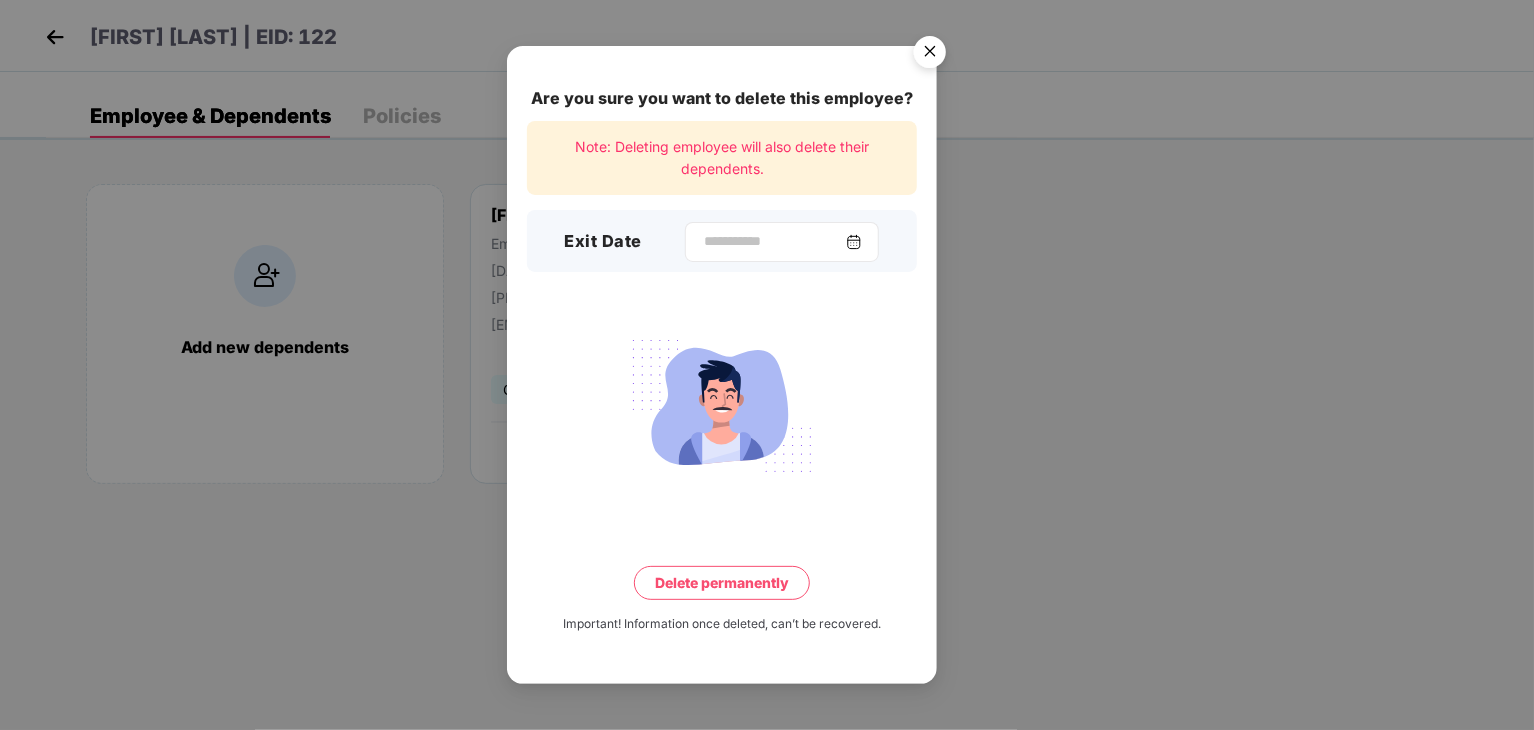 click at bounding box center [854, 242] 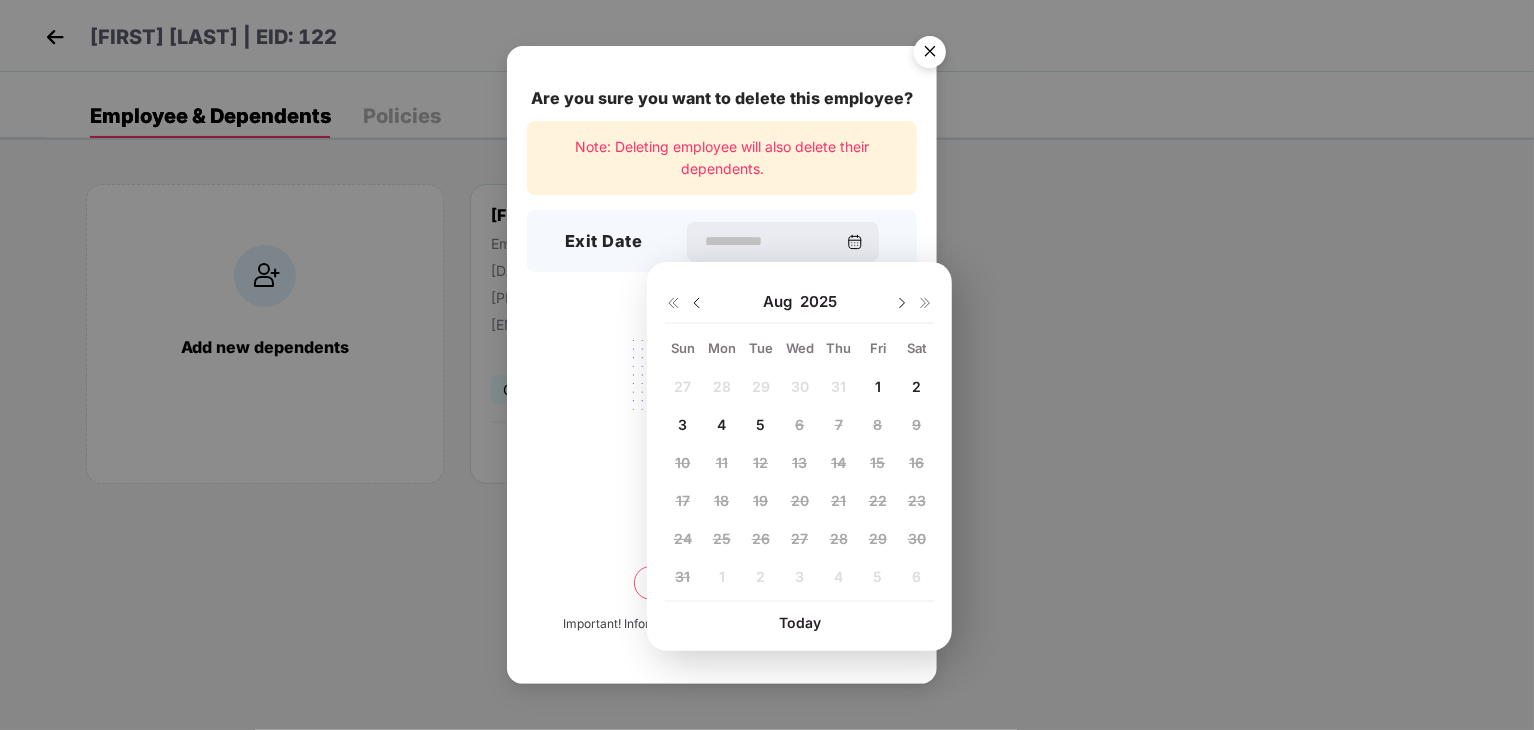 click at bounding box center [697, 303] 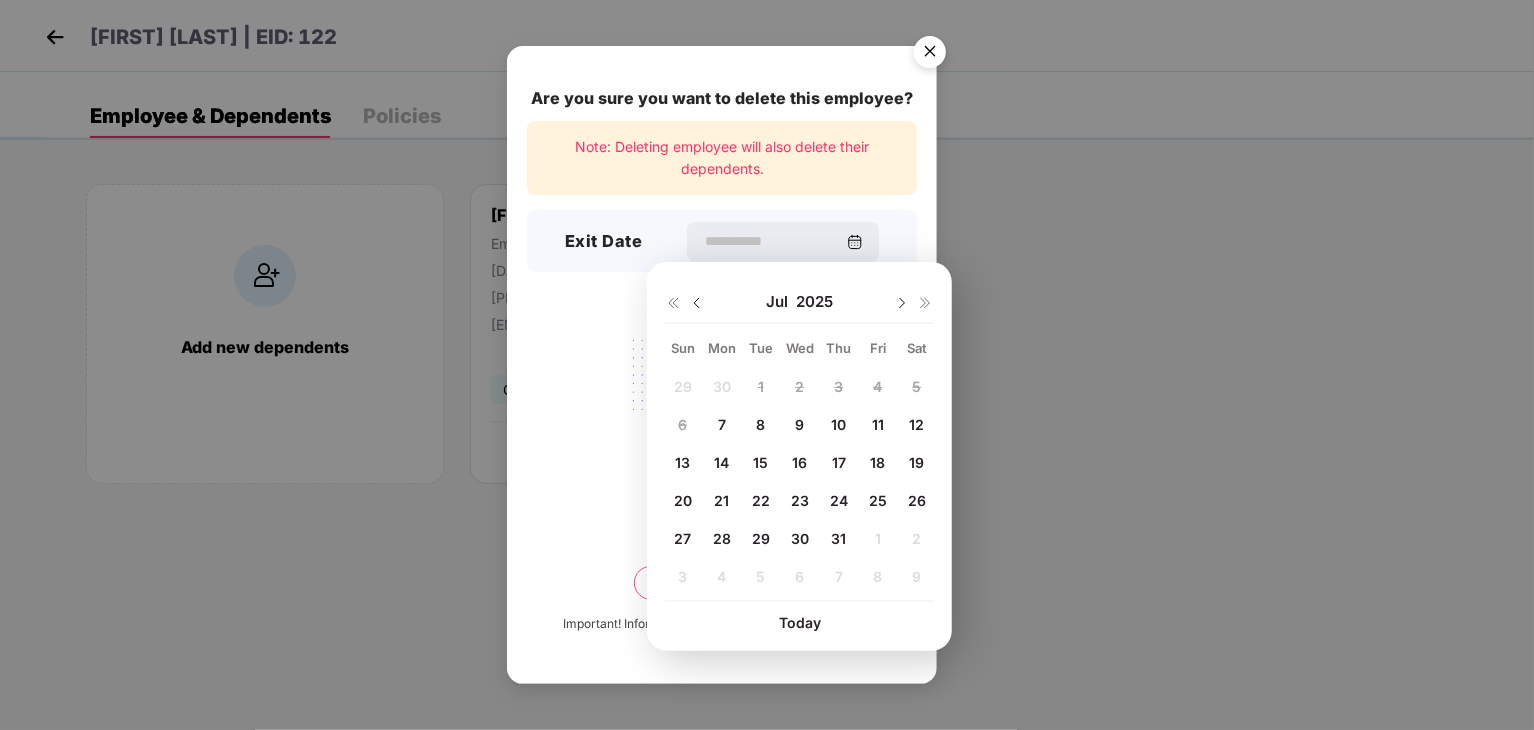 click on "7" at bounding box center (722, 424) 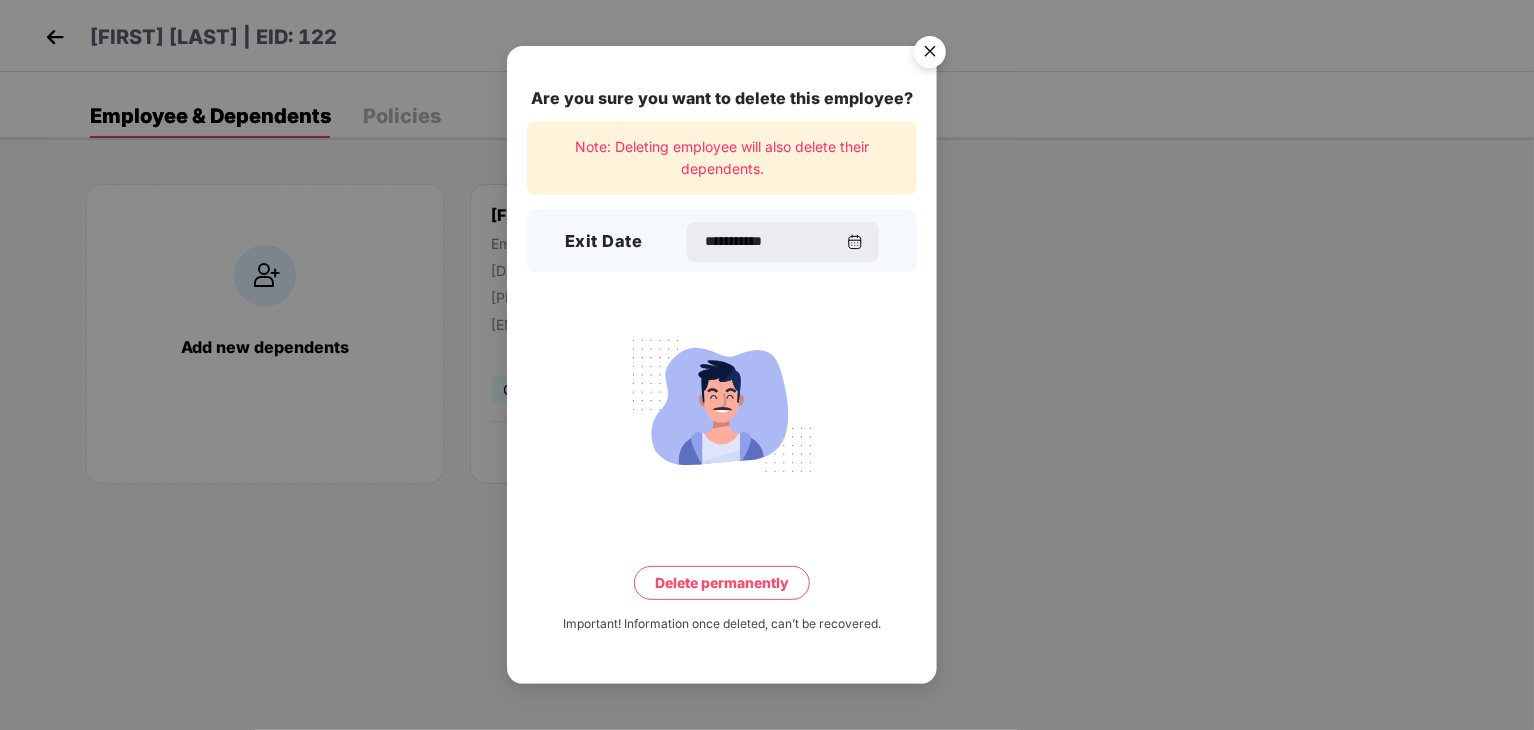 type on "**********" 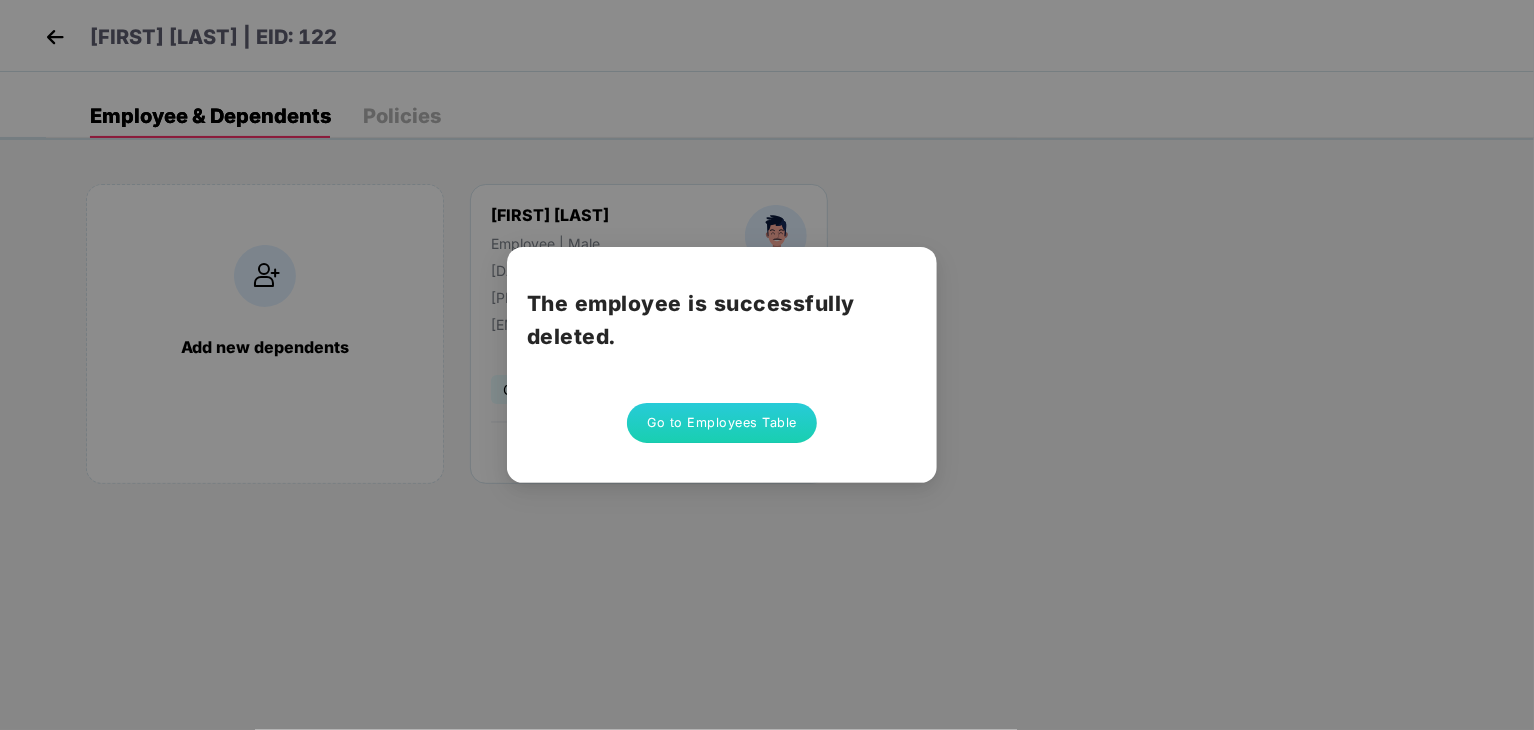 click on "Go to Employees Table" at bounding box center [722, 423] 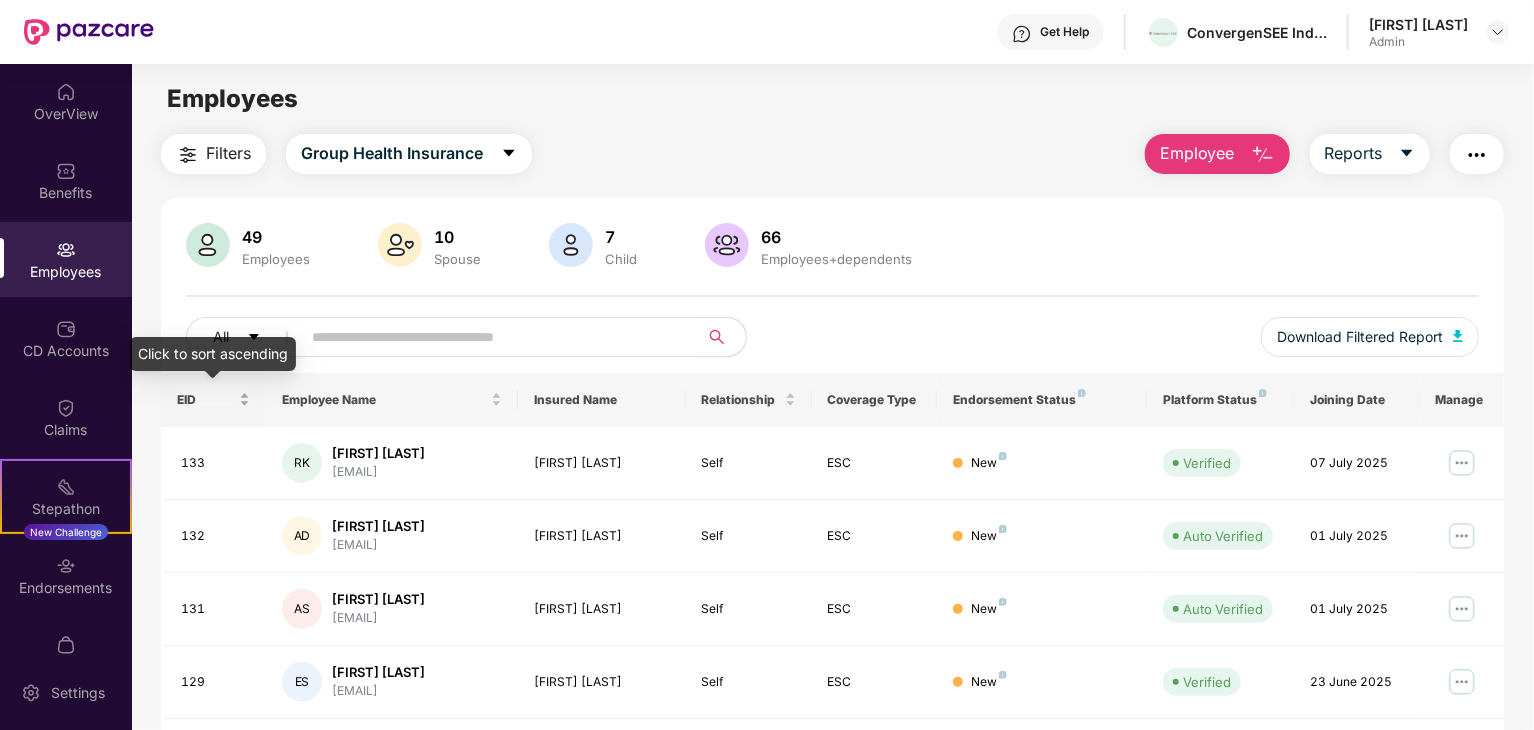 click on "EID" at bounding box center [206, 400] 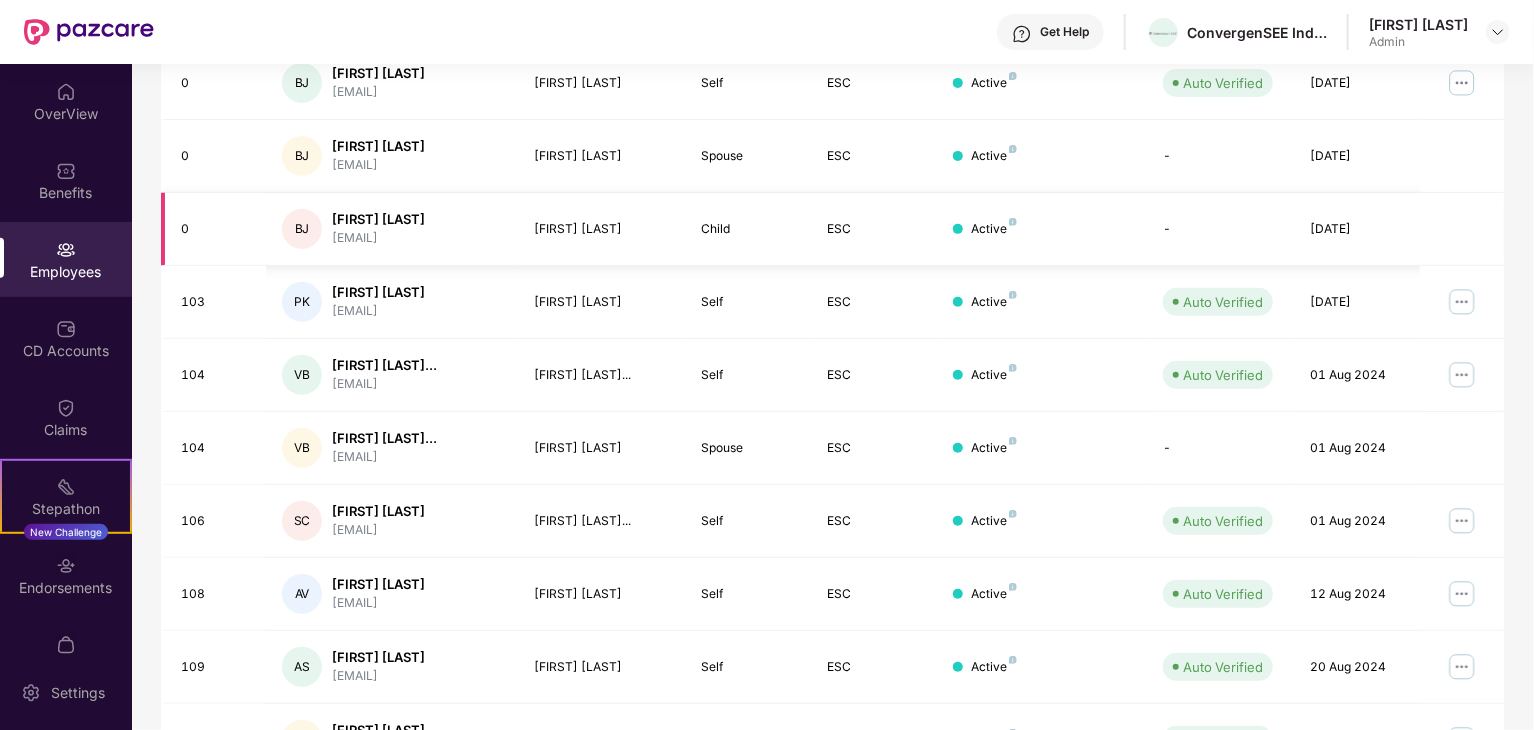 scroll, scrollTop: 496, scrollLeft: 0, axis: vertical 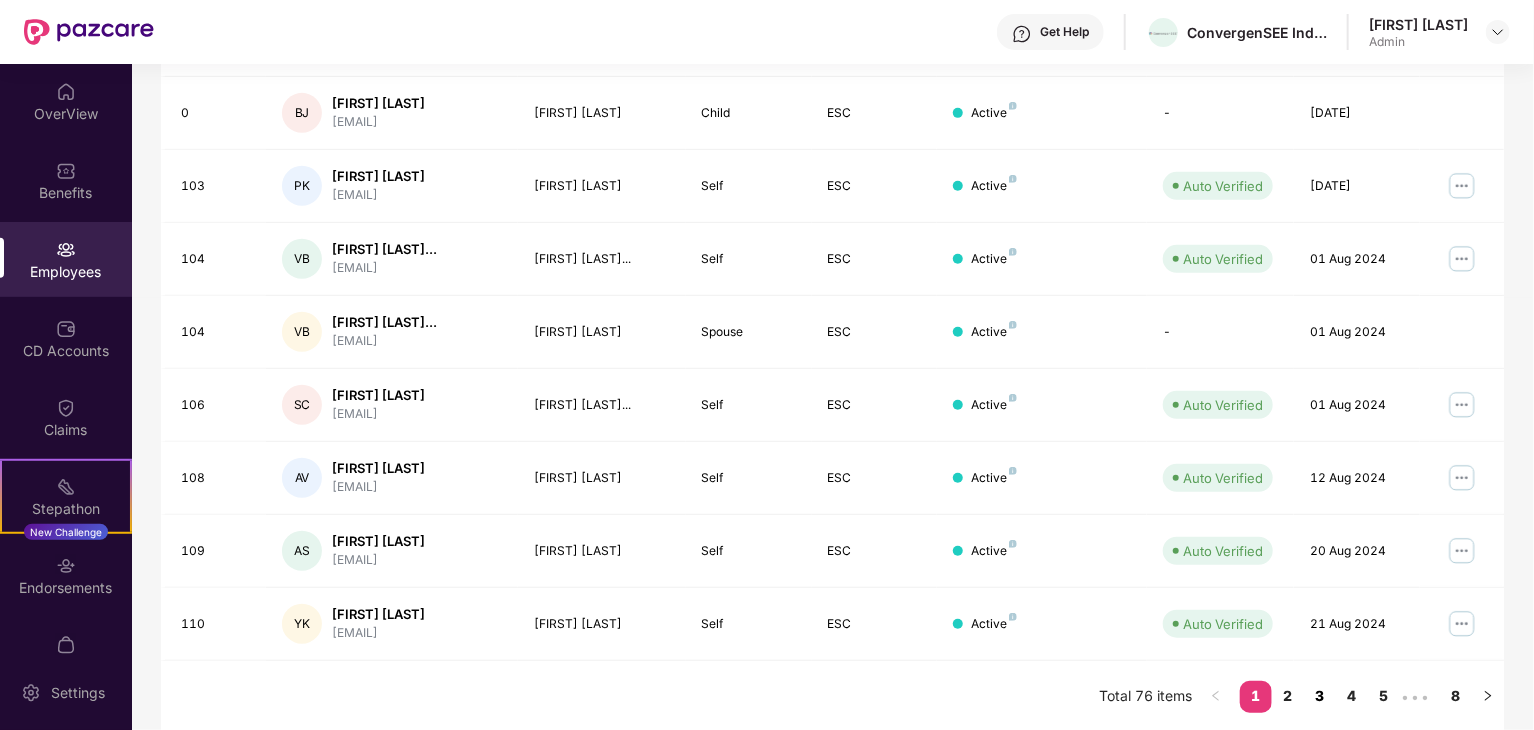 click on "3" at bounding box center (1320, 696) 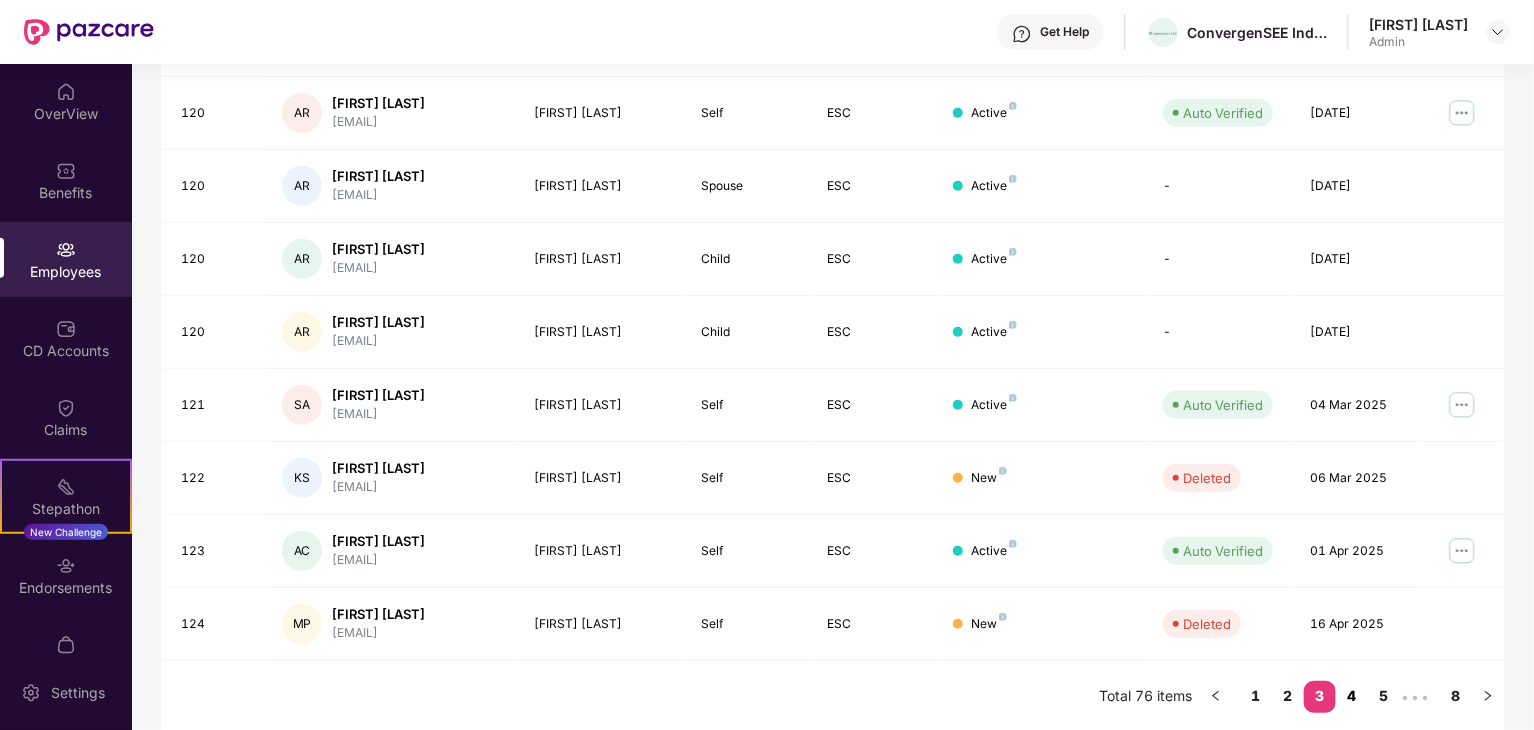 click on "4" at bounding box center [1352, 696] 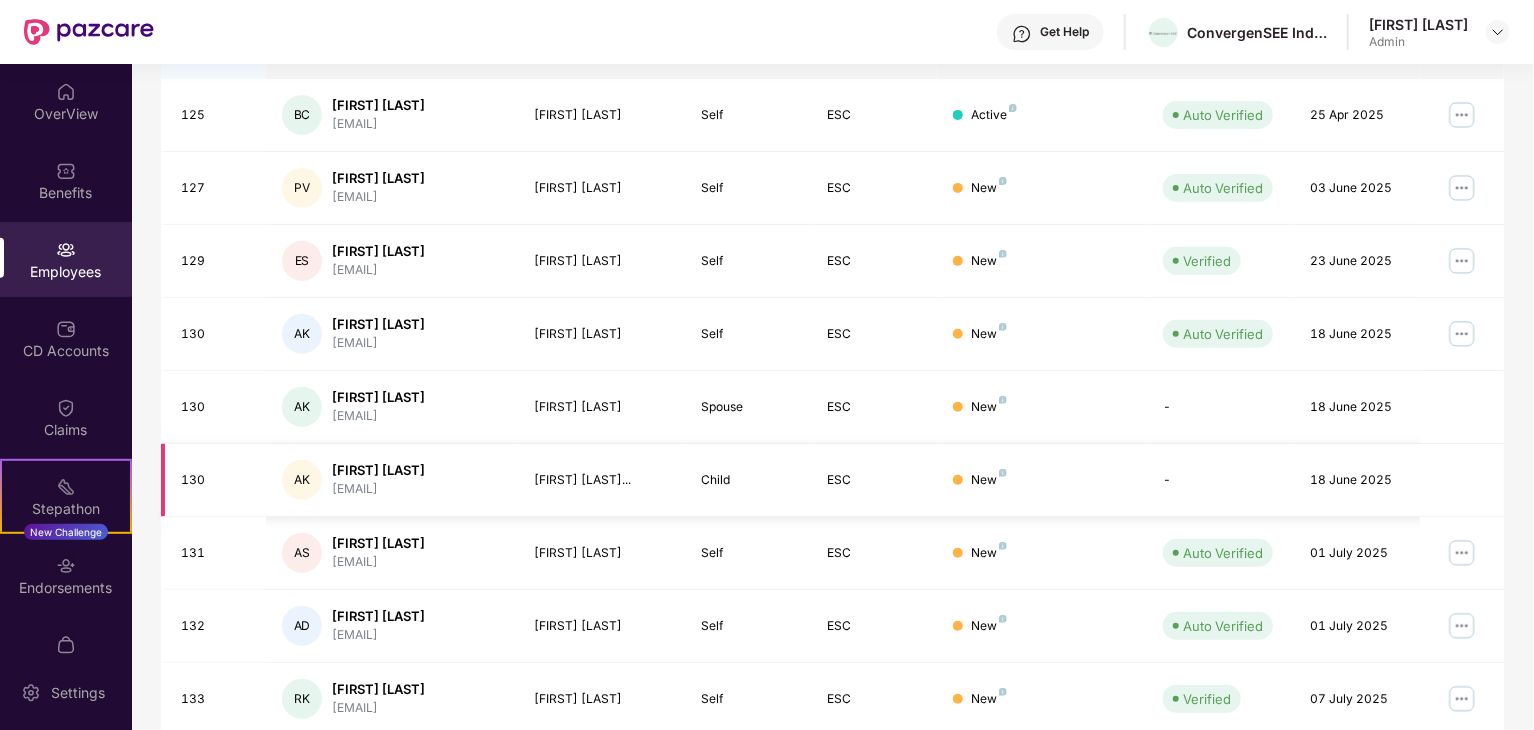 scroll, scrollTop: 344, scrollLeft: 0, axis: vertical 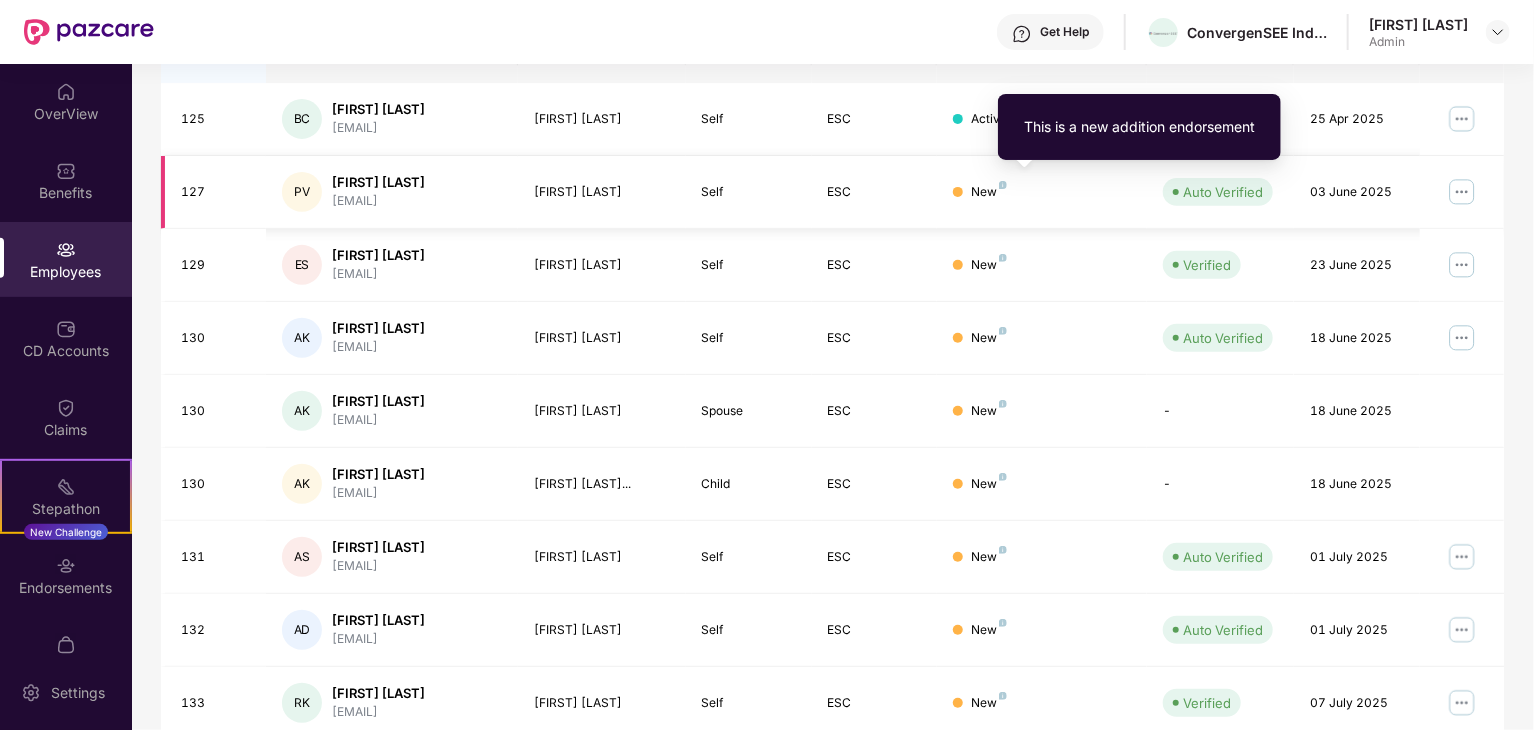click at bounding box center (1003, 185) 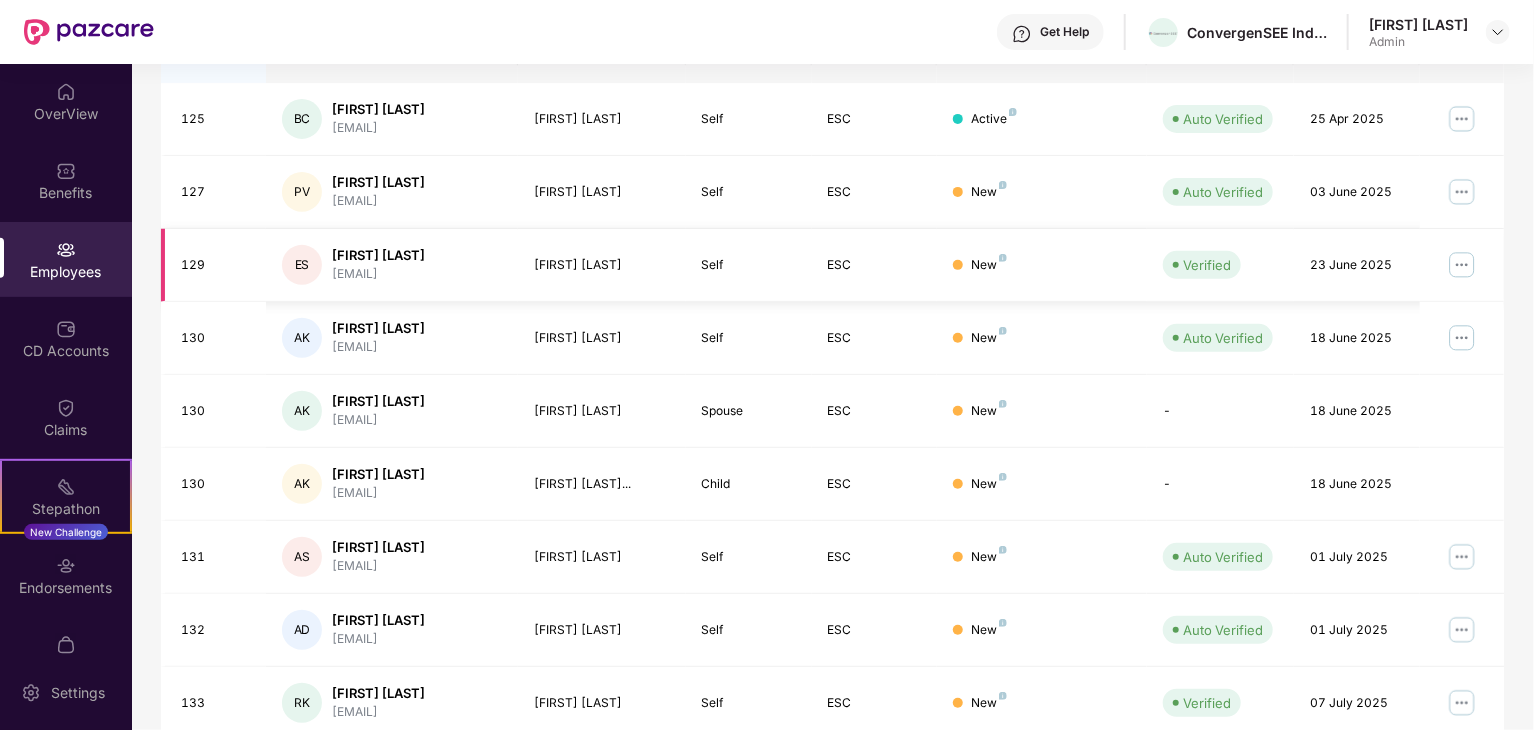 click on "Verified" at bounding box center [1220, 265] 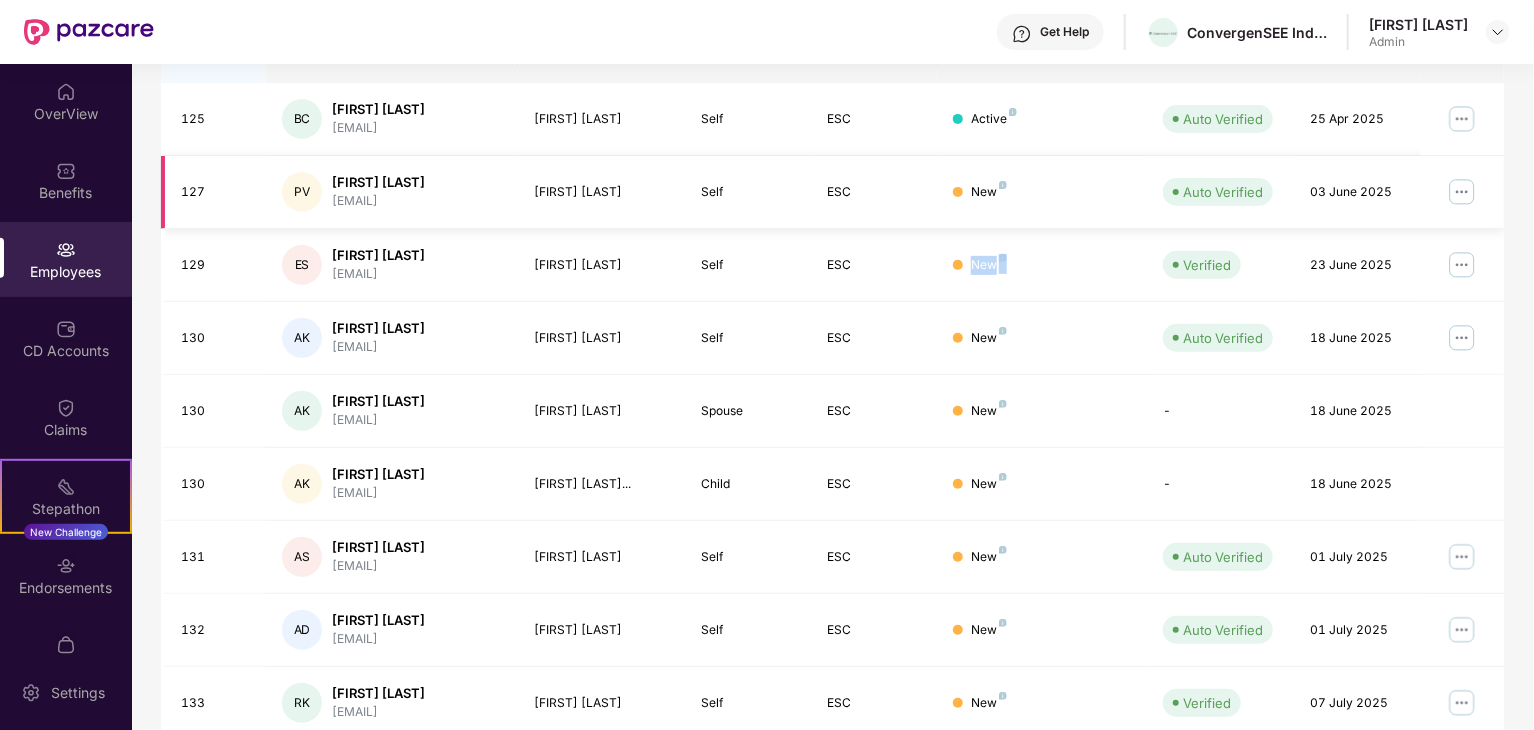drag, startPoint x: 1172, startPoint y: 244, endPoint x: 1159, endPoint y: 214, distance: 32.695564 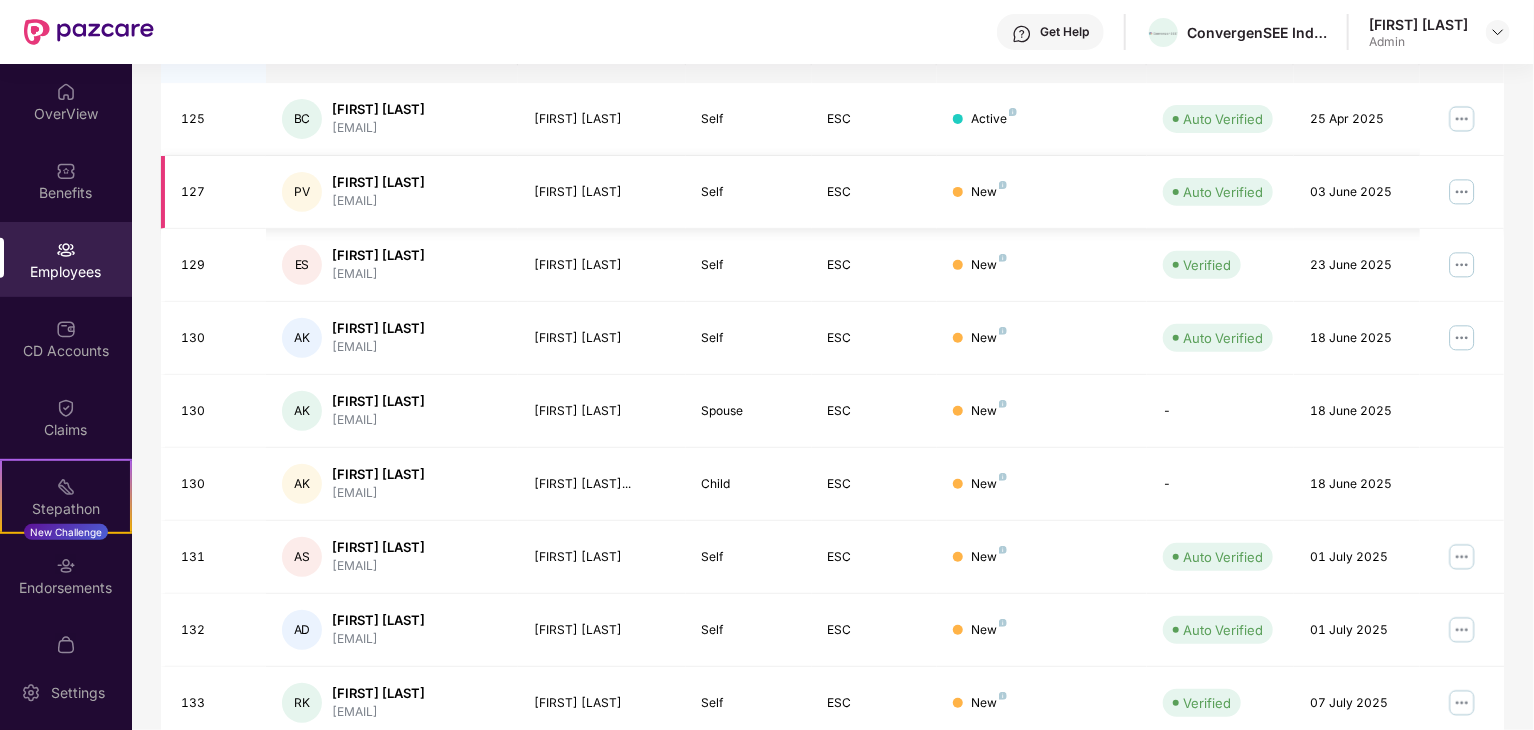 click on "Auto Verified" at bounding box center (1220, 192) 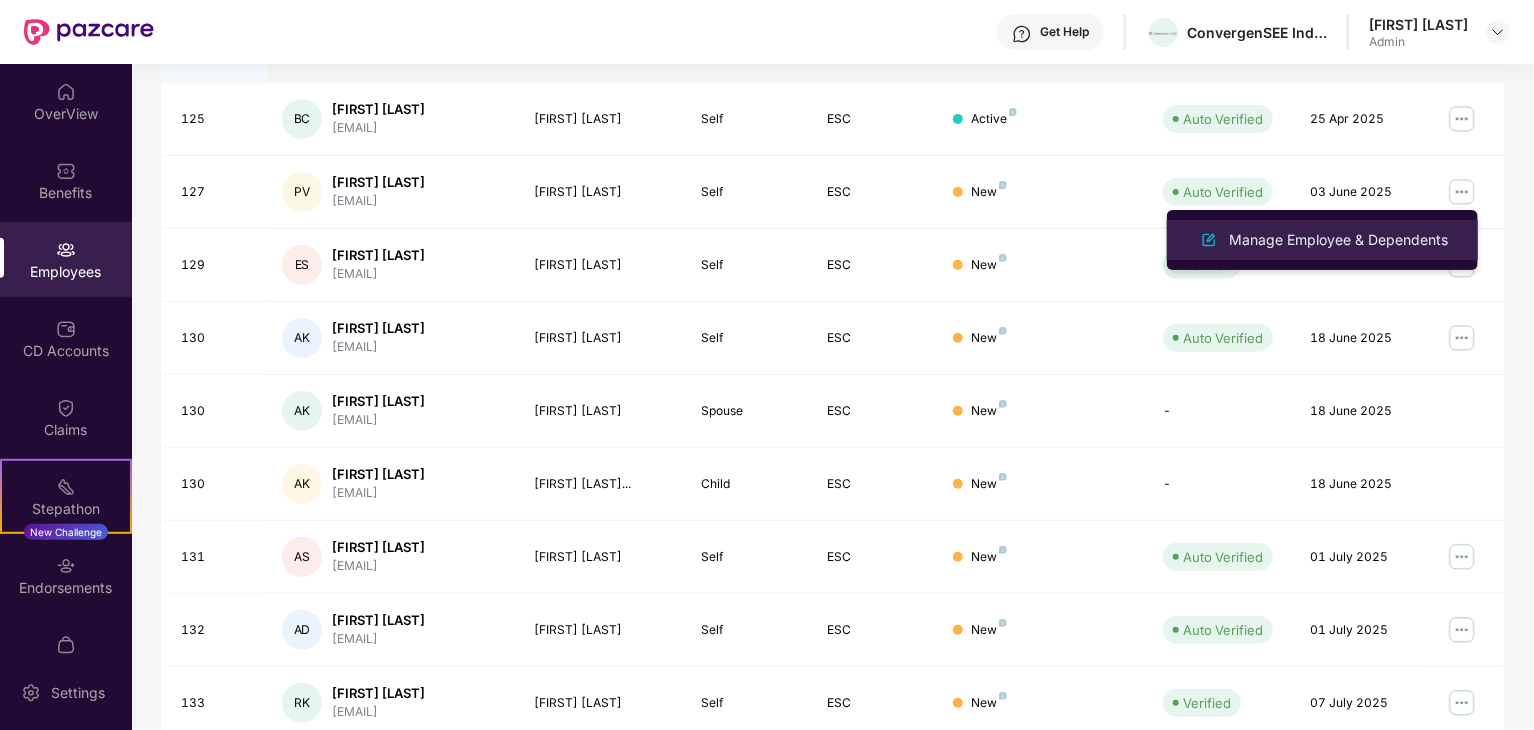 click on "Manage Employee & Dependents" at bounding box center (1338, 240) 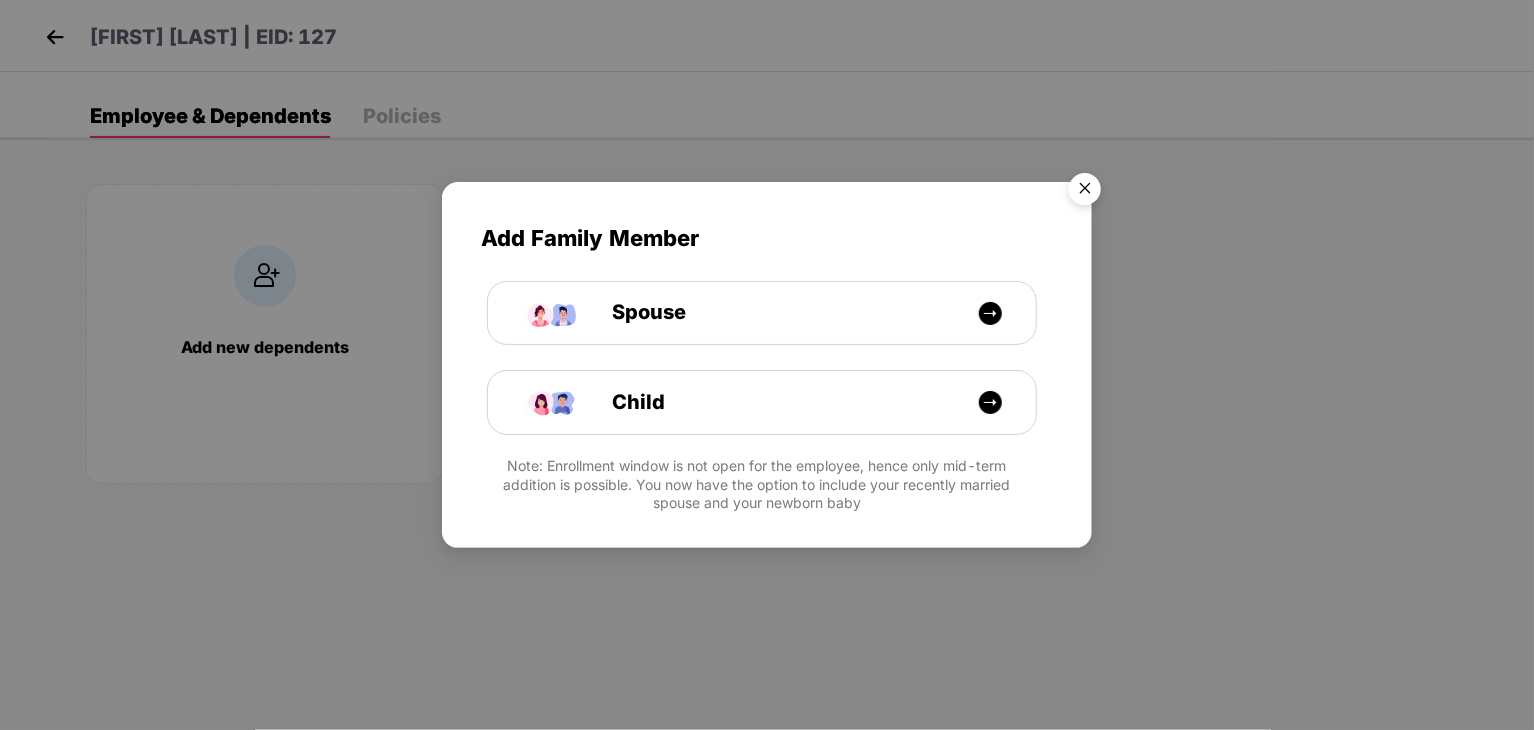 click at bounding box center (1085, 192) 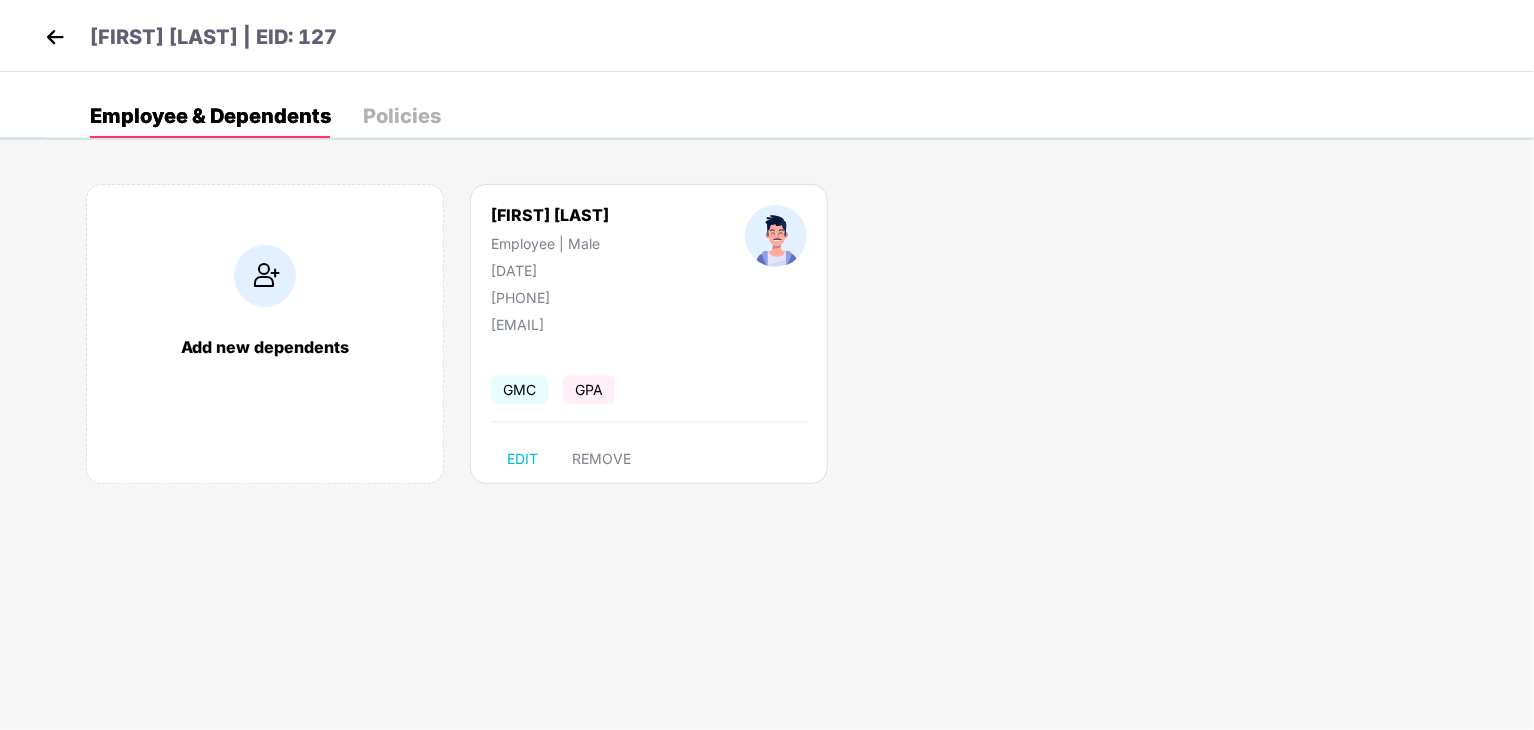 click on "[FIRST] [LAST] Employee | Male [DATE] [PHONE]" at bounding box center (550, 255) 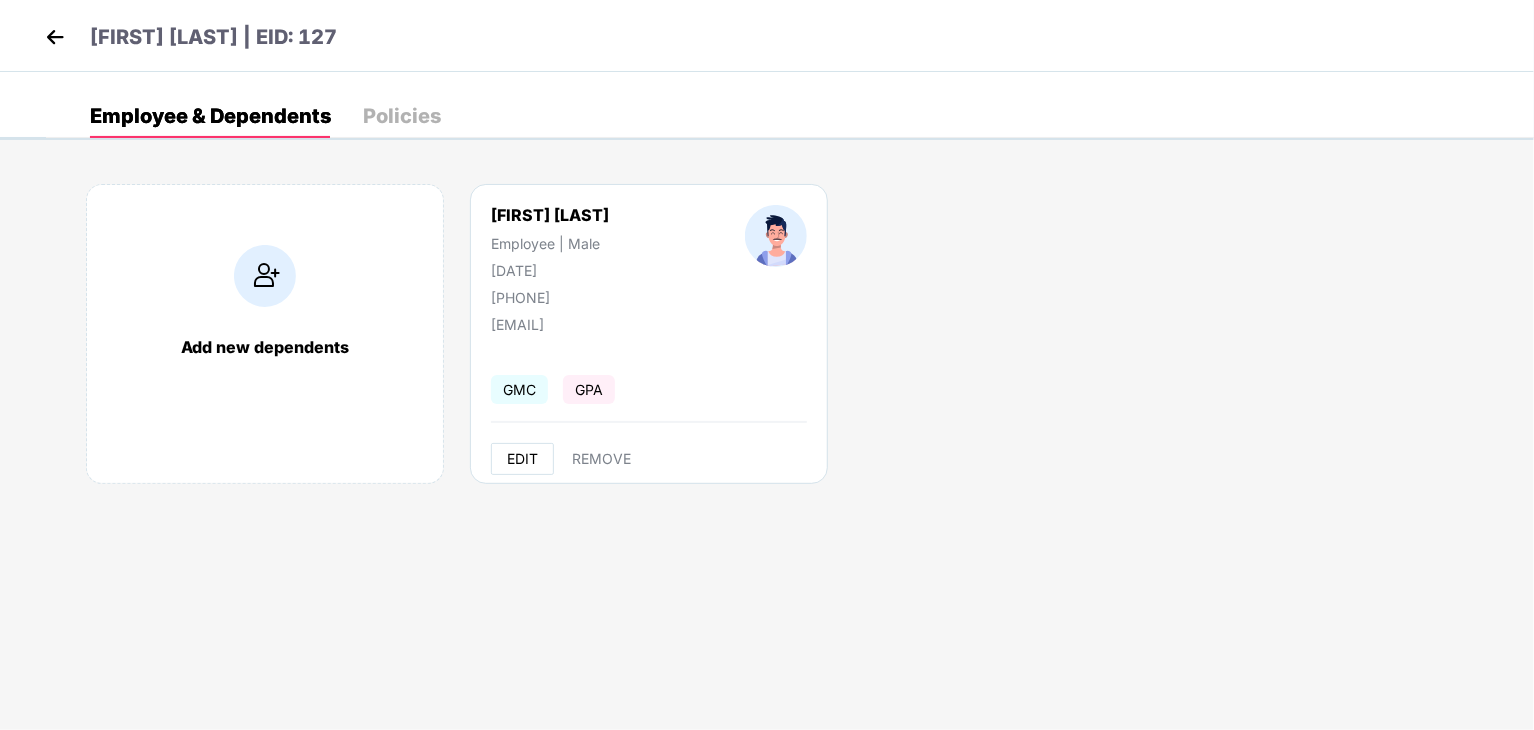 click on "EDIT" at bounding box center [522, 459] 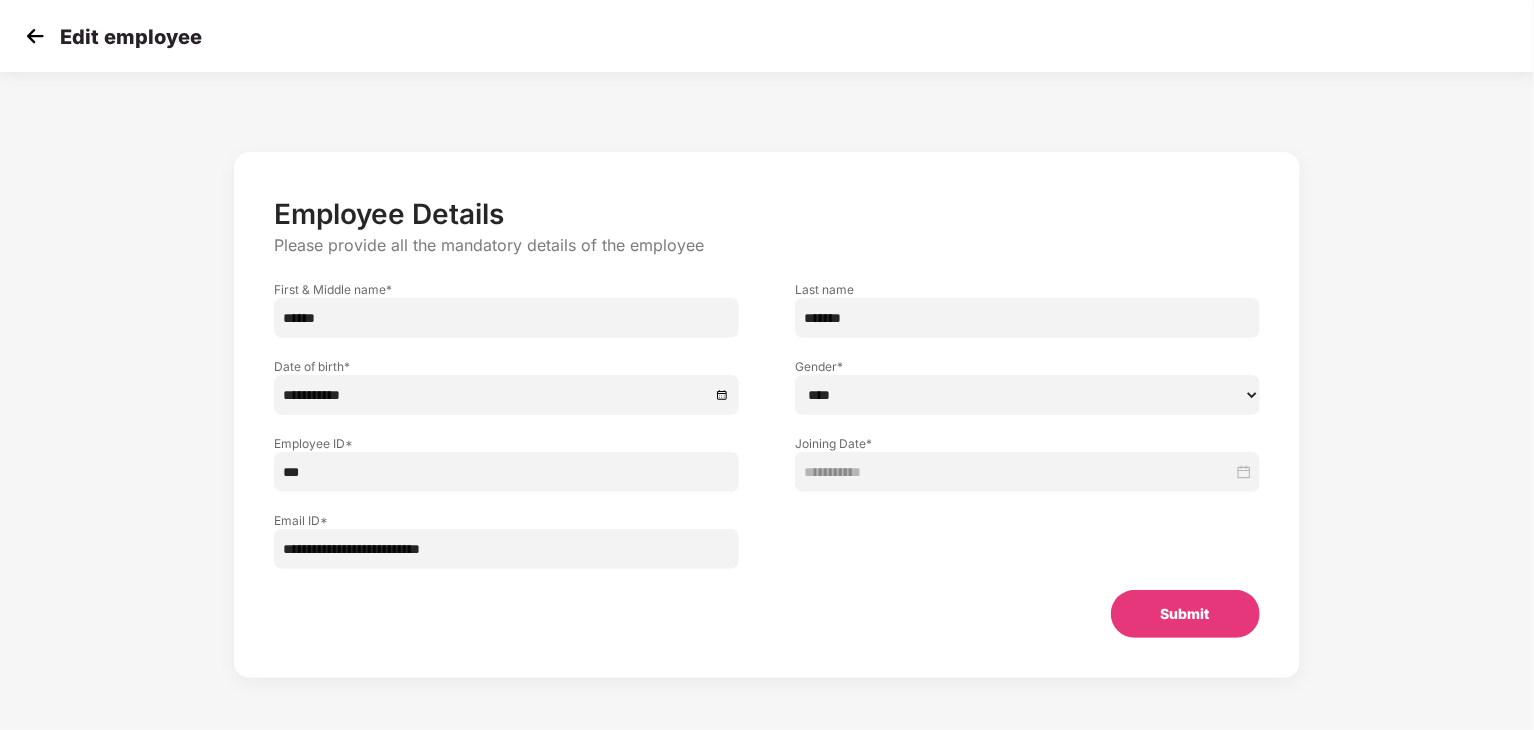 click on "Submit" at bounding box center (1185, 614) 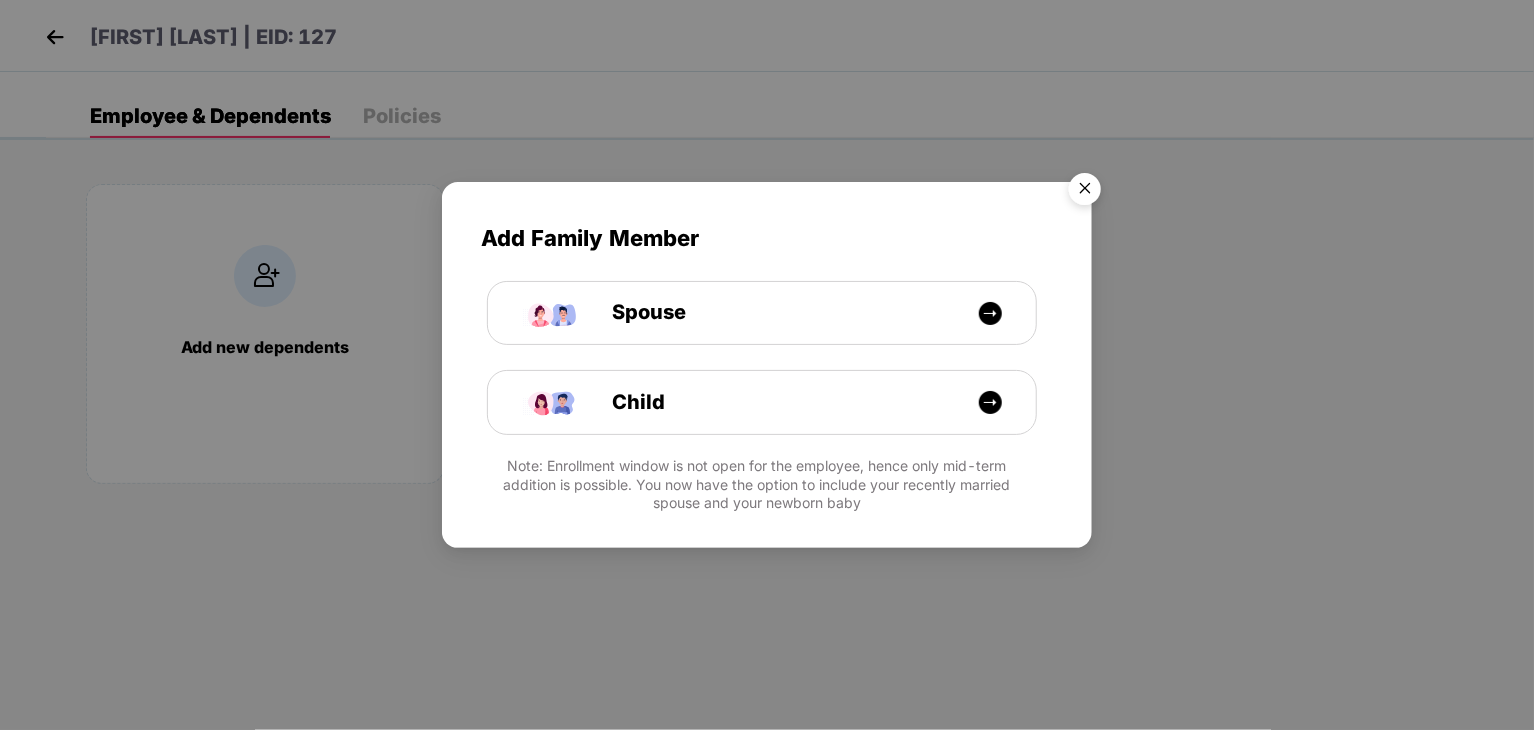 click at bounding box center [1085, 192] 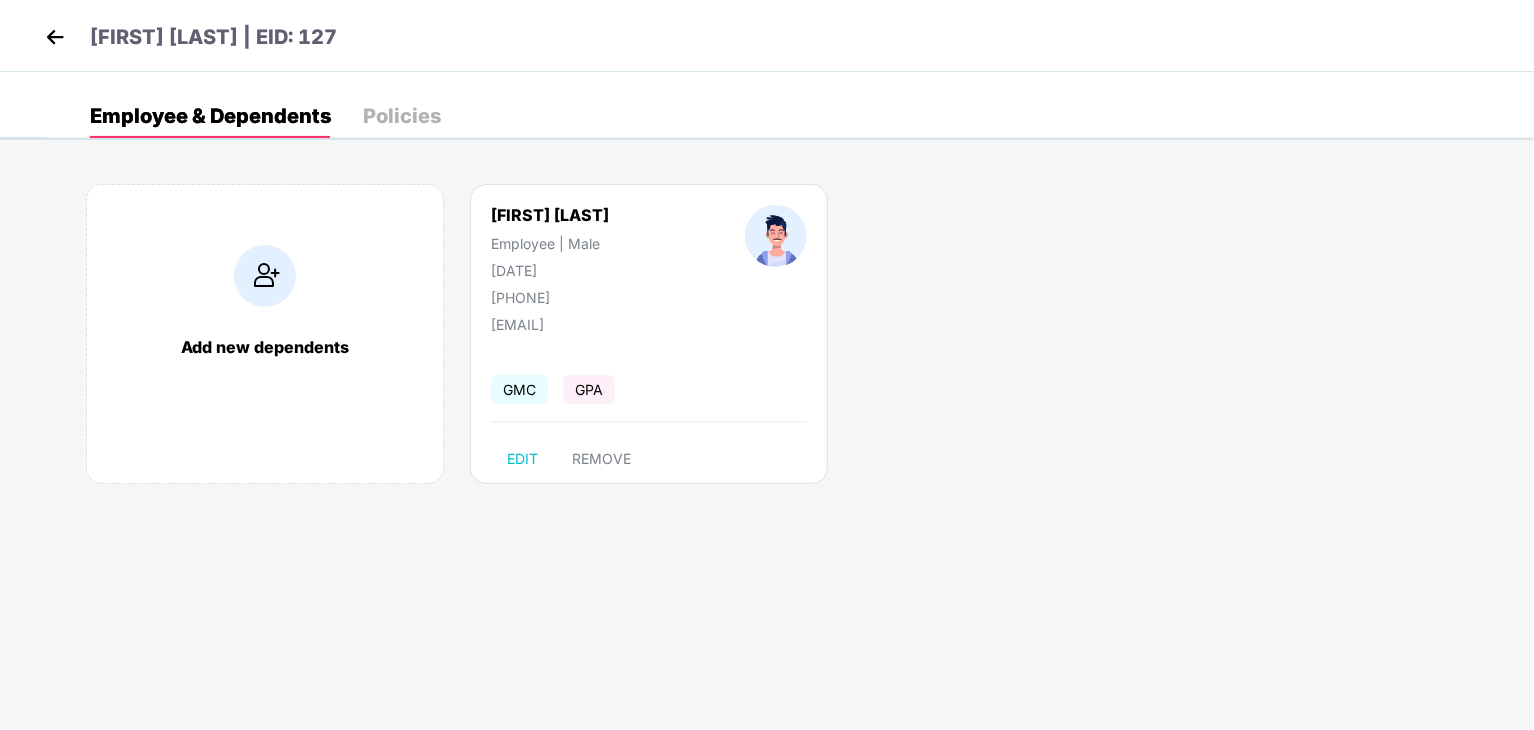 click at bounding box center [55, 37] 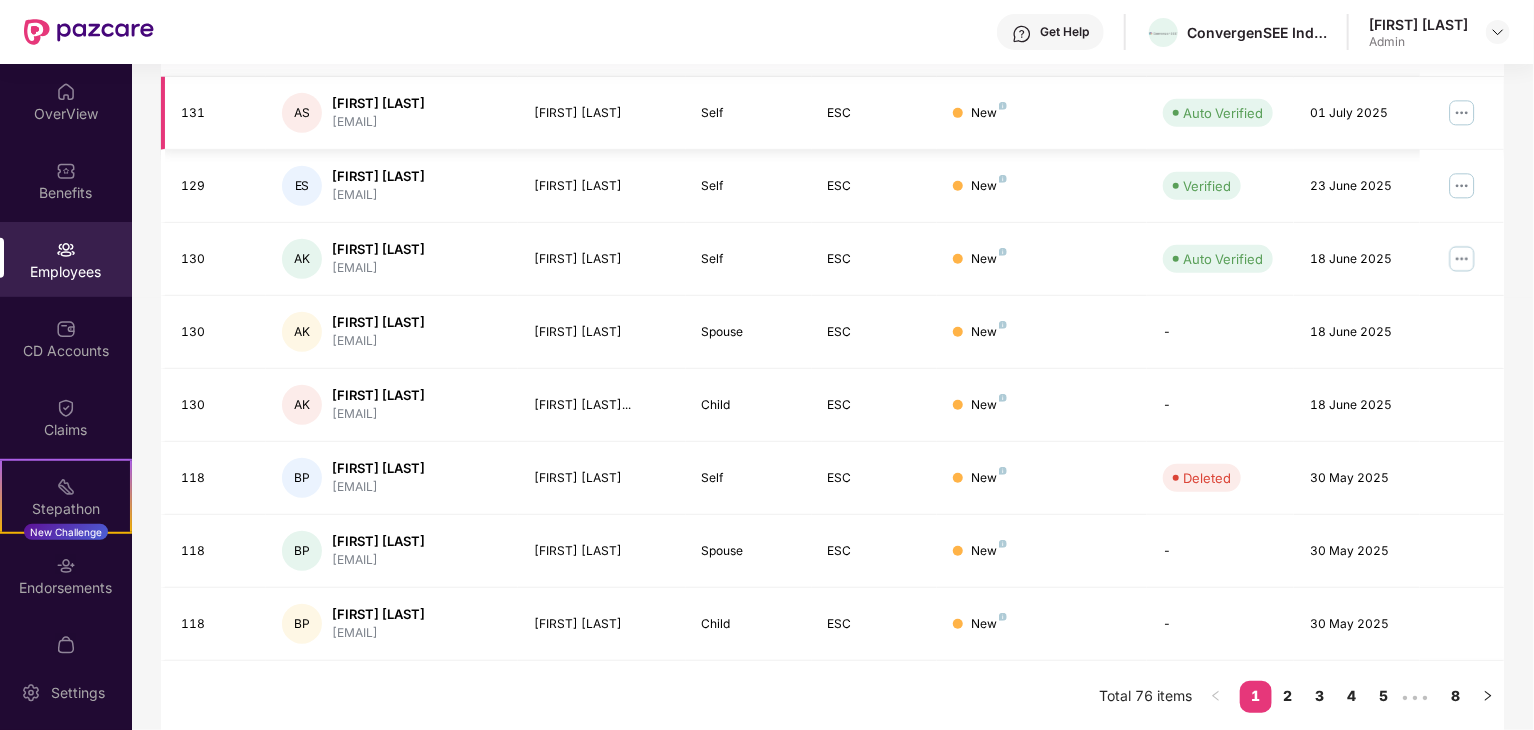 scroll, scrollTop: 495, scrollLeft: 0, axis: vertical 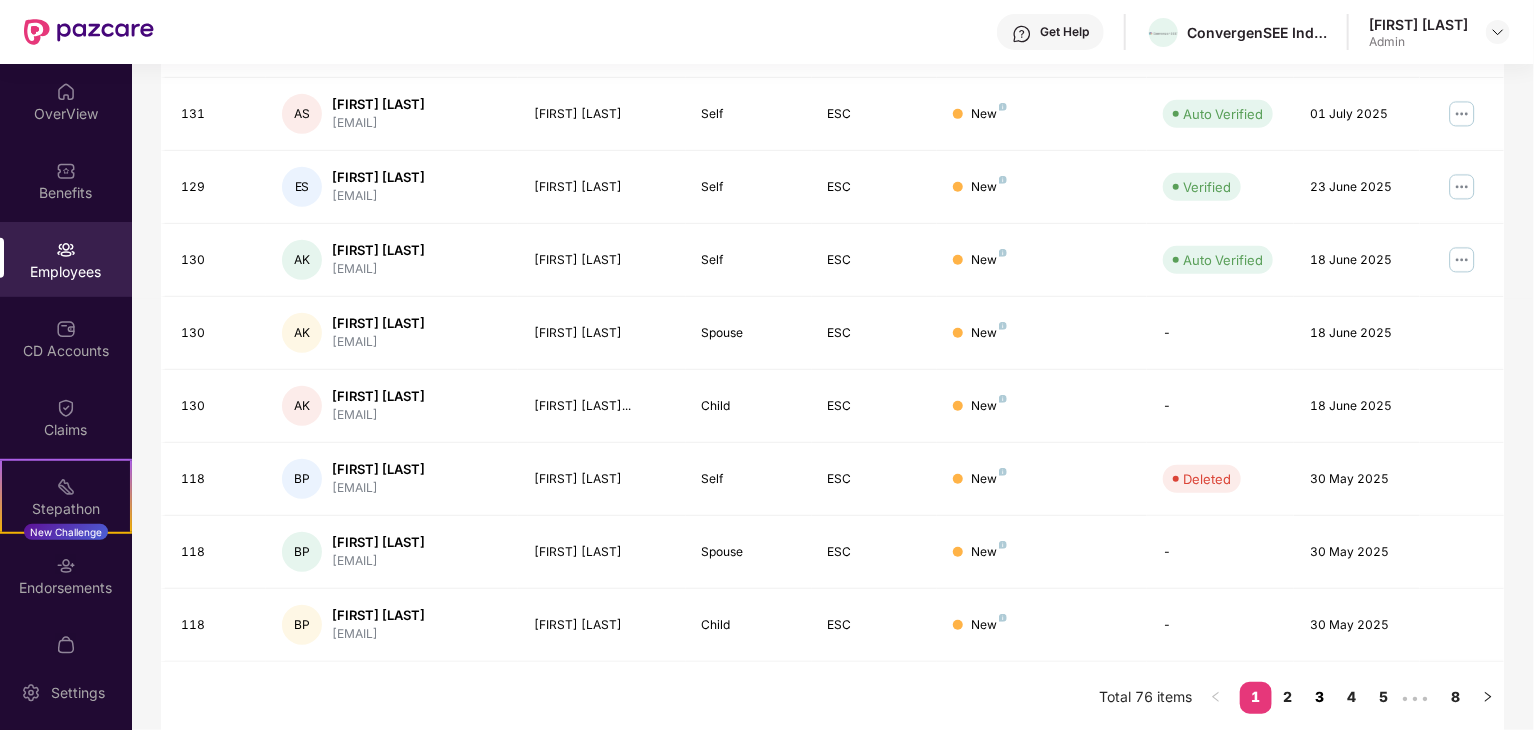 click on "3" at bounding box center [1320, 697] 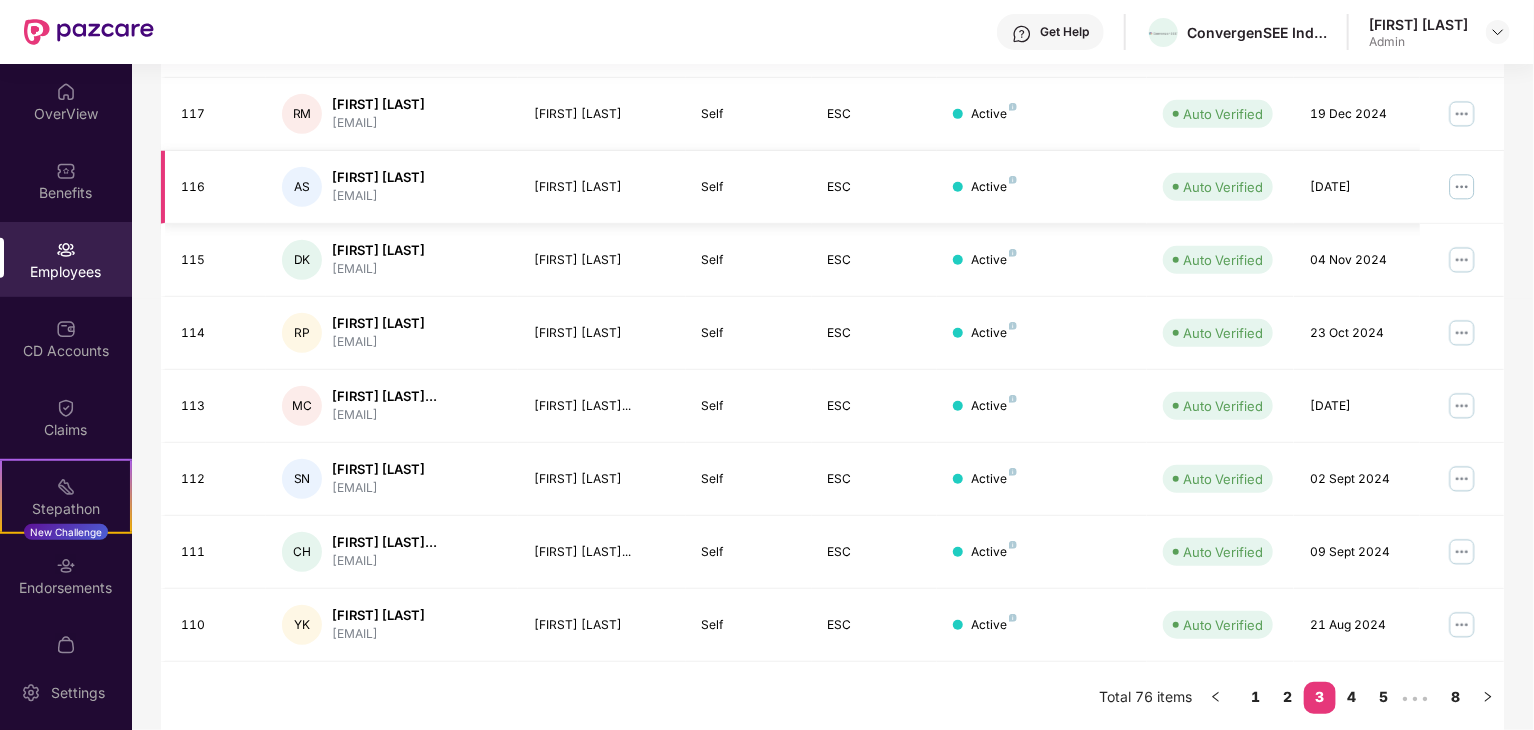 drag, startPoint x: 1322, startPoint y: 696, endPoint x: 676, endPoint y: 189, distance: 821.1973 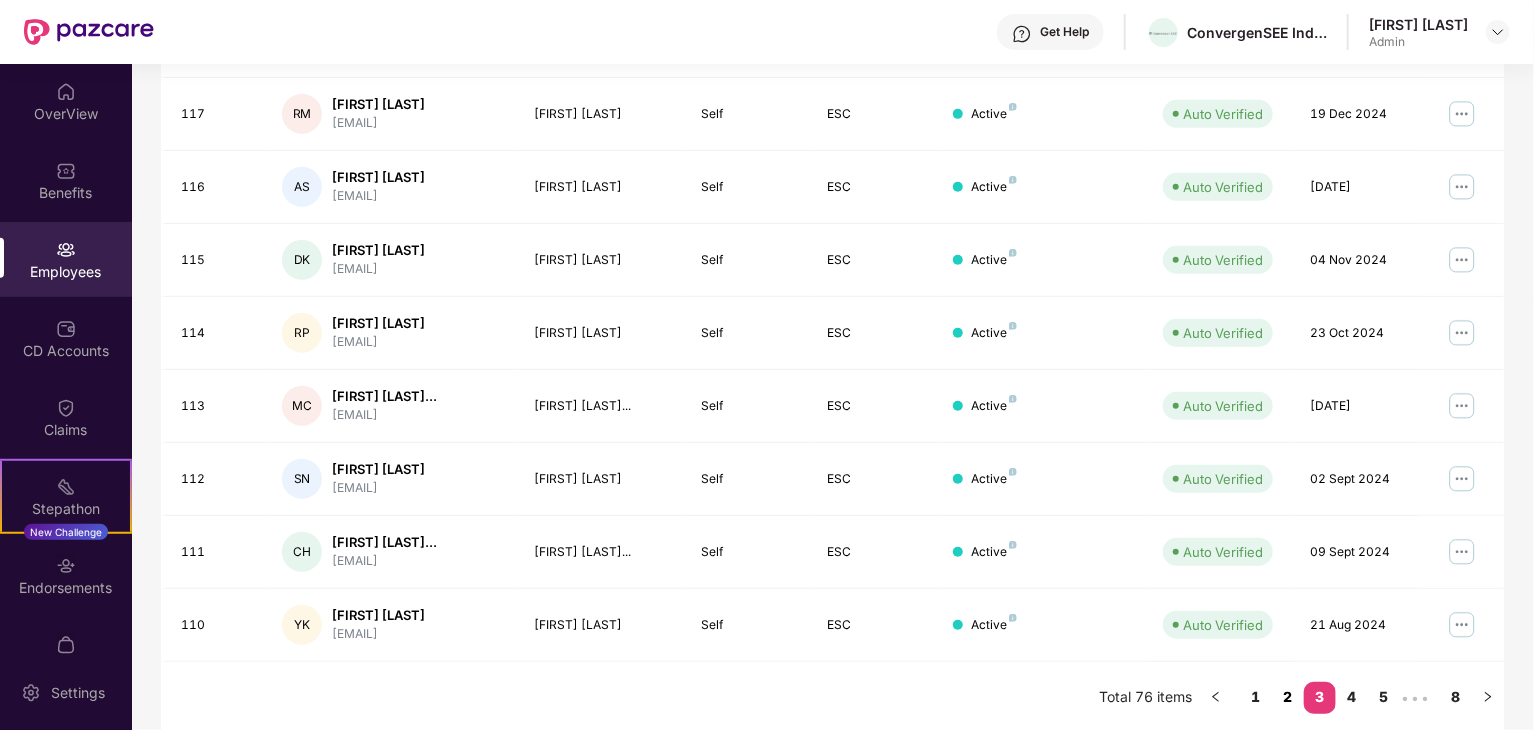 click on "2" at bounding box center [1288, 697] 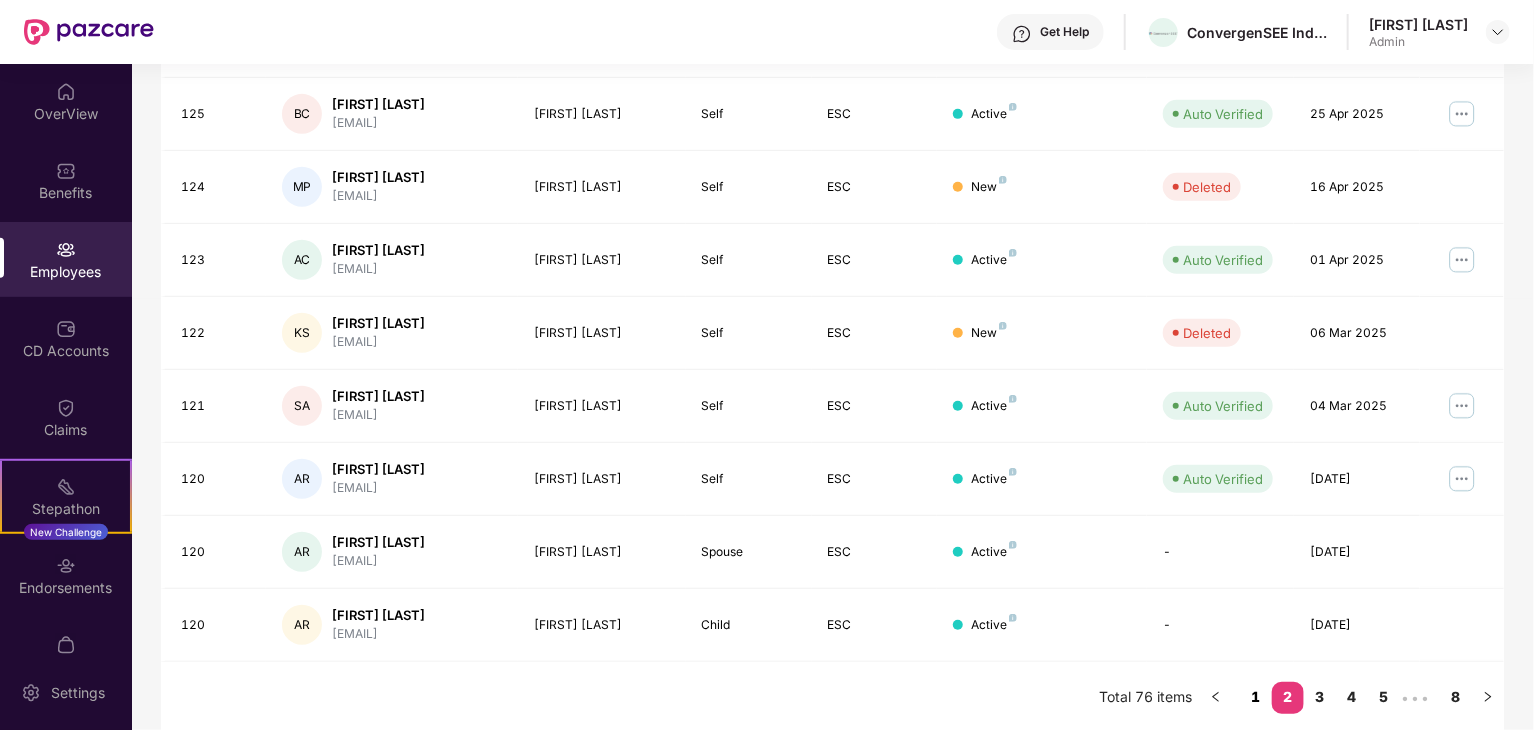 click on "1" at bounding box center [1256, 697] 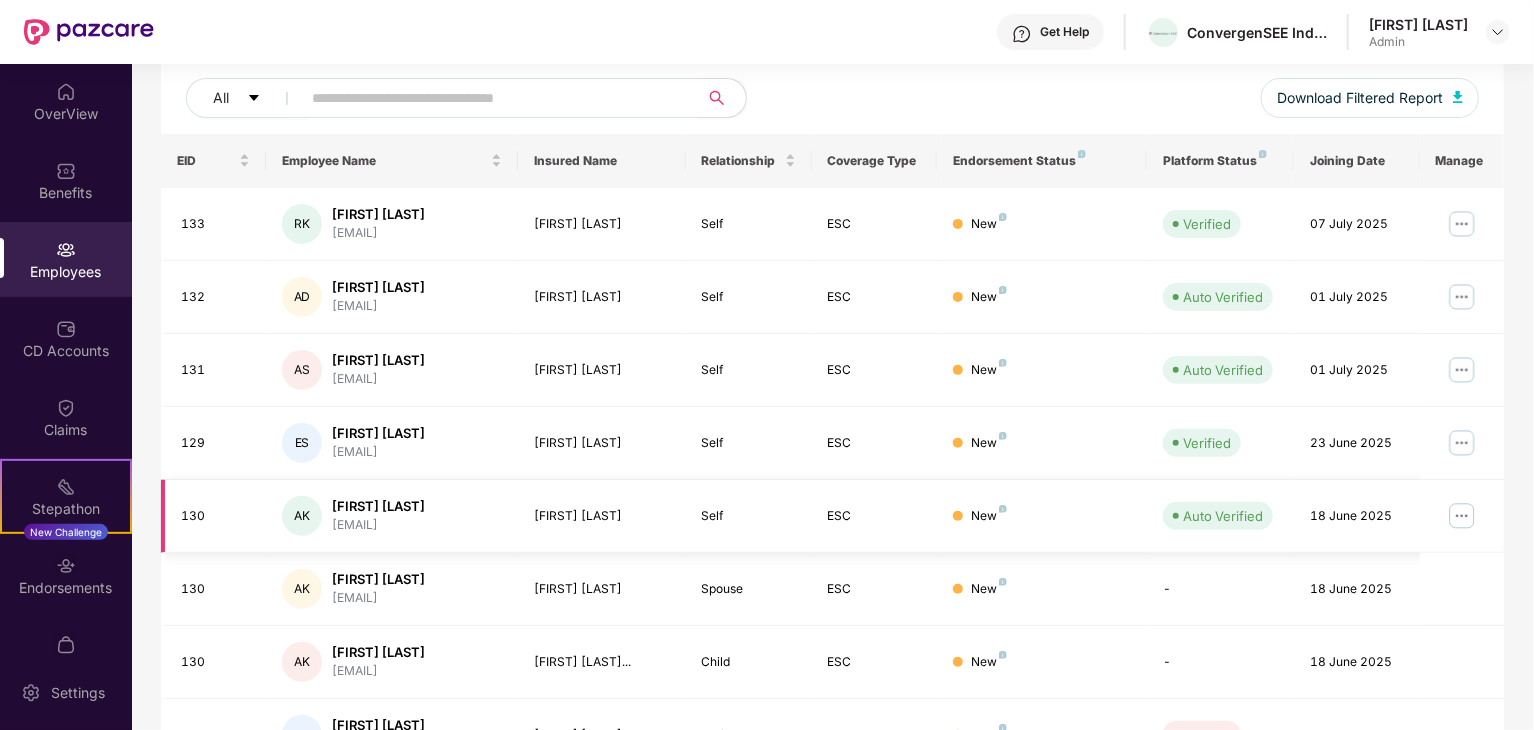 scroll, scrollTop: 232, scrollLeft: 0, axis: vertical 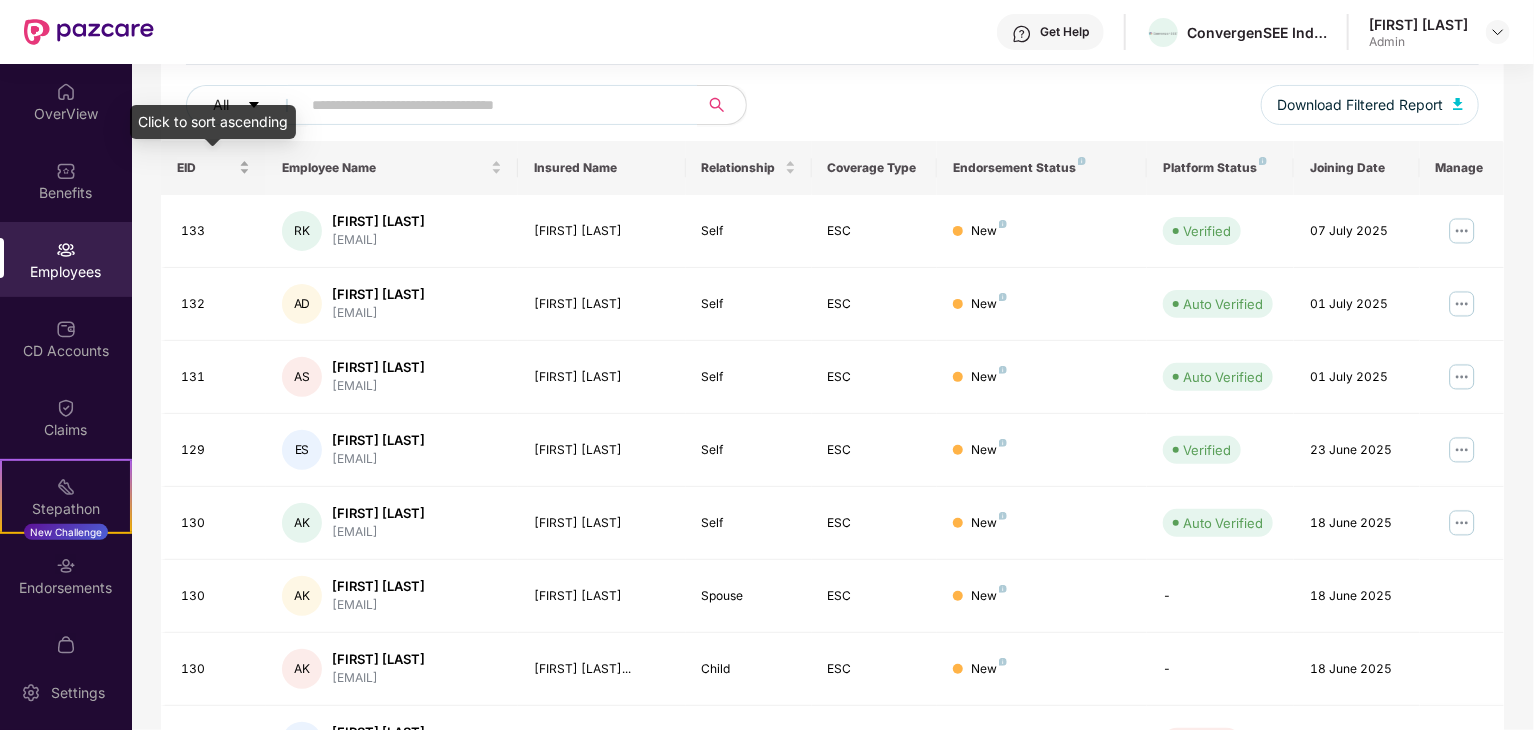 click on "EID" at bounding box center (213, 167) 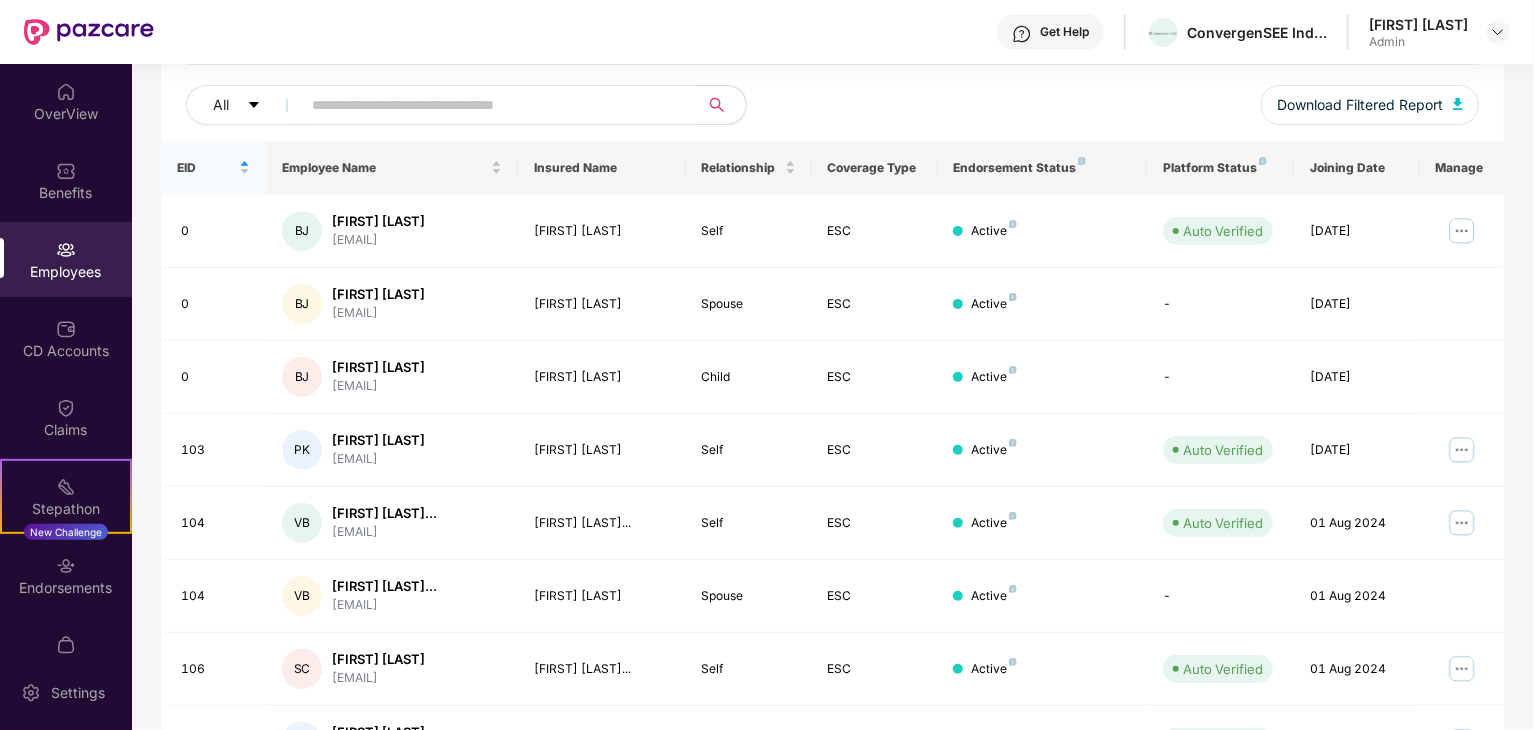 scroll, scrollTop: 496, scrollLeft: 0, axis: vertical 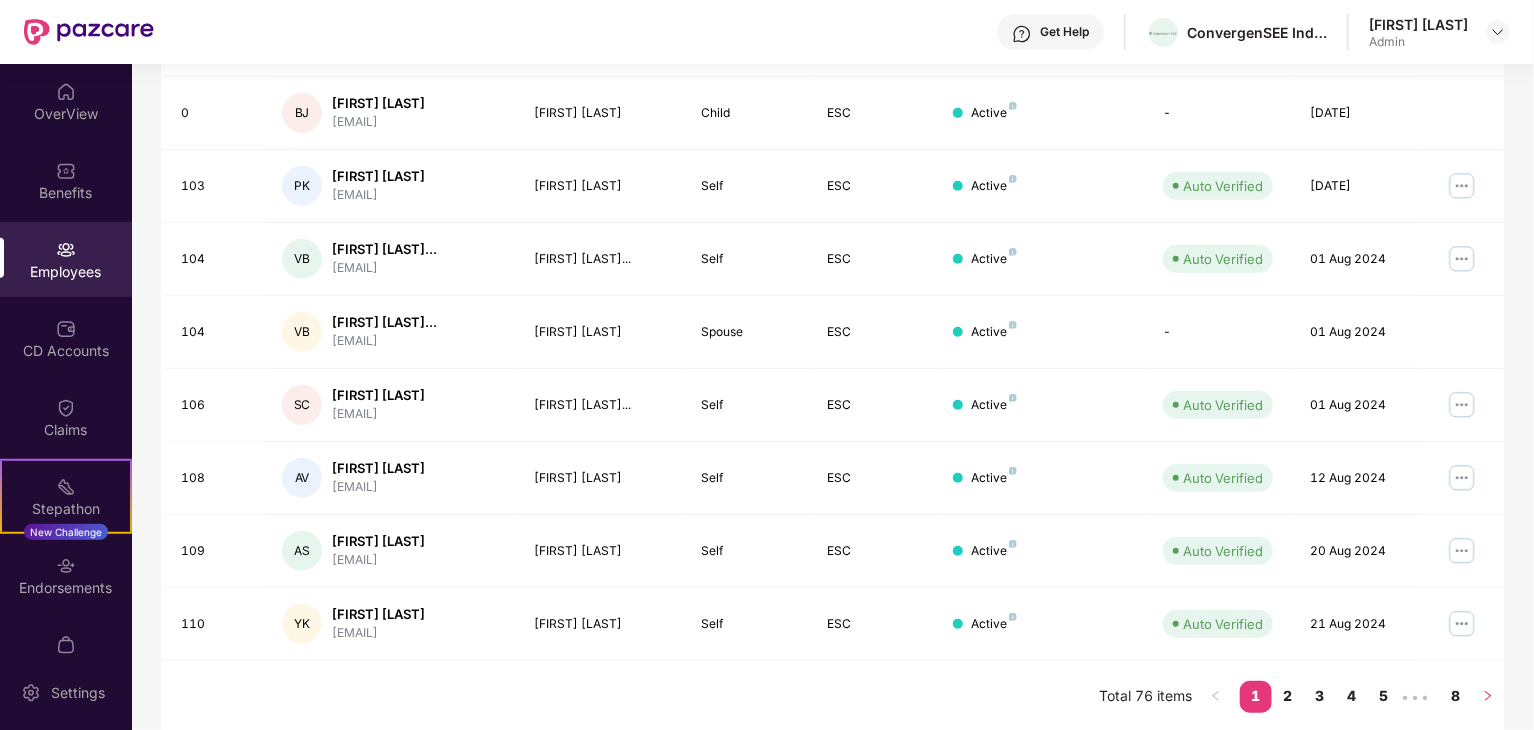 click 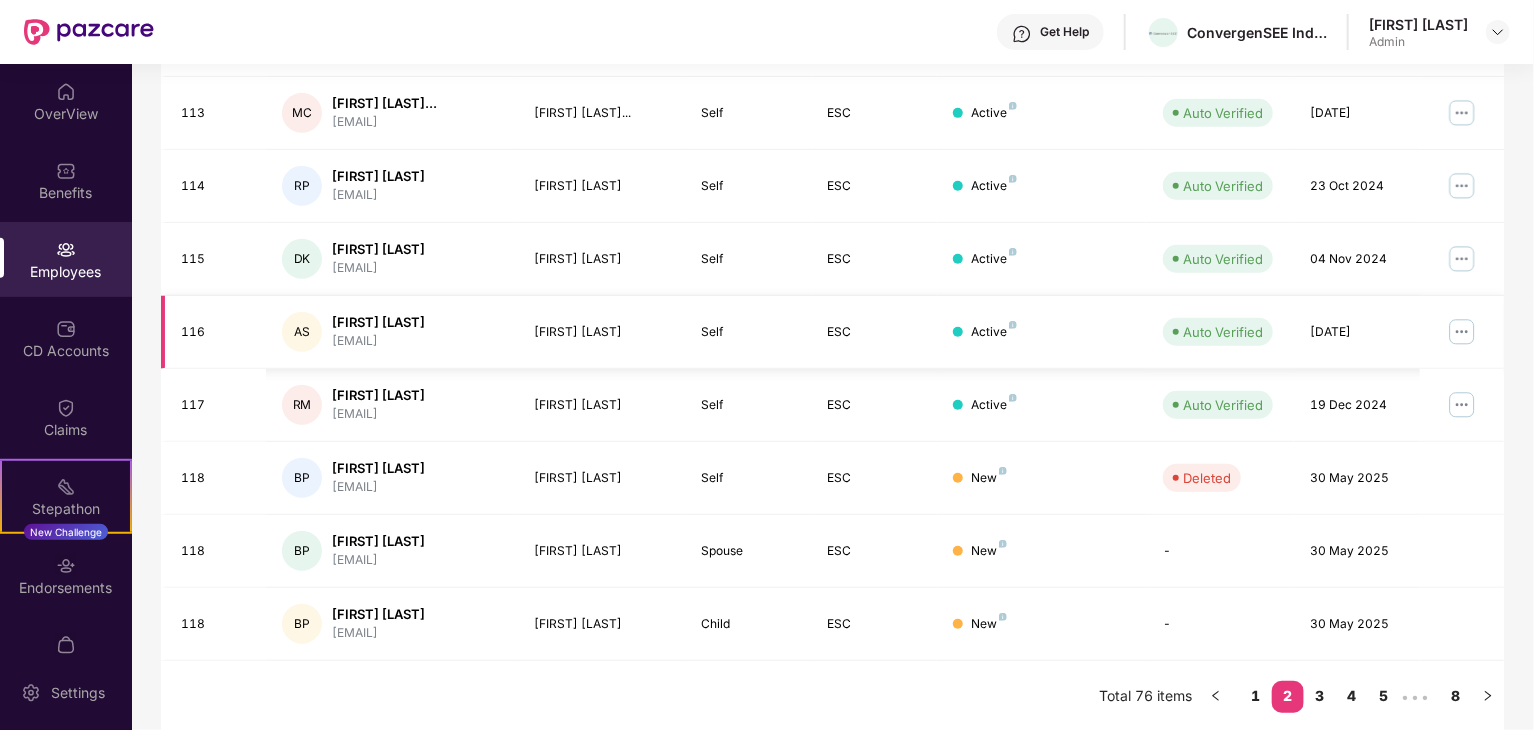 scroll, scrollTop: 496, scrollLeft: 0, axis: vertical 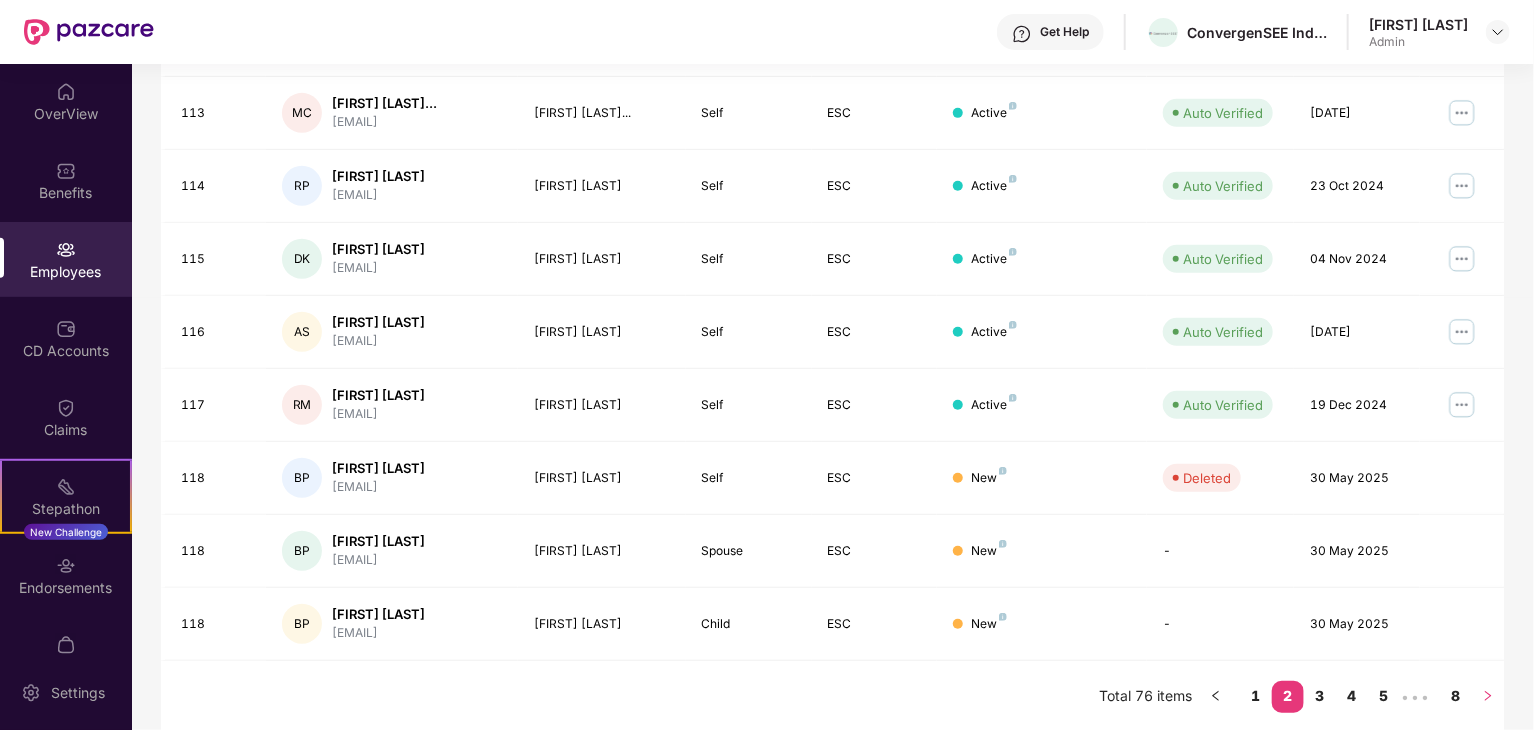 click 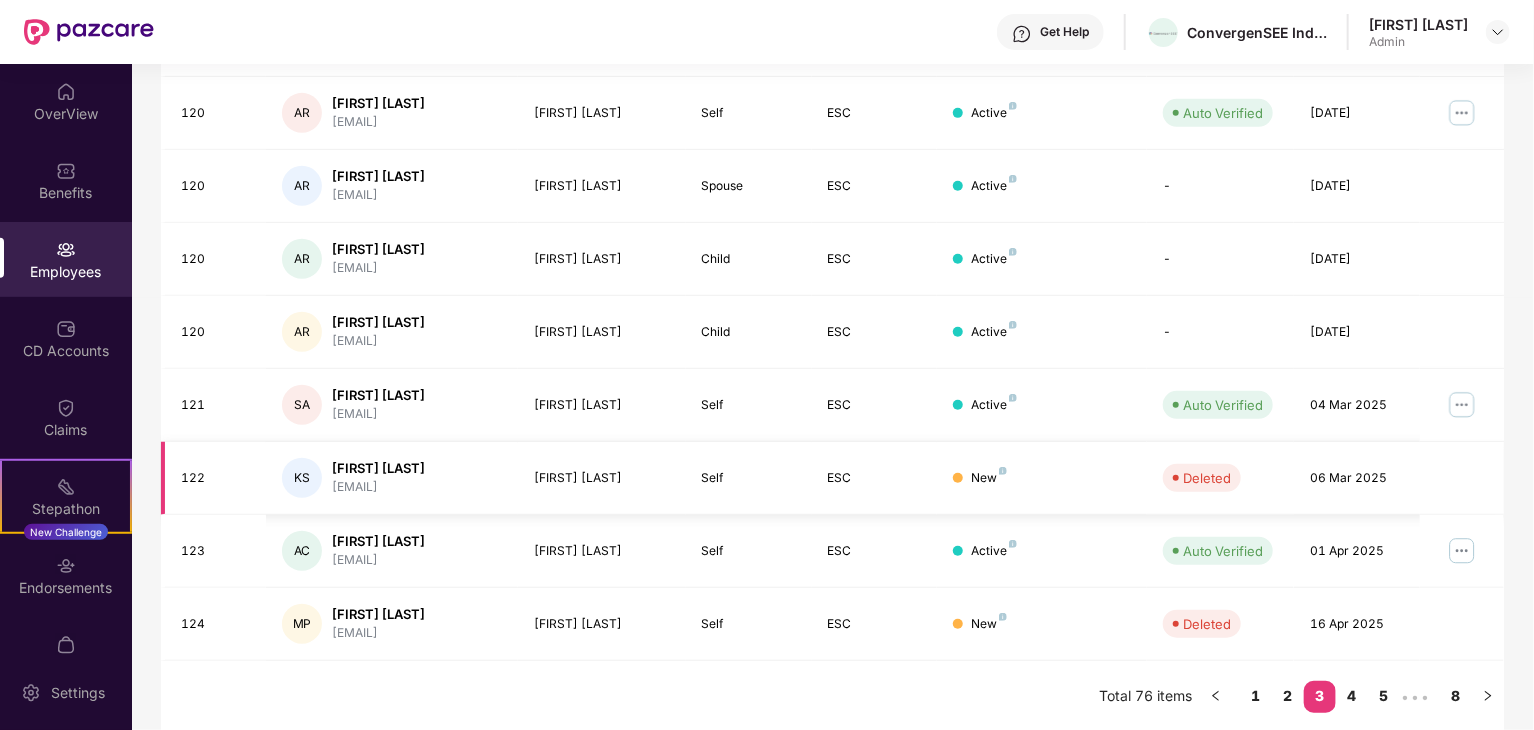 scroll, scrollTop: 496, scrollLeft: 0, axis: vertical 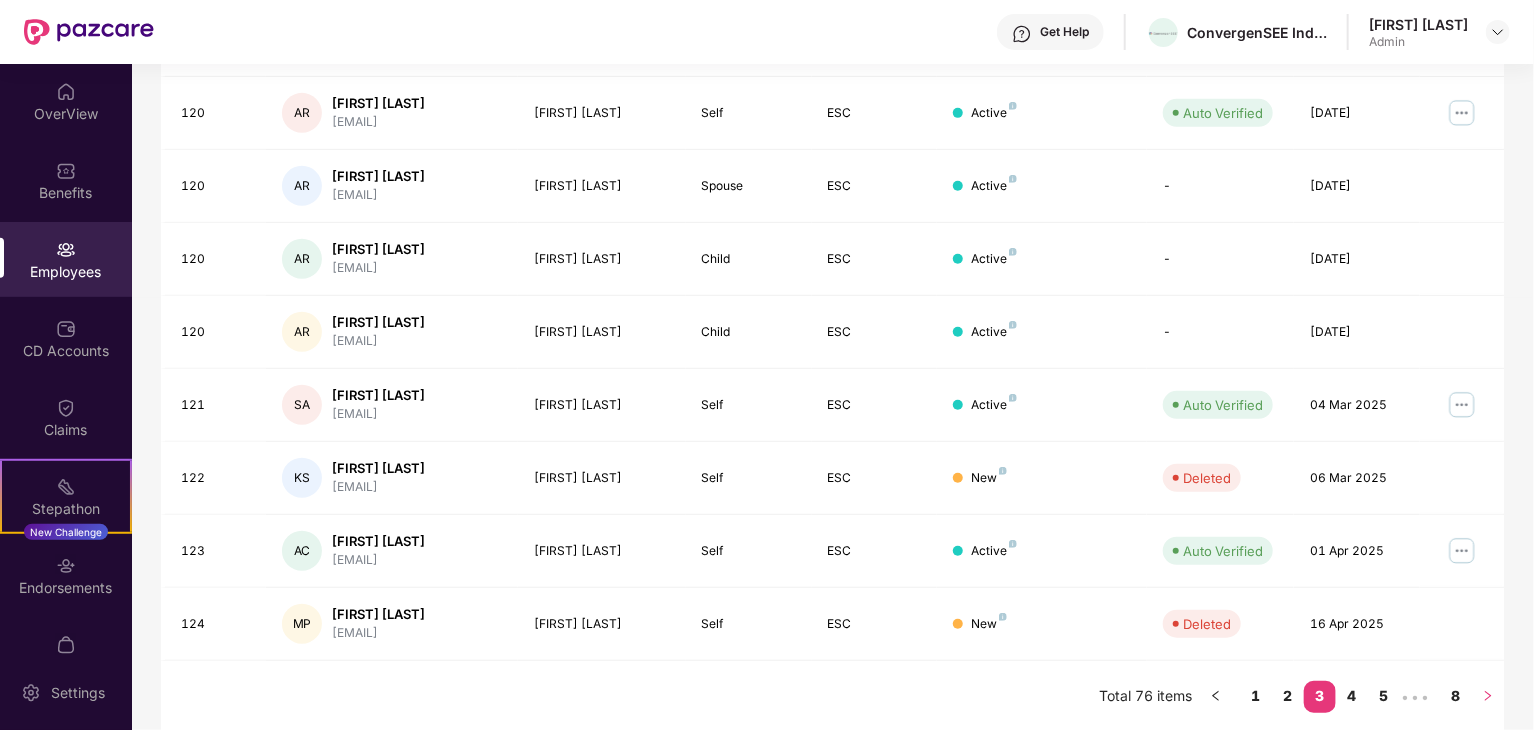 click 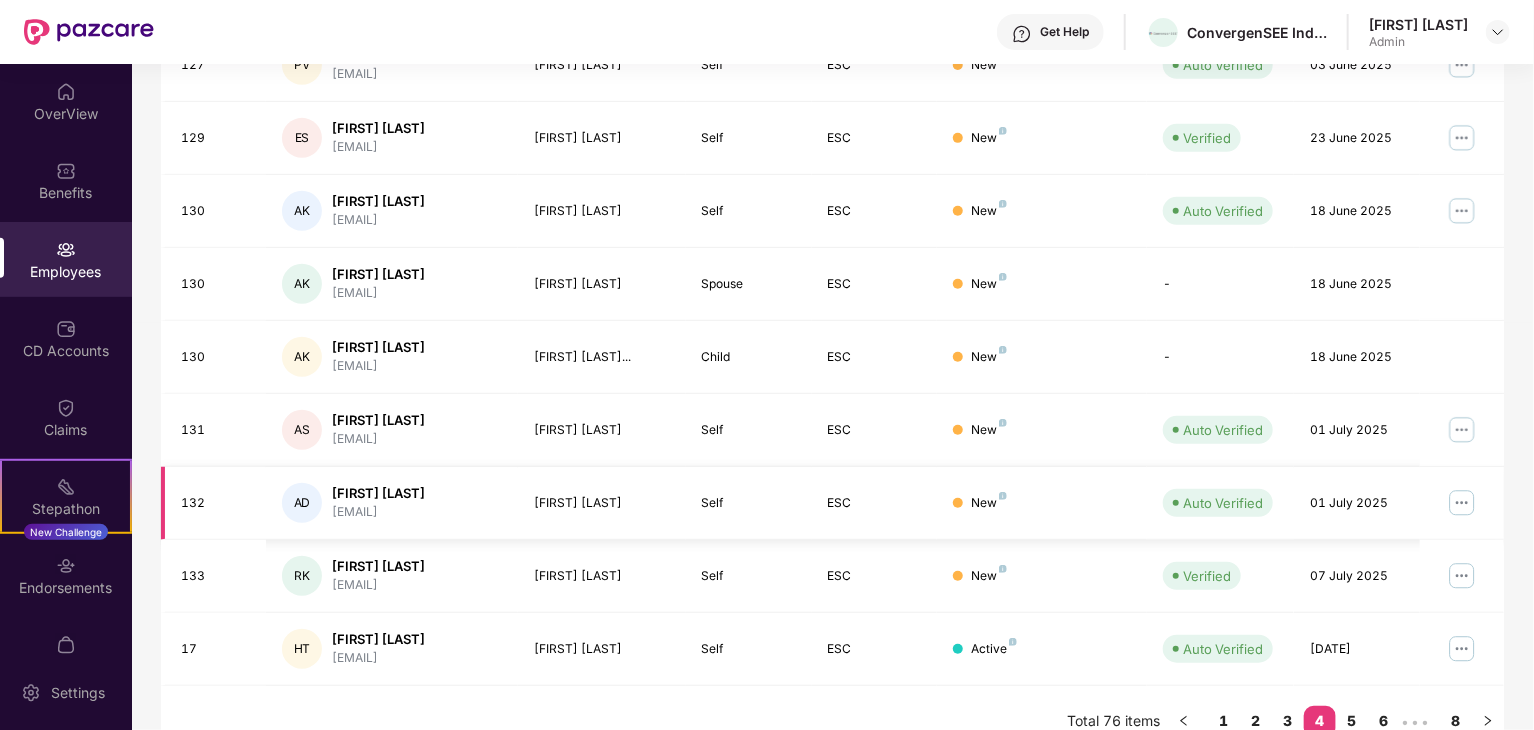 scroll, scrollTop: 496, scrollLeft: 0, axis: vertical 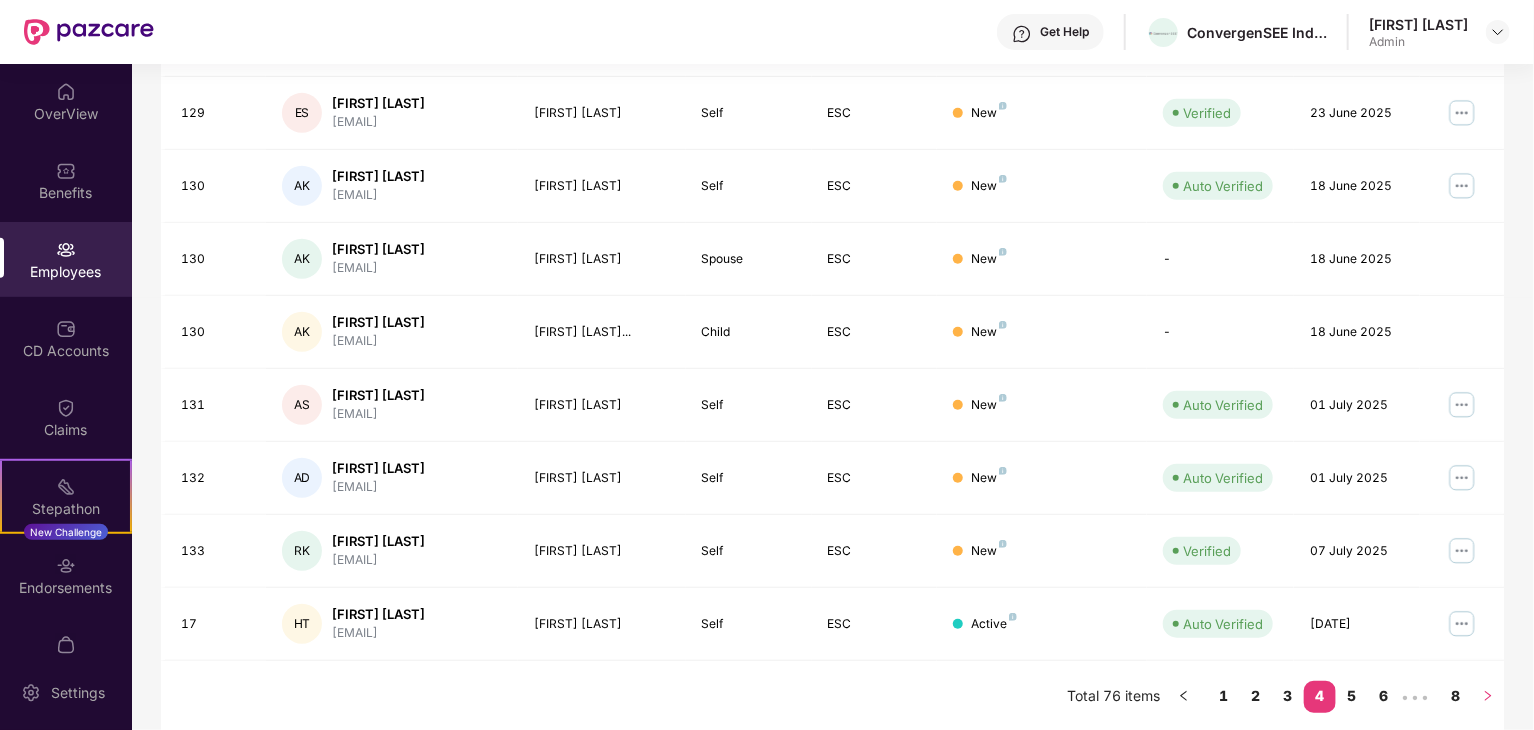 click 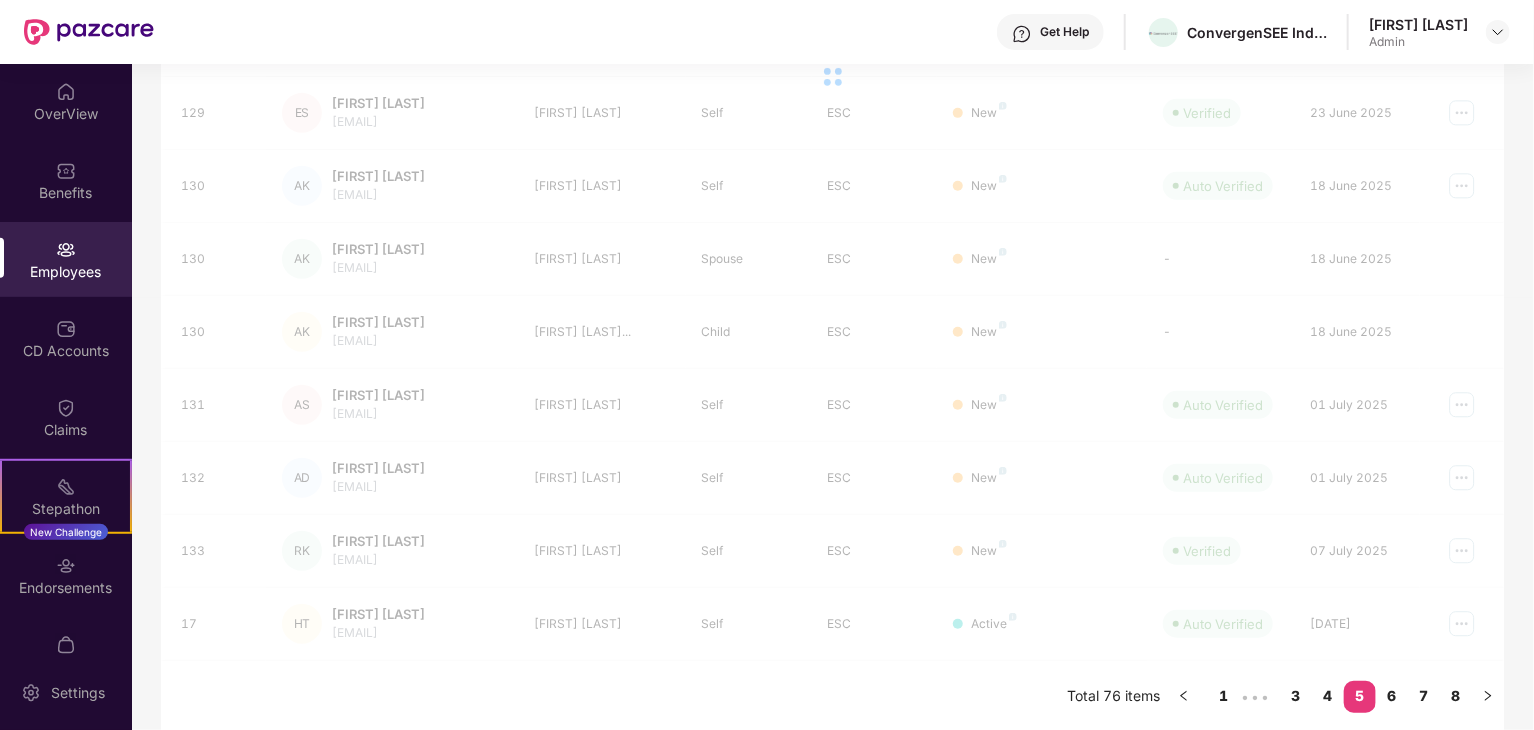 drag, startPoint x: 1490, startPoint y: 693, endPoint x: 920, endPoint y: 354, distance: 663.19 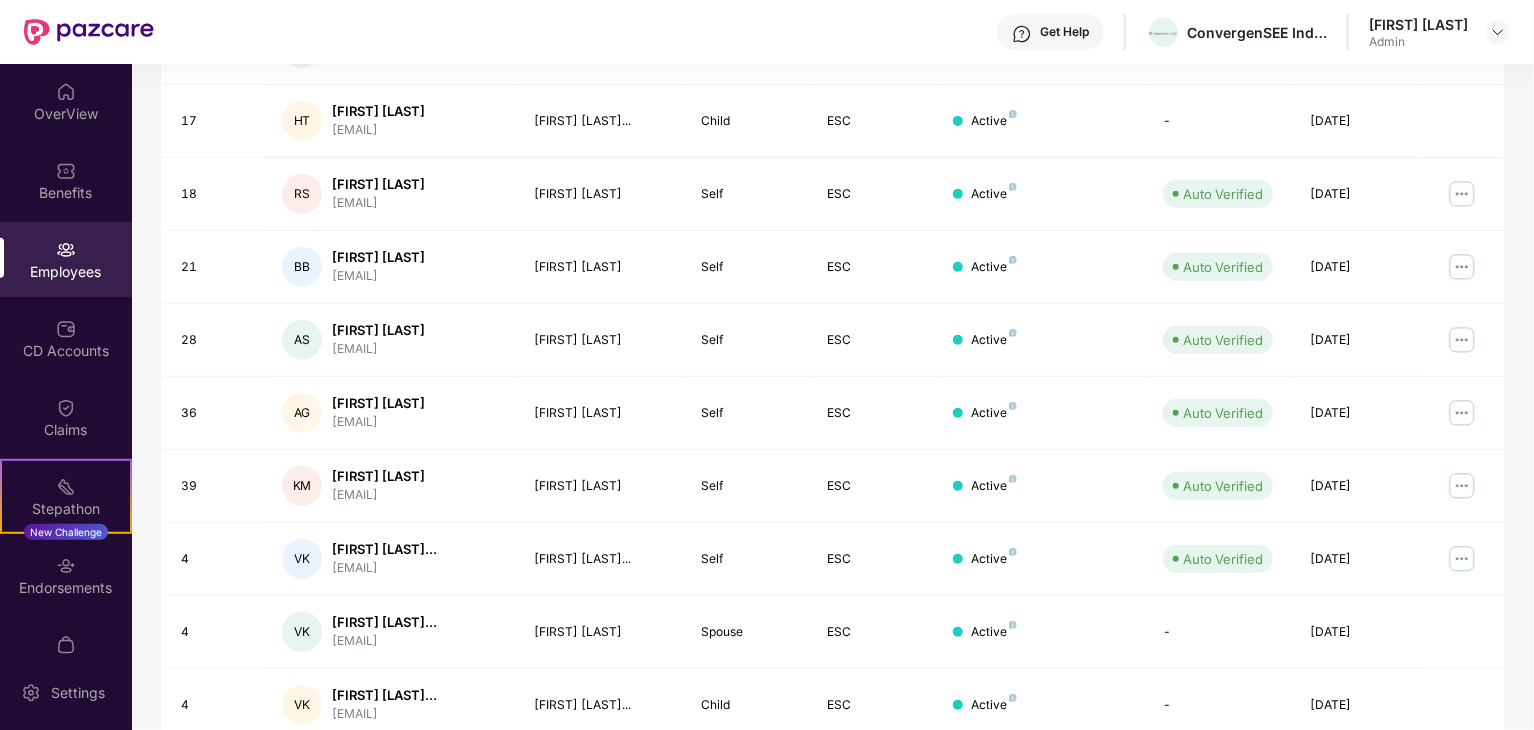 scroll, scrollTop: 416, scrollLeft: 0, axis: vertical 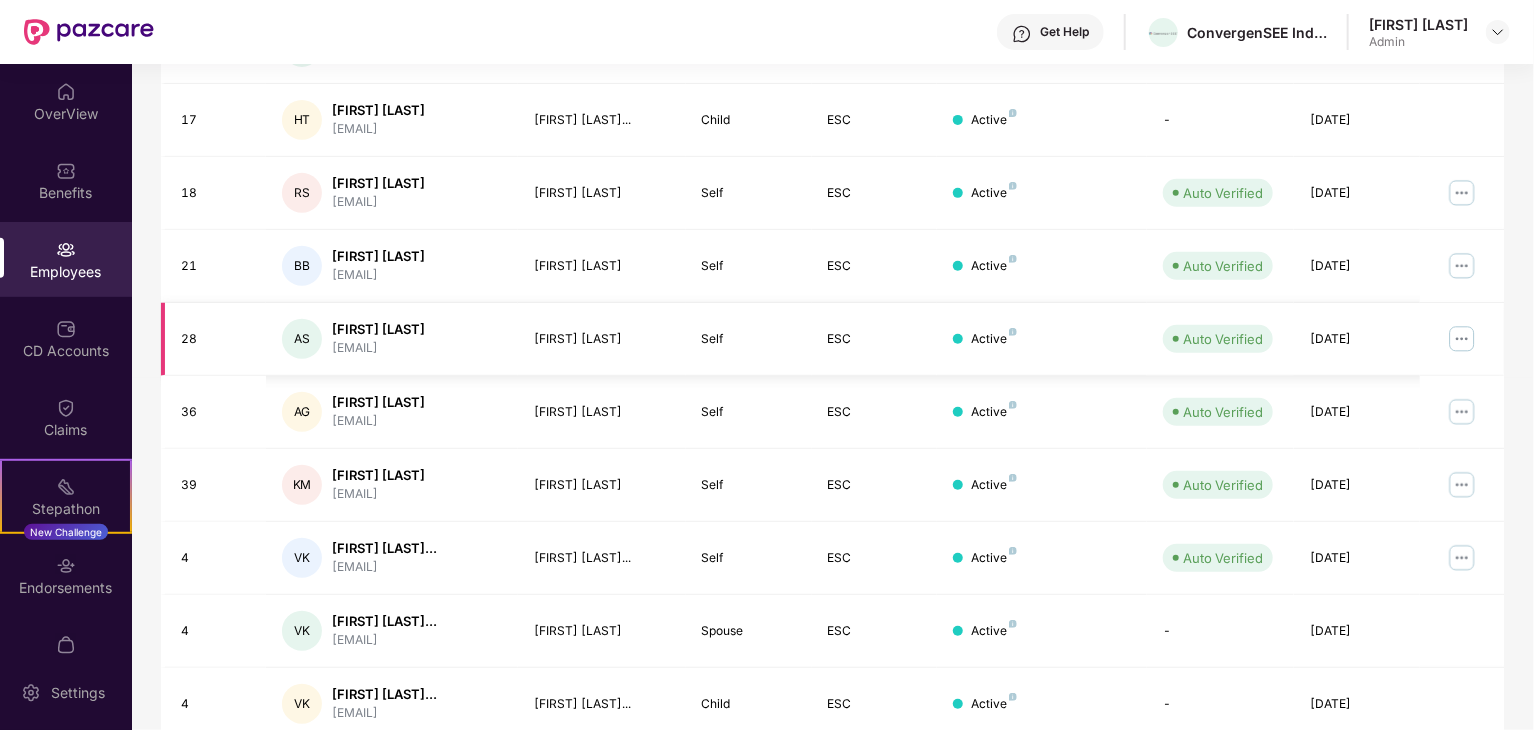 click at bounding box center (1462, 339) 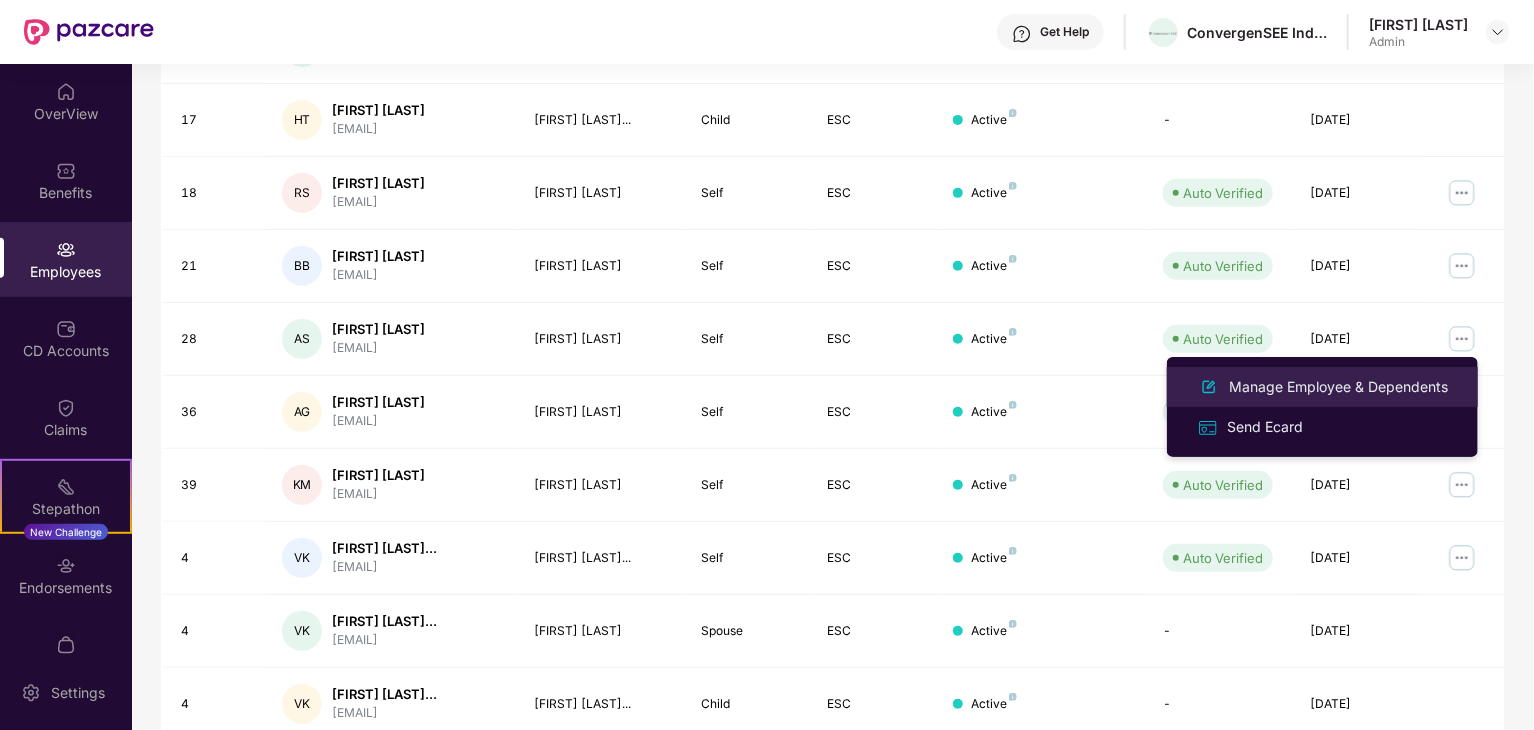click on "Manage Employee & Dependents" at bounding box center [1338, 387] 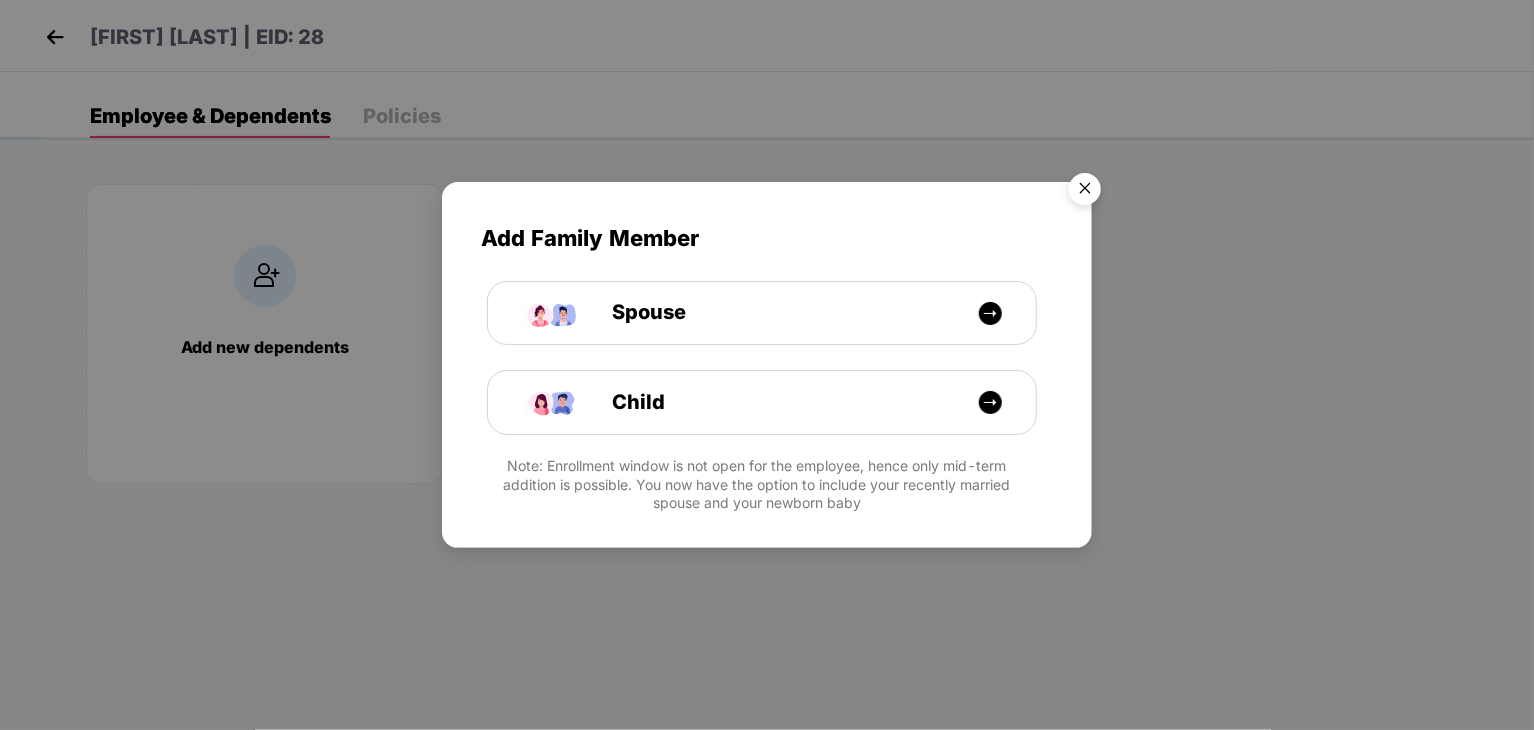 click at bounding box center [1085, 192] 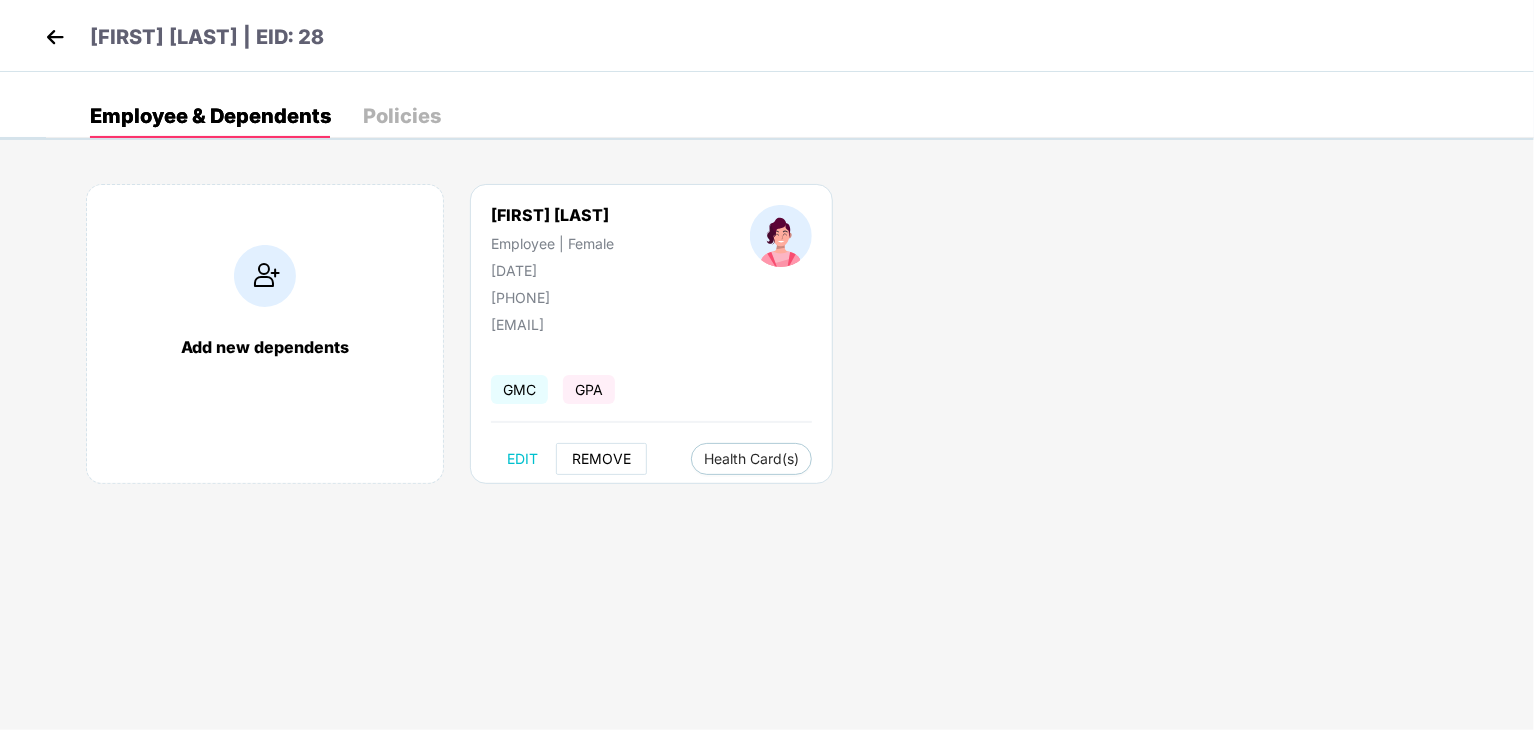 click on "REMOVE" at bounding box center (601, 459) 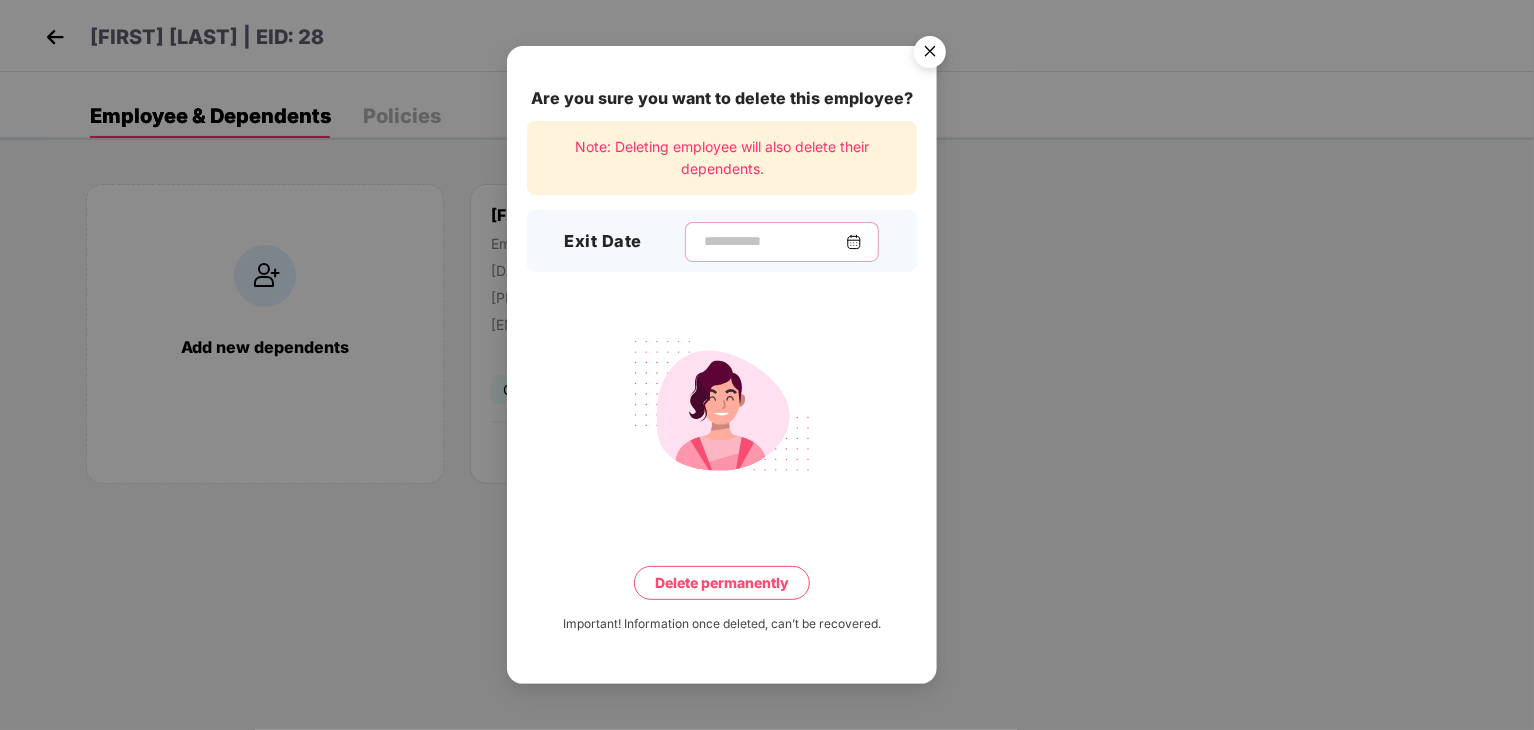 click at bounding box center (774, 241) 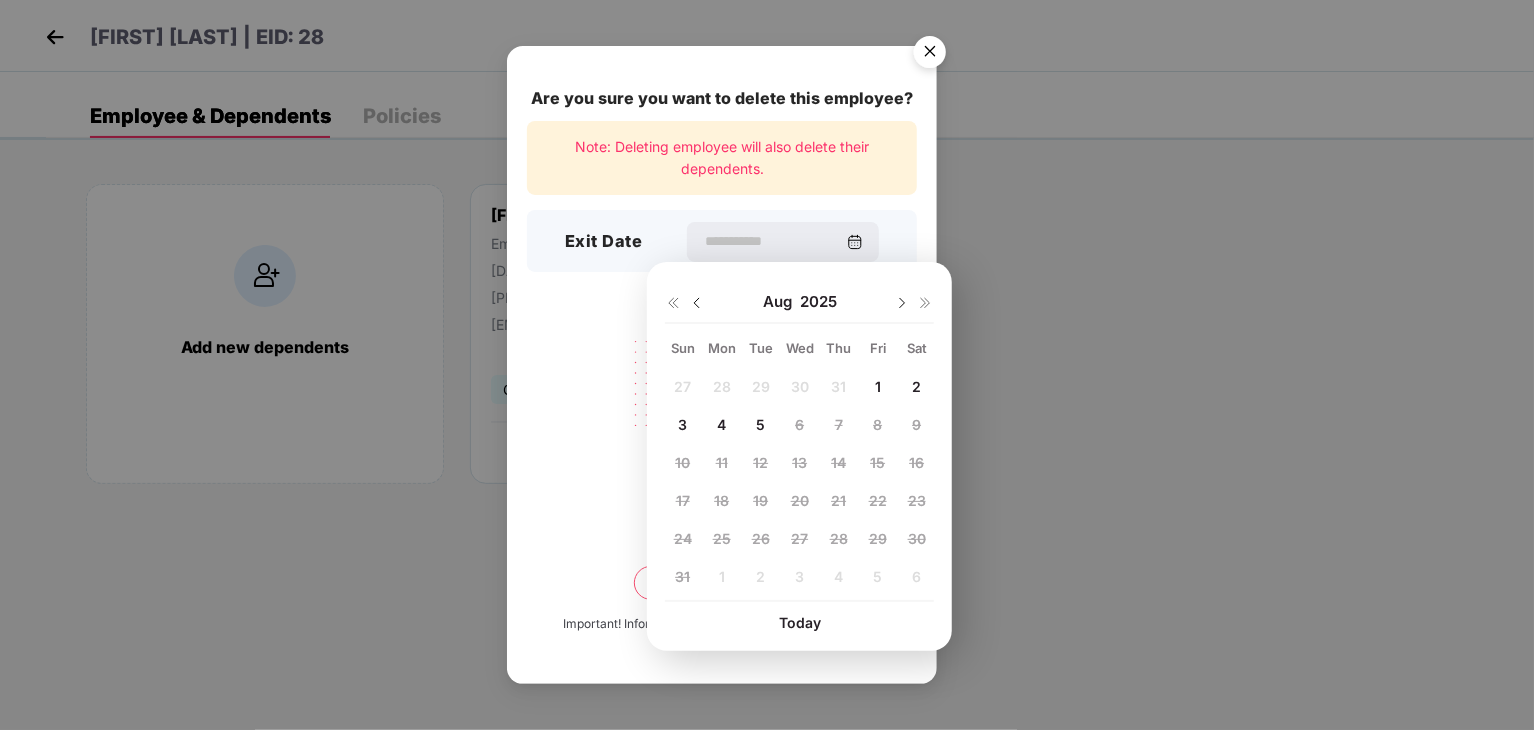 click at bounding box center [697, 303] 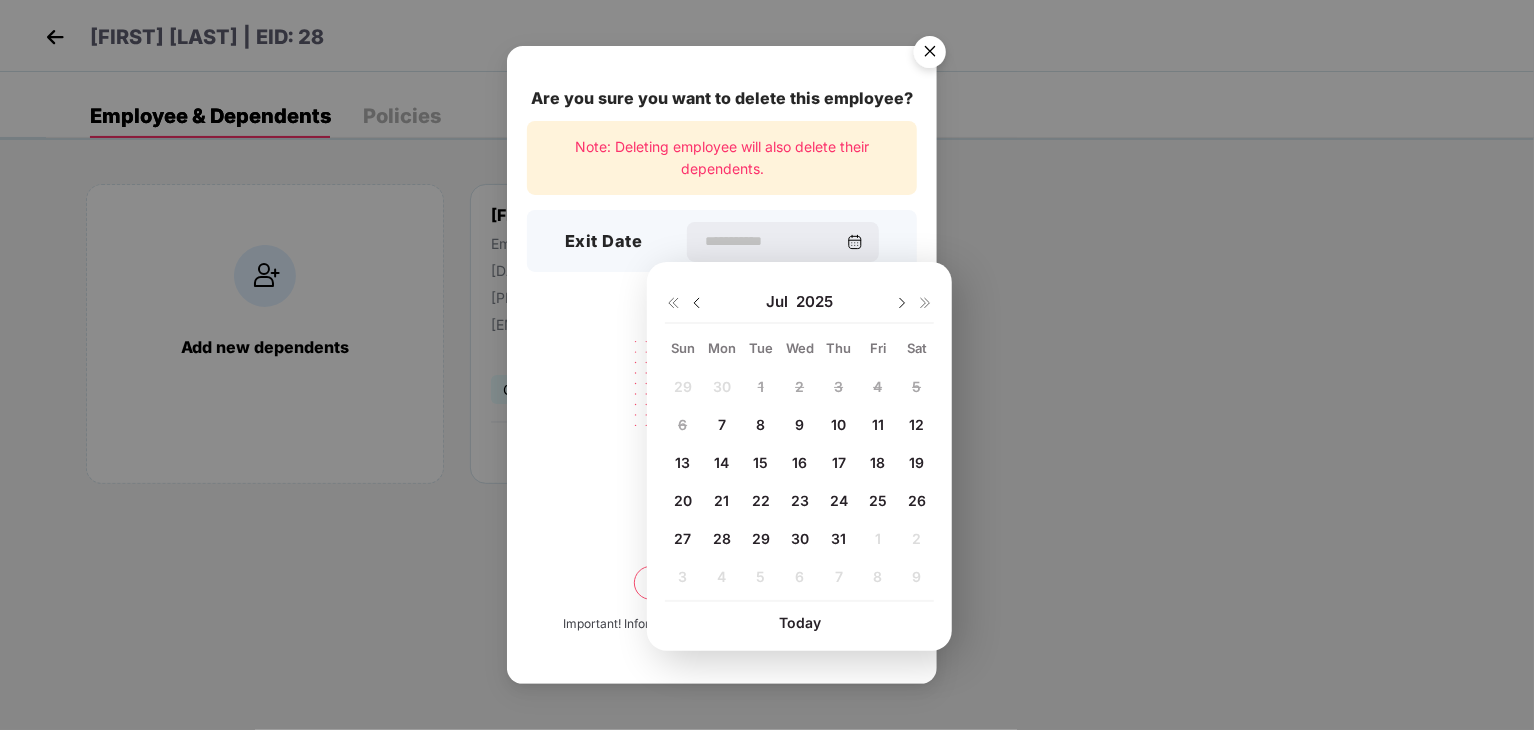 click at bounding box center (697, 303) 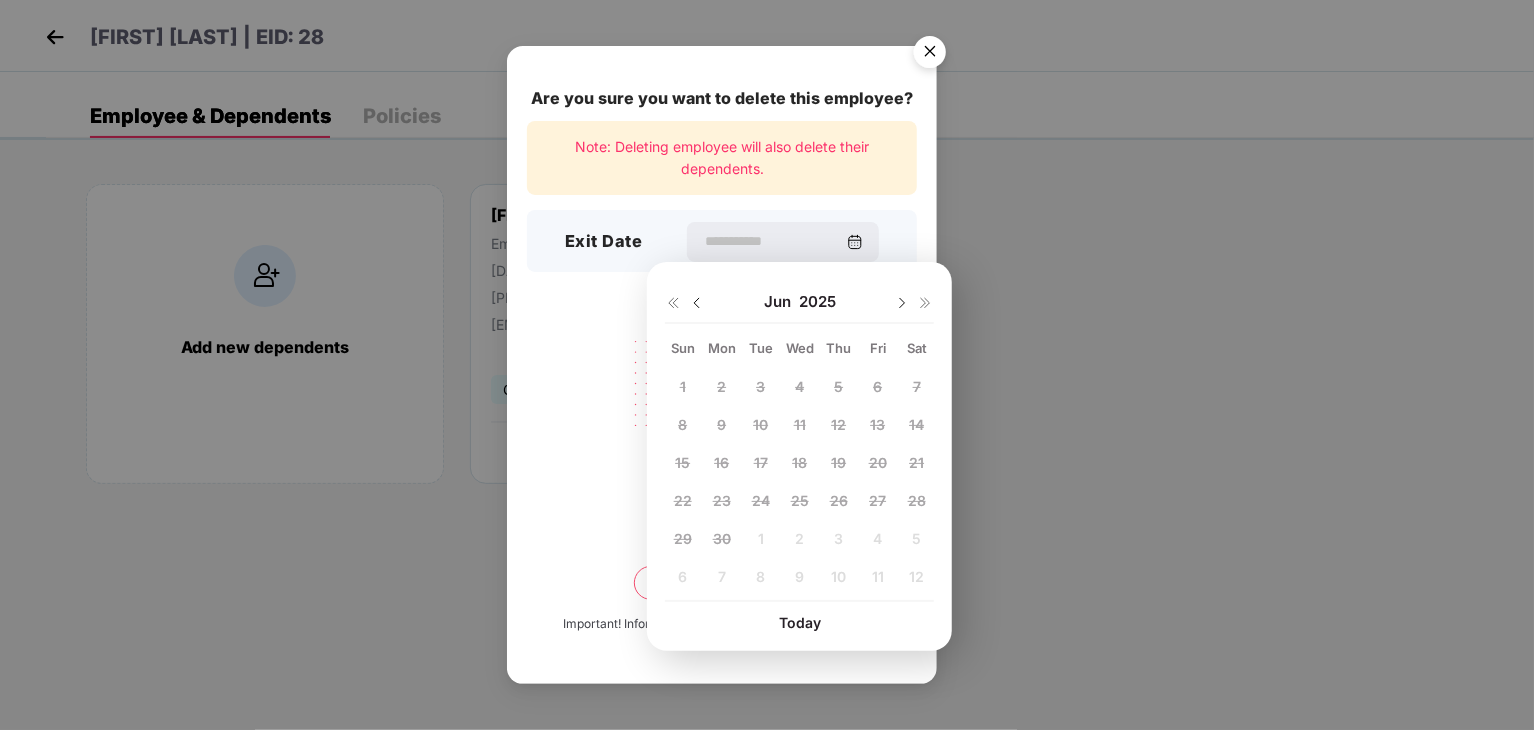 click at bounding box center (902, 303) 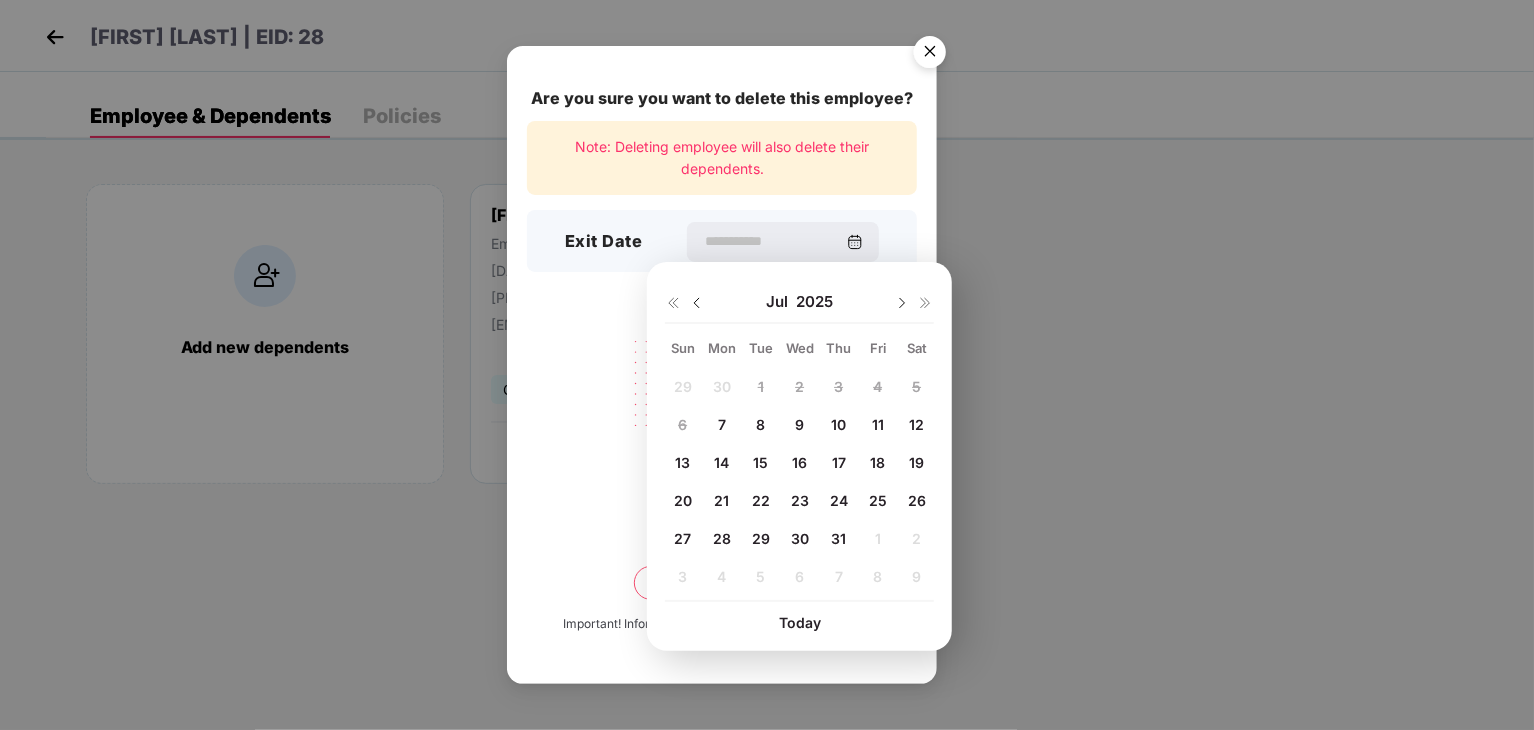 click on "7" at bounding box center (722, 424) 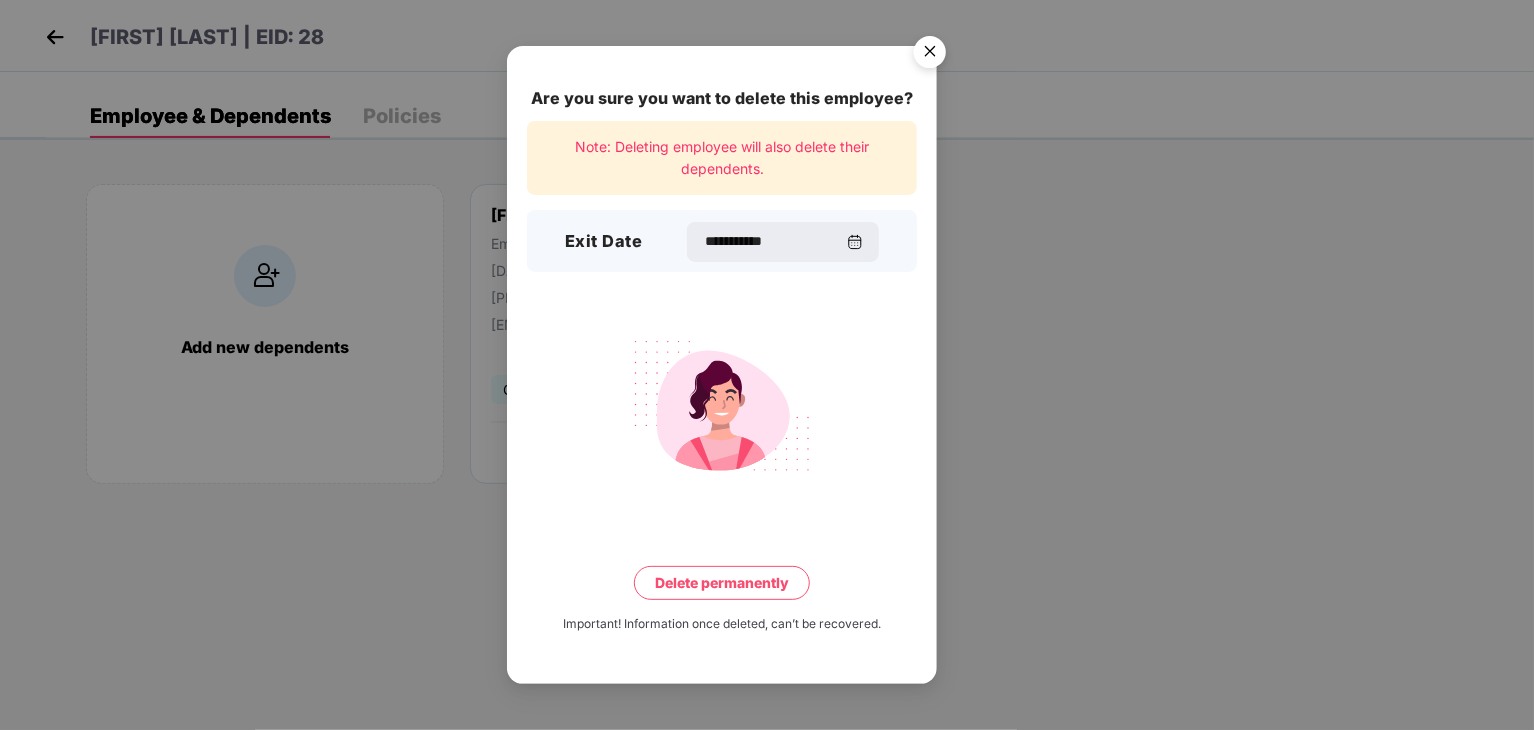click on "Delete permanently" at bounding box center (722, 583) 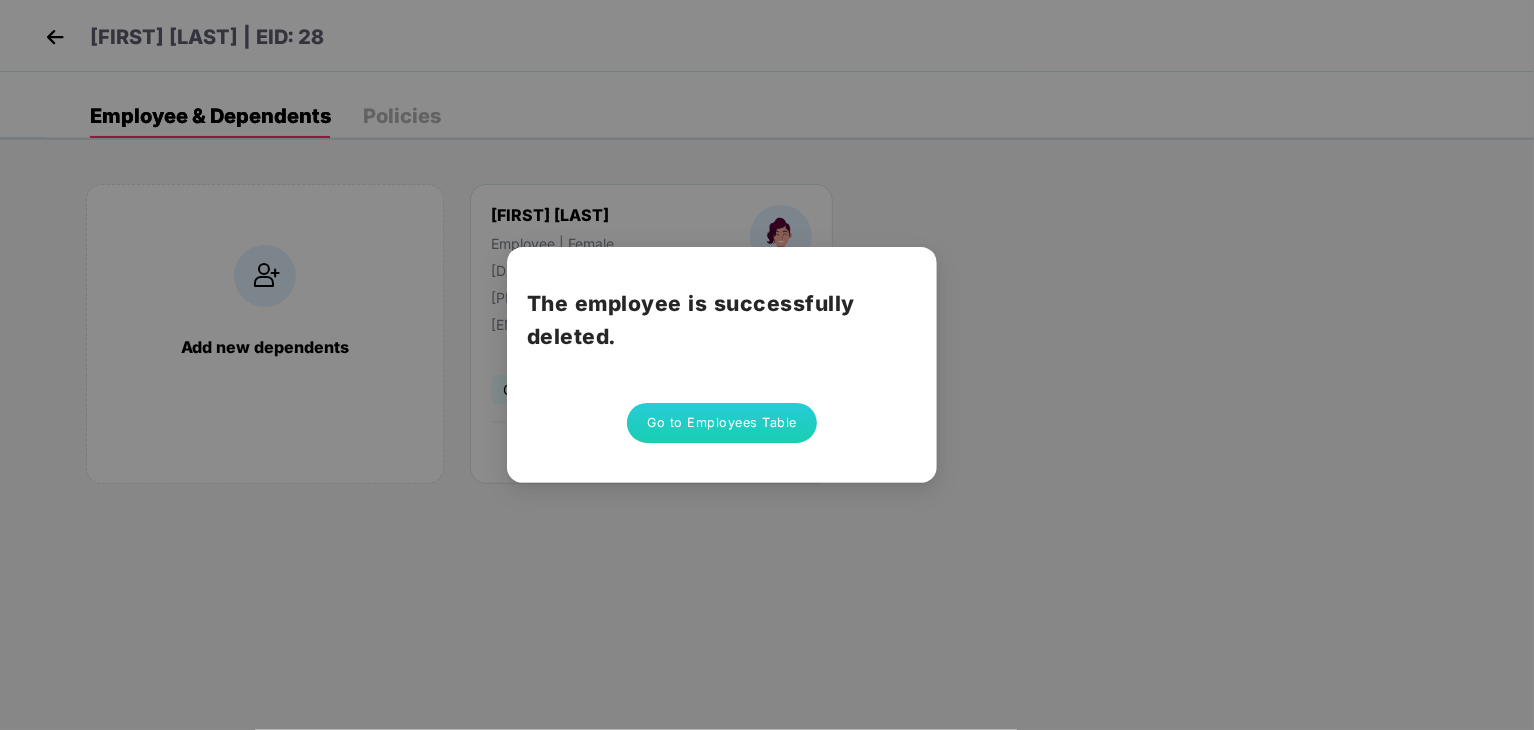 click on "Go to Employees Table" at bounding box center (722, 423) 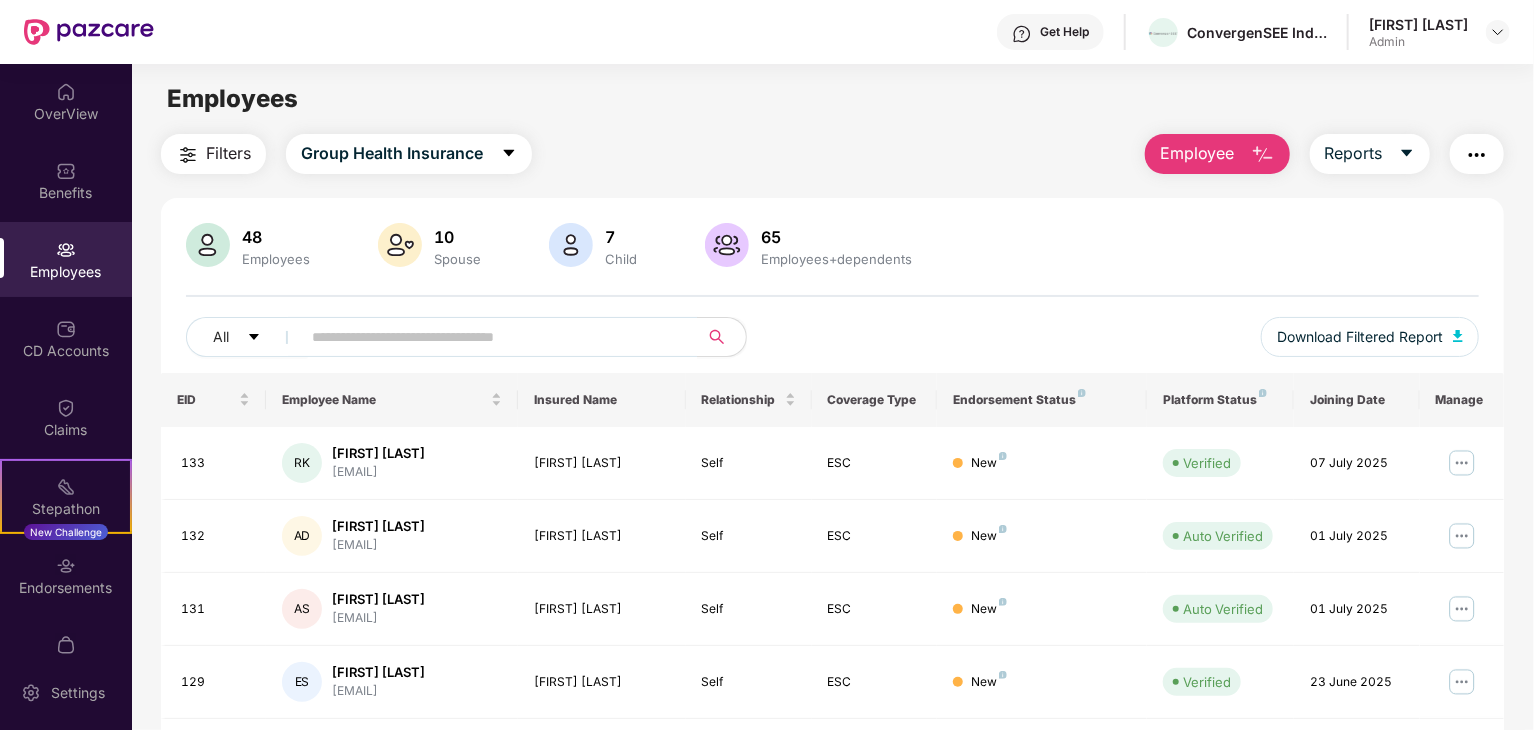 scroll, scrollTop: 115, scrollLeft: 0, axis: vertical 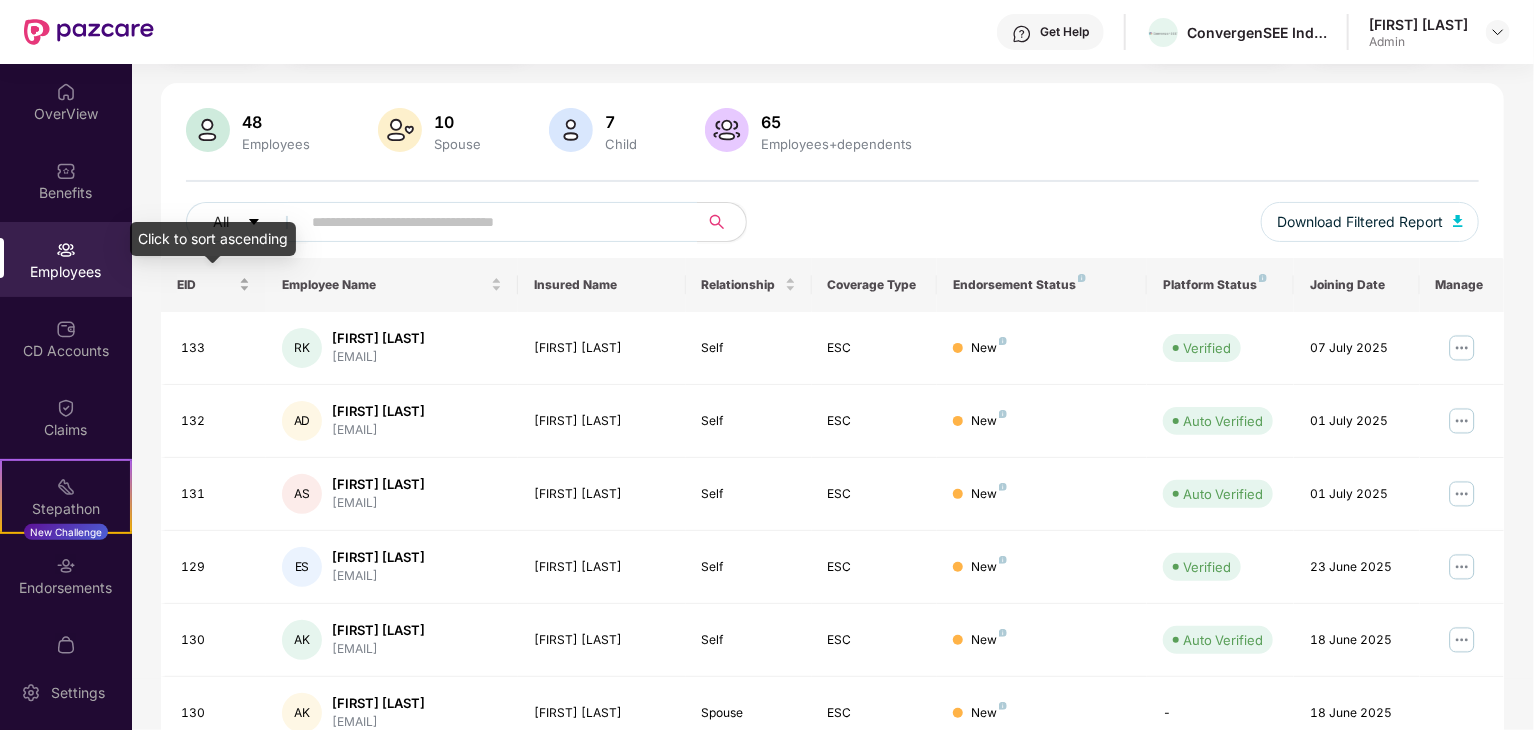 click on "EID" at bounding box center (213, 284) 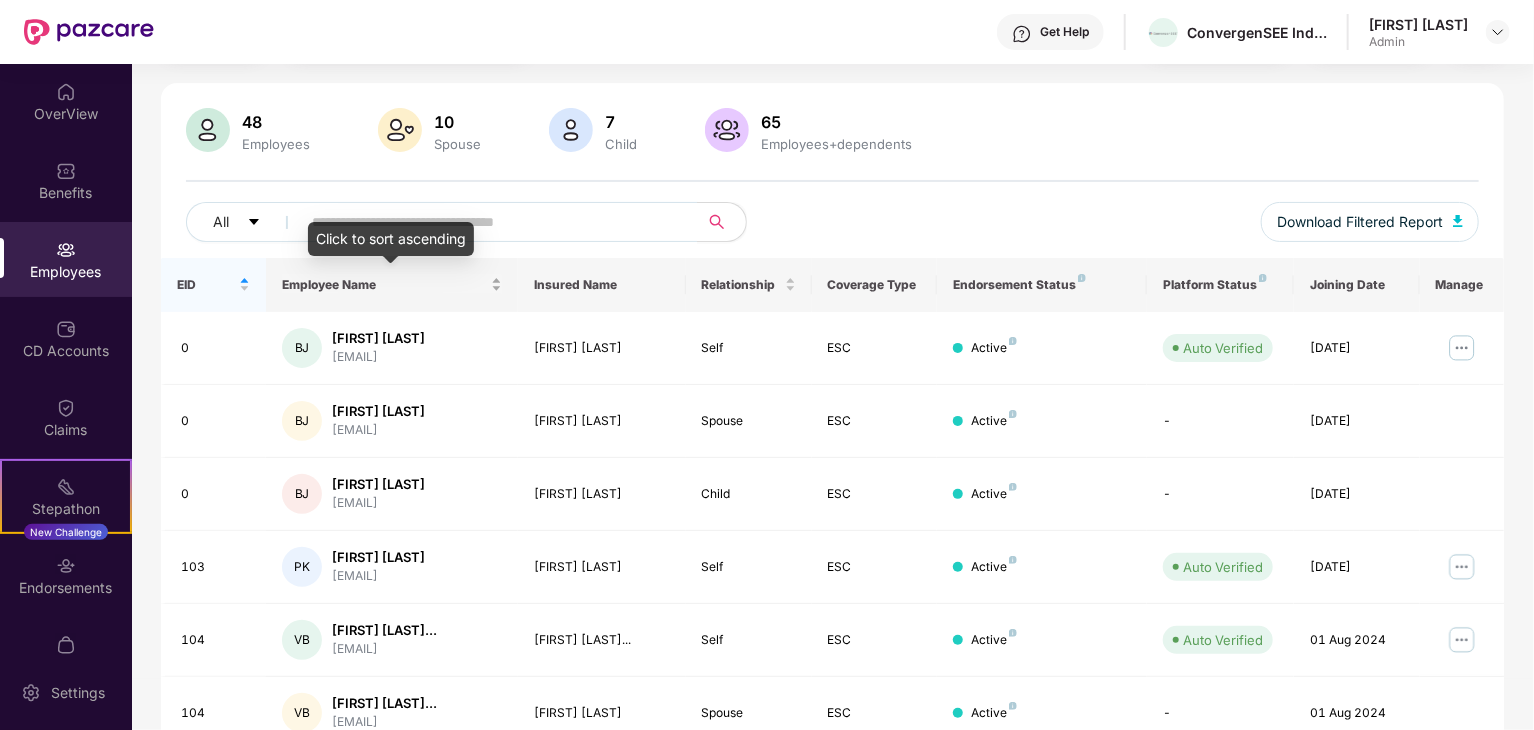 scroll, scrollTop: 496, scrollLeft: 0, axis: vertical 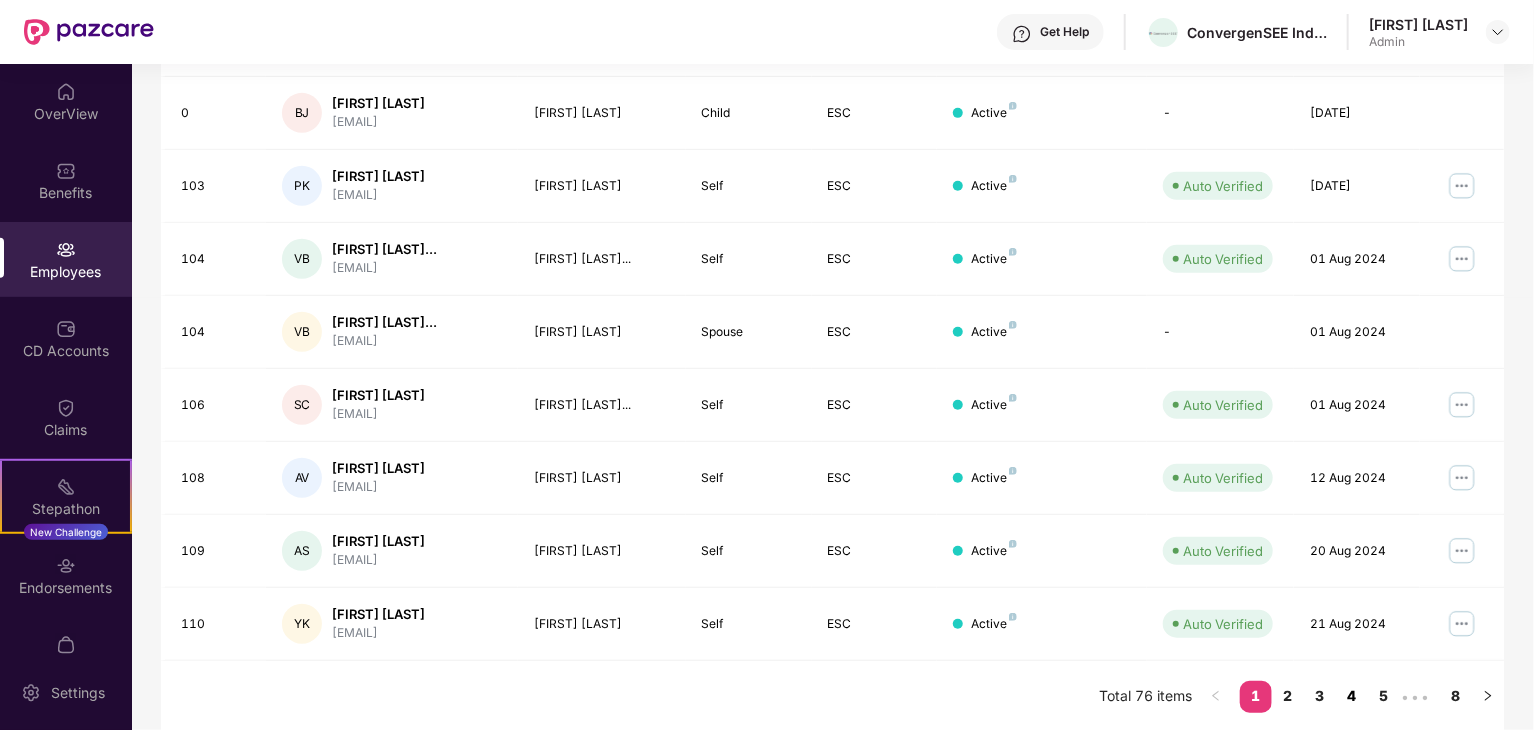 click on "4" at bounding box center (1352, 696) 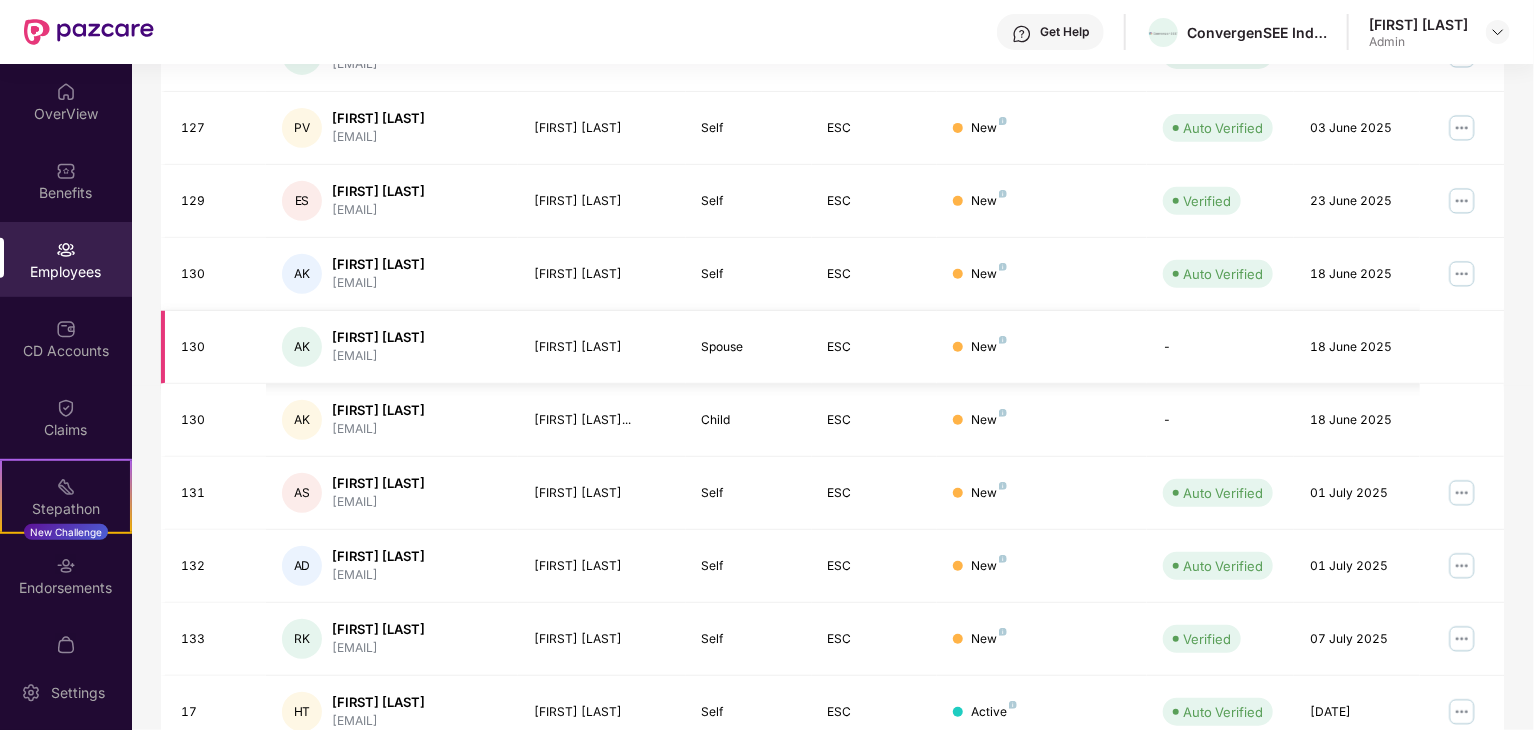 scroll, scrollTop: 496, scrollLeft: 0, axis: vertical 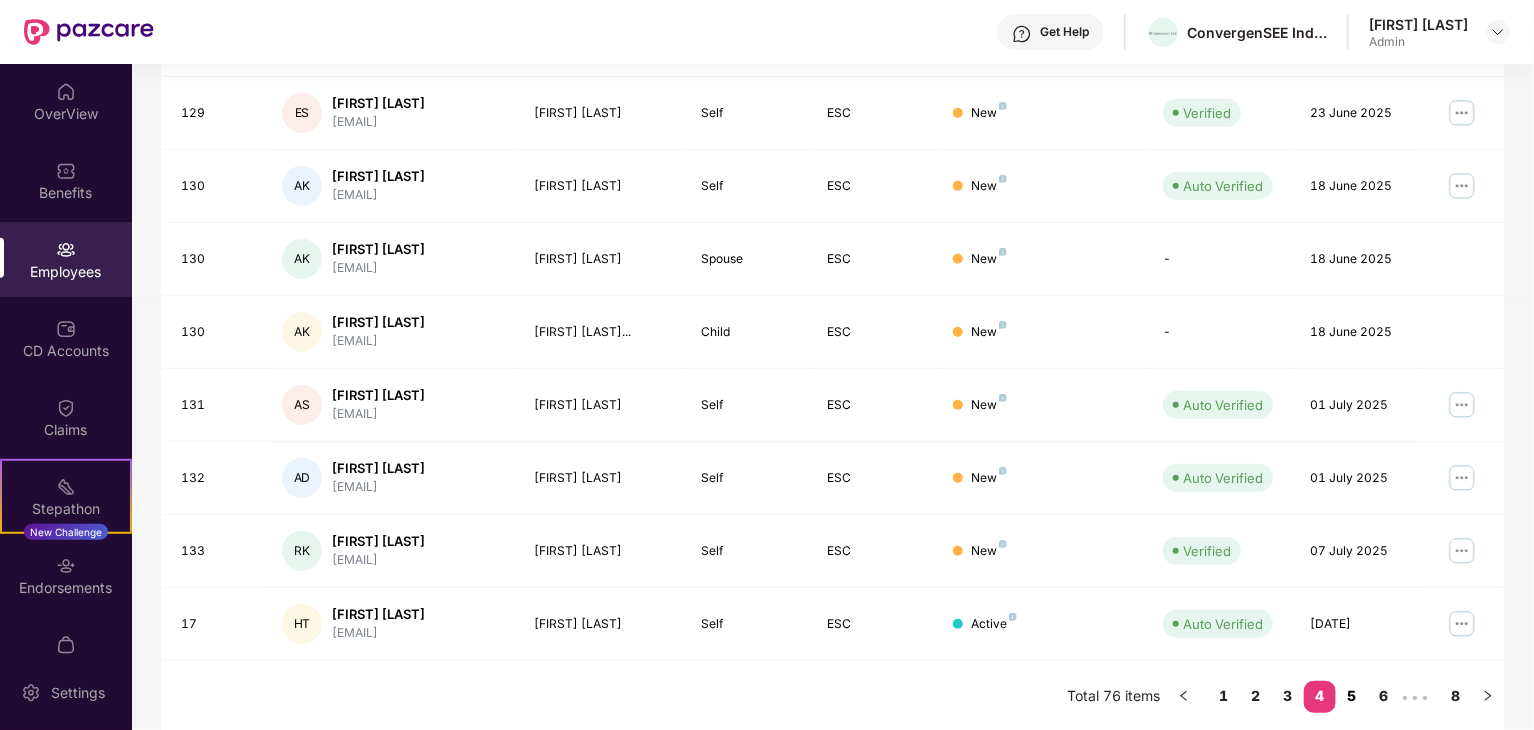 click on "5" at bounding box center [1352, 696] 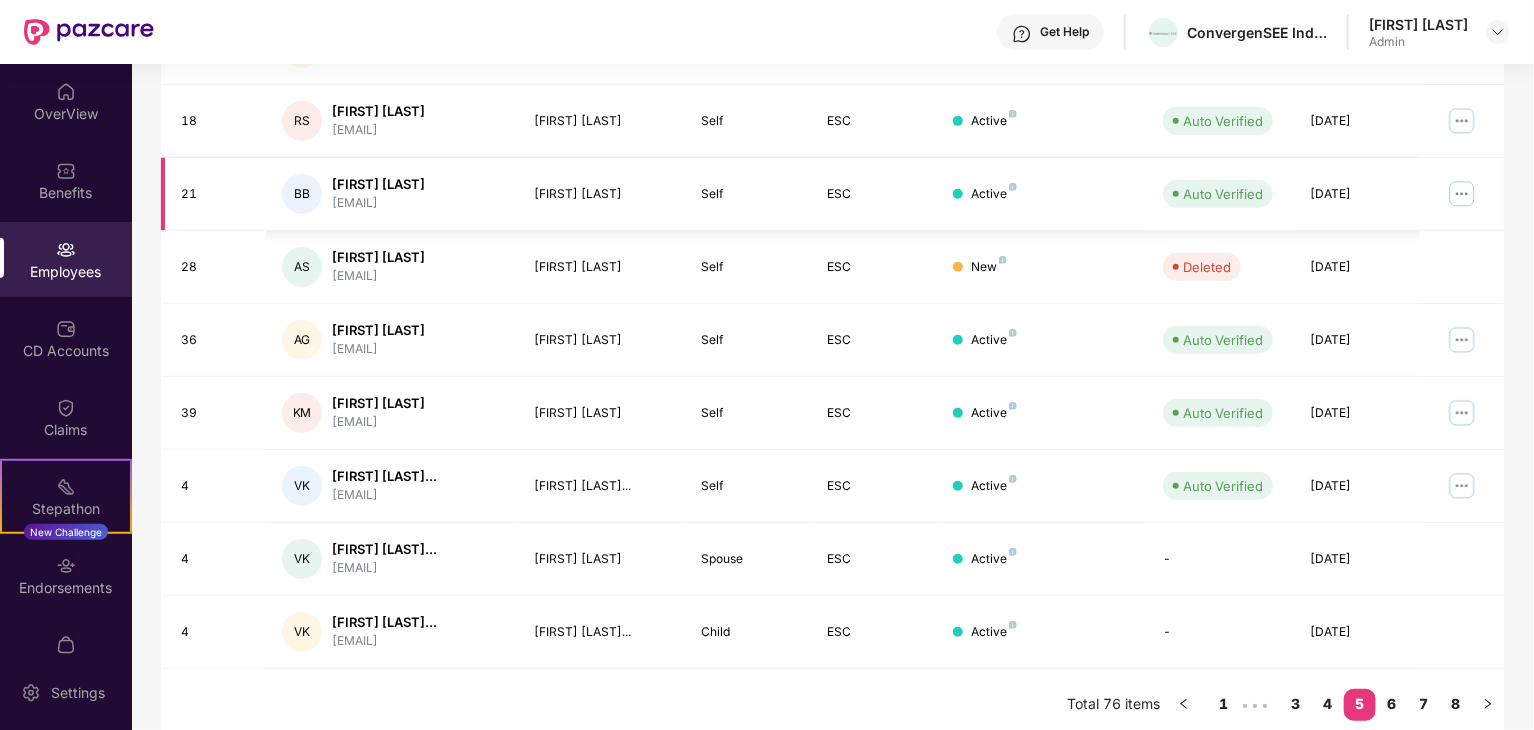 scroll, scrollTop: 547, scrollLeft: 0, axis: vertical 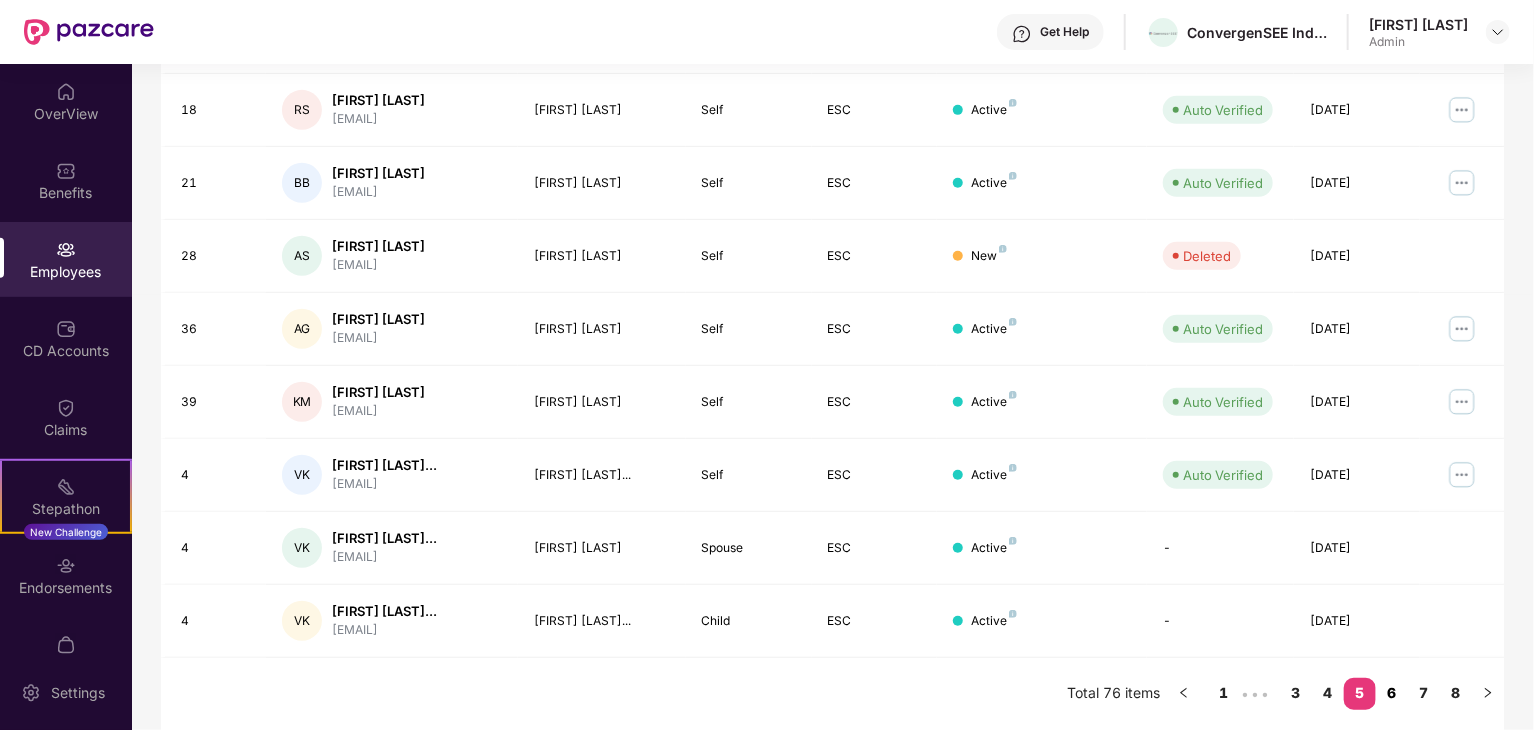 click on "6" at bounding box center (1392, 693) 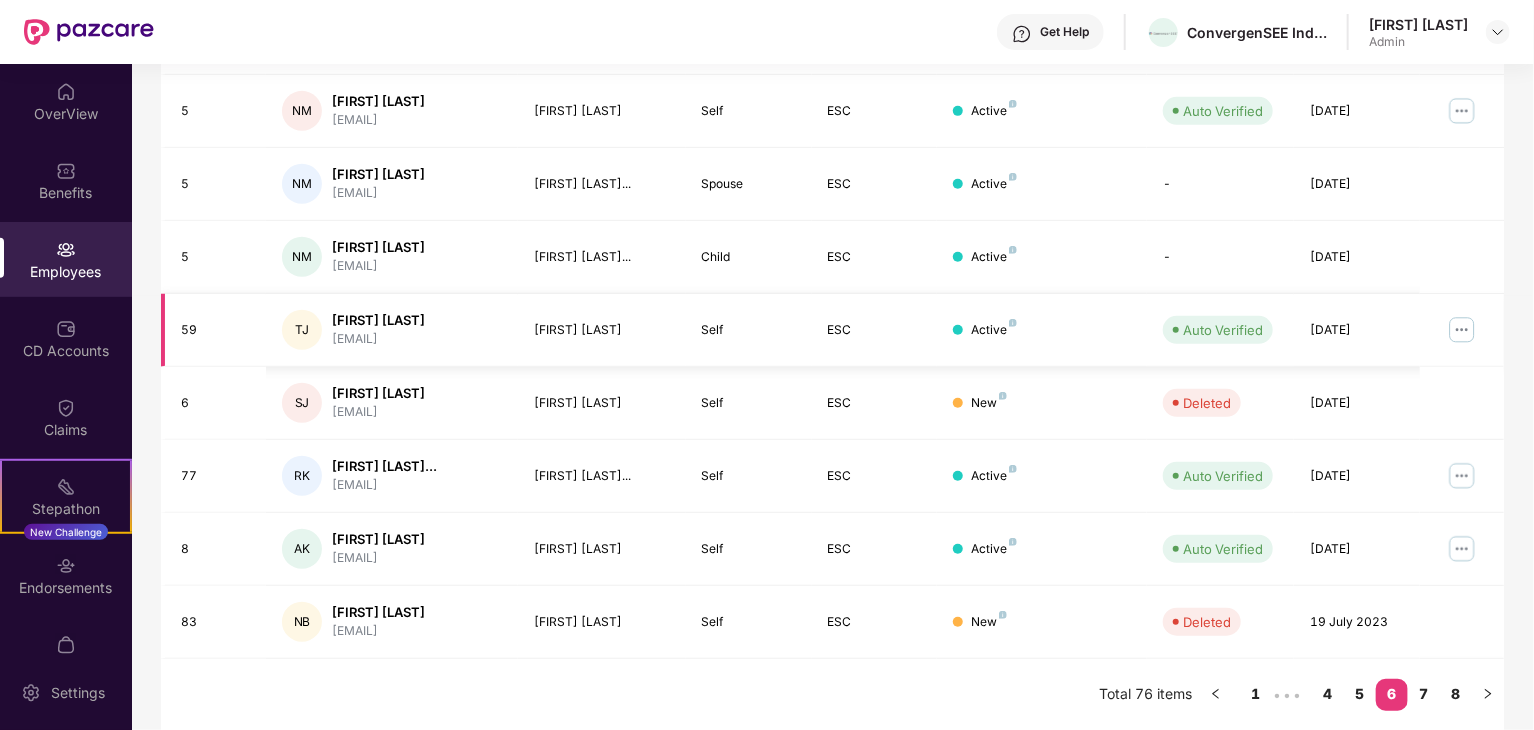 scroll, scrollTop: 513, scrollLeft: 0, axis: vertical 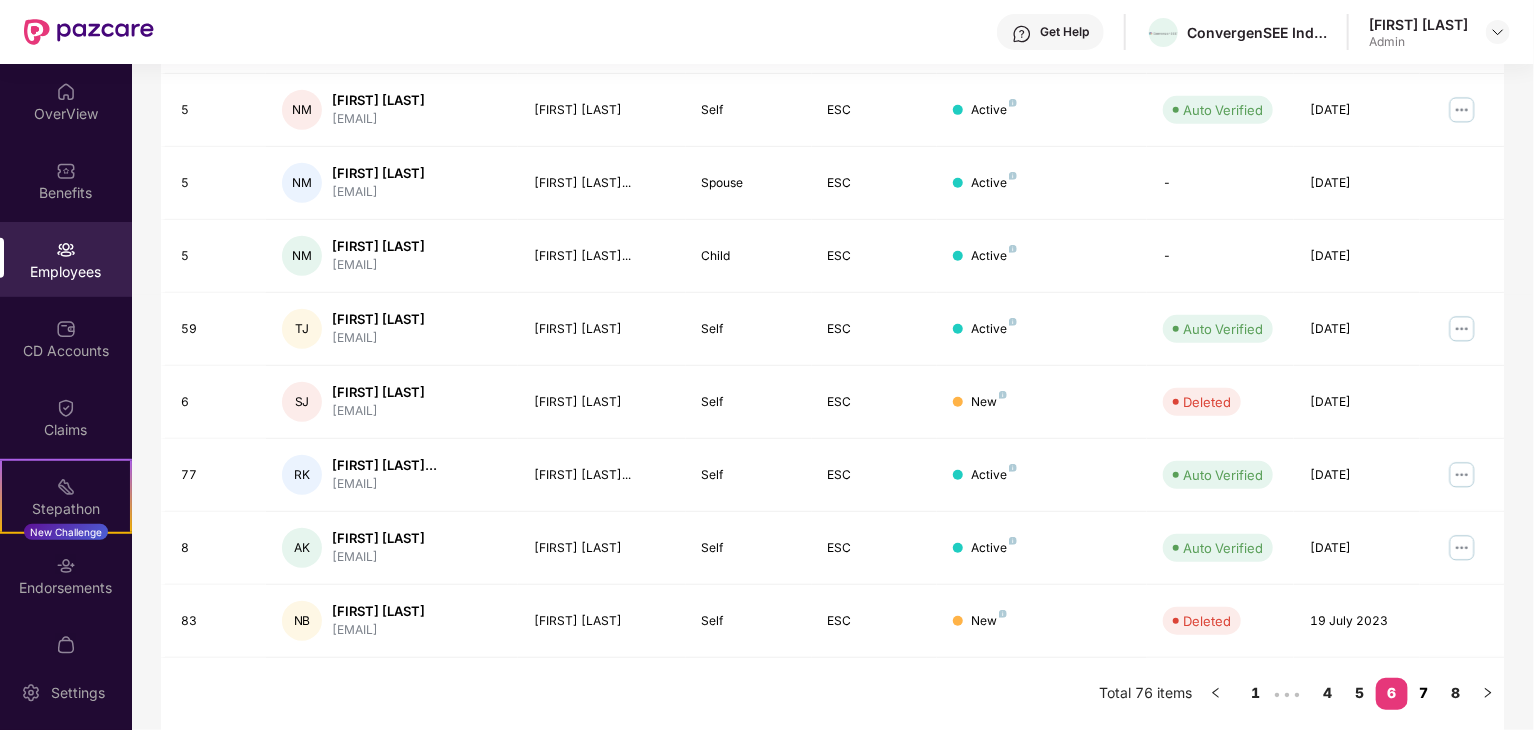 click on "7" at bounding box center [1424, 693] 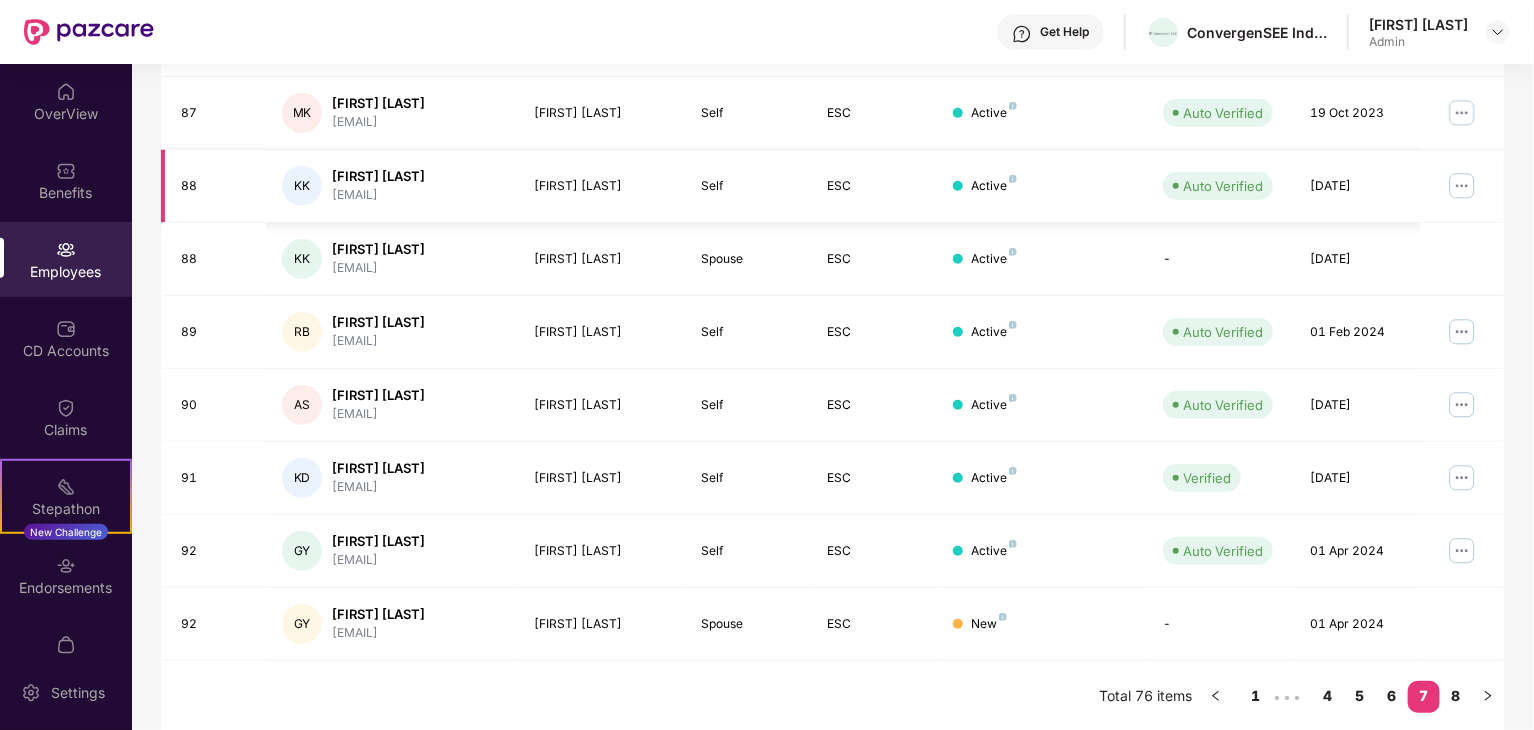 scroll, scrollTop: 496, scrollLeft: 0, axis: vertical 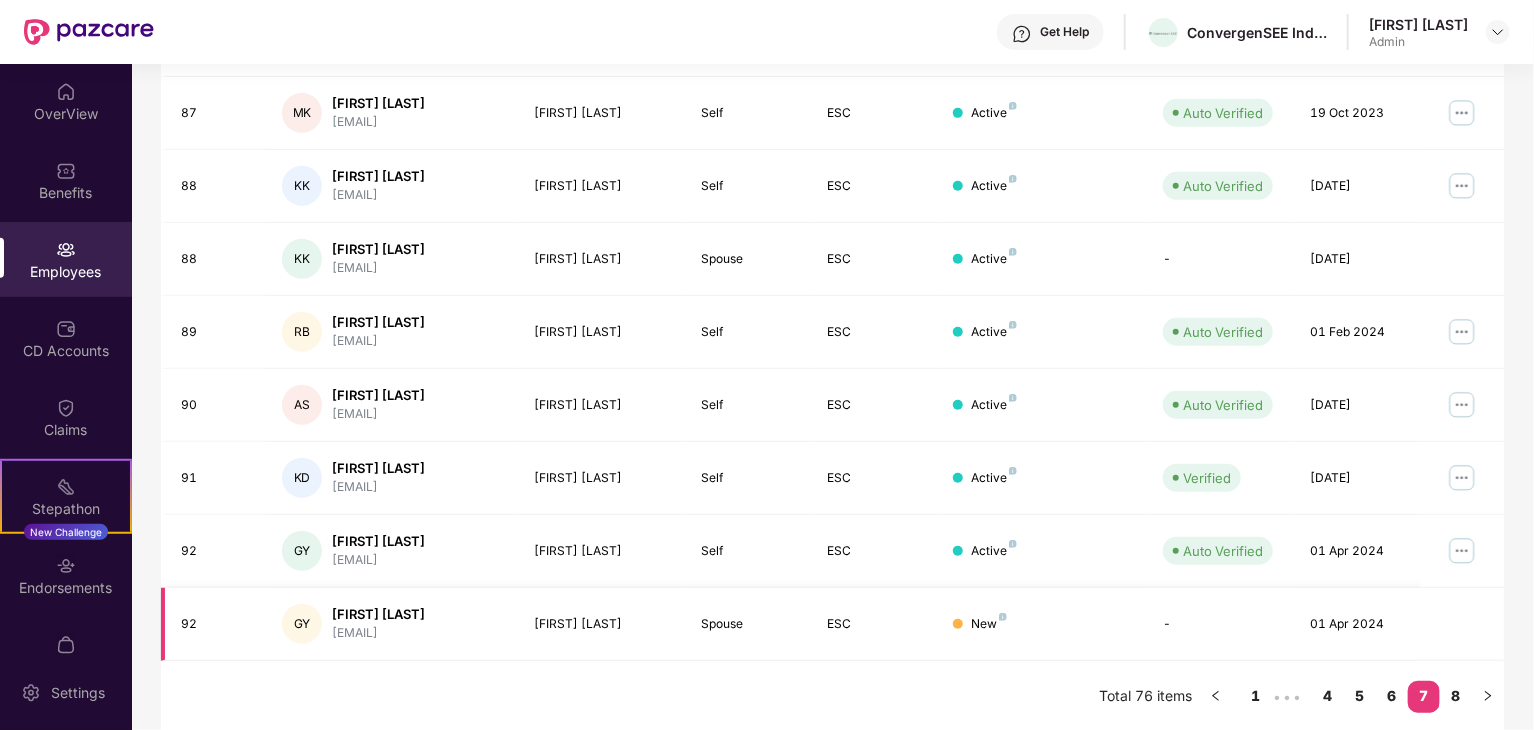 click on "-" at bounding box center (1220, 624) 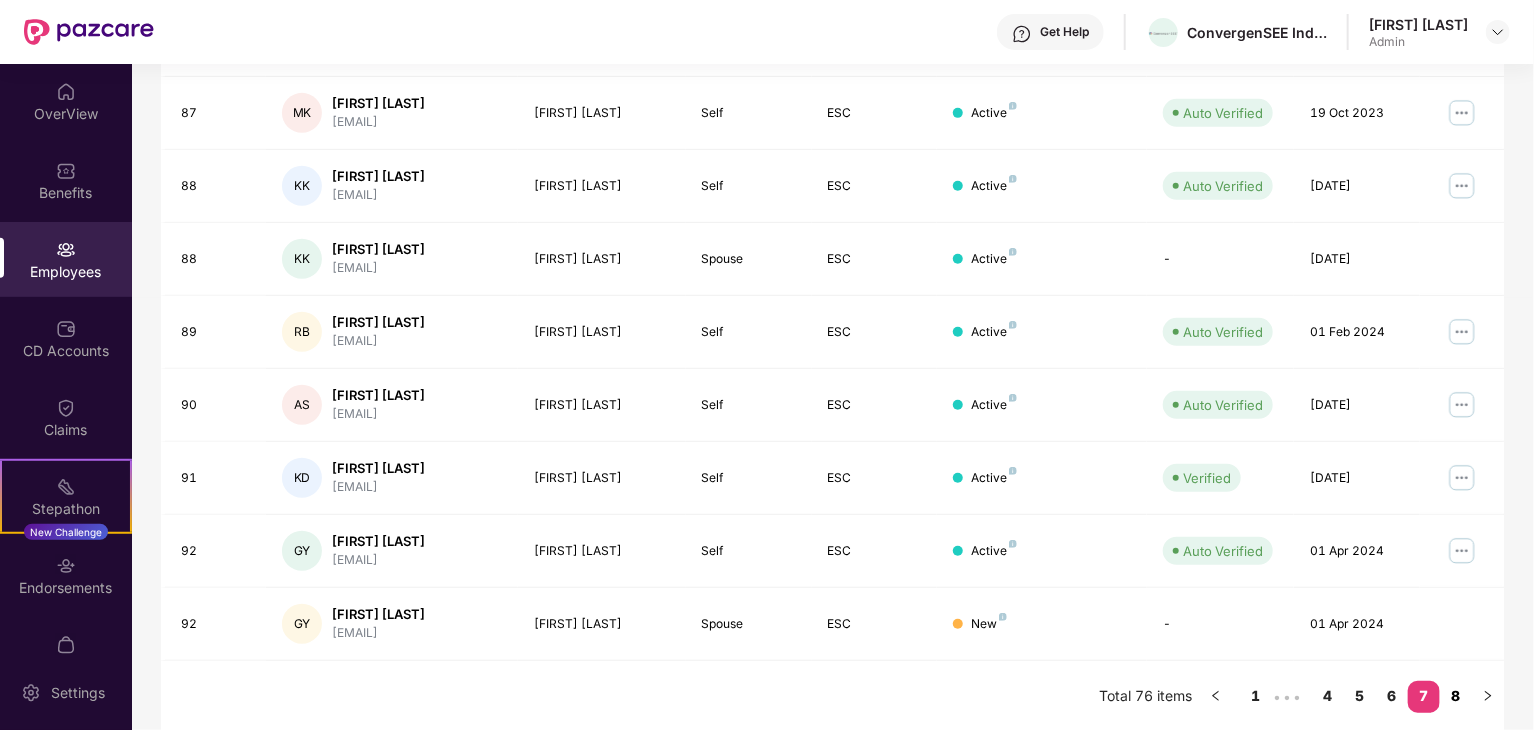 click on "8" at bounding box center (1456, 696) 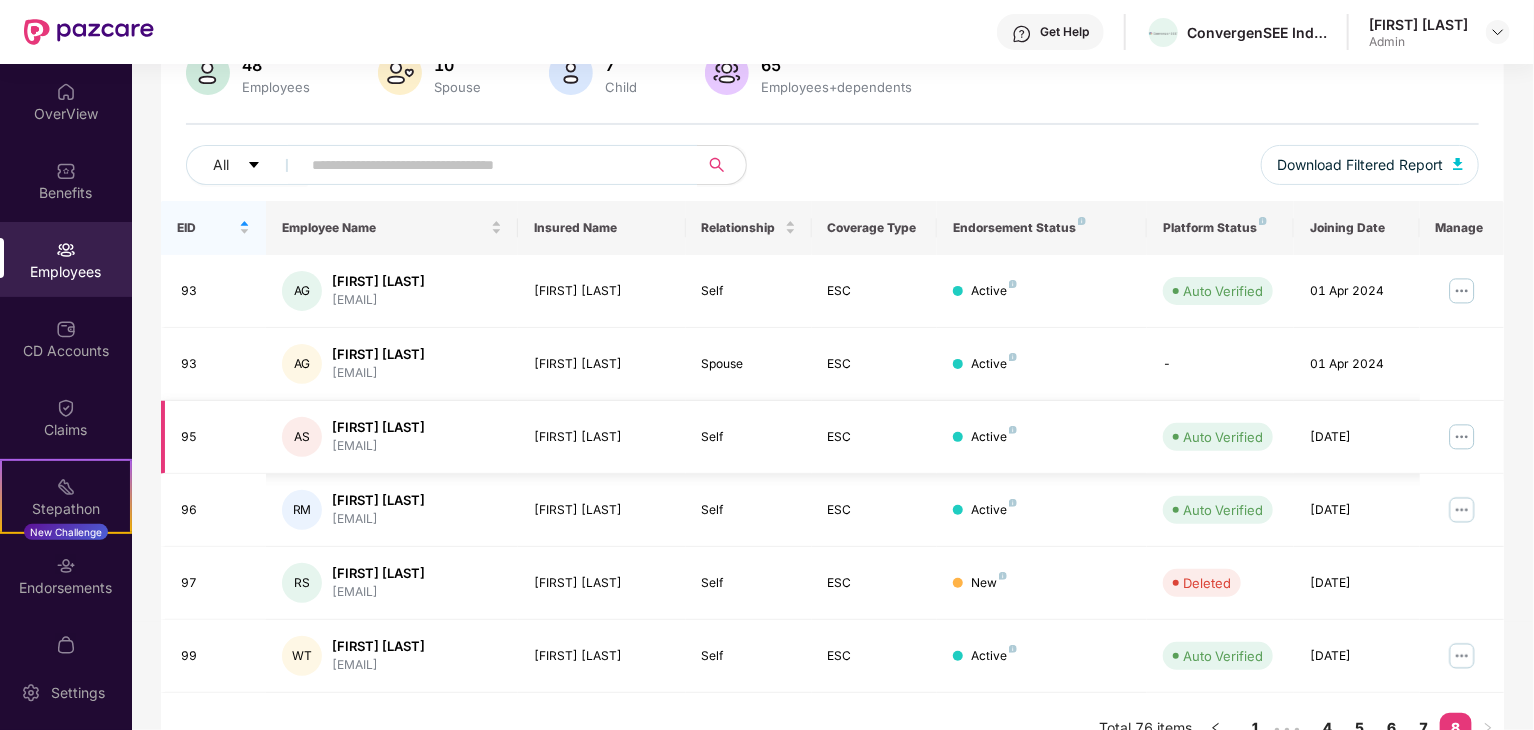 scroll, scrollTop: 205, scrollLeft: 0, axis: vertical 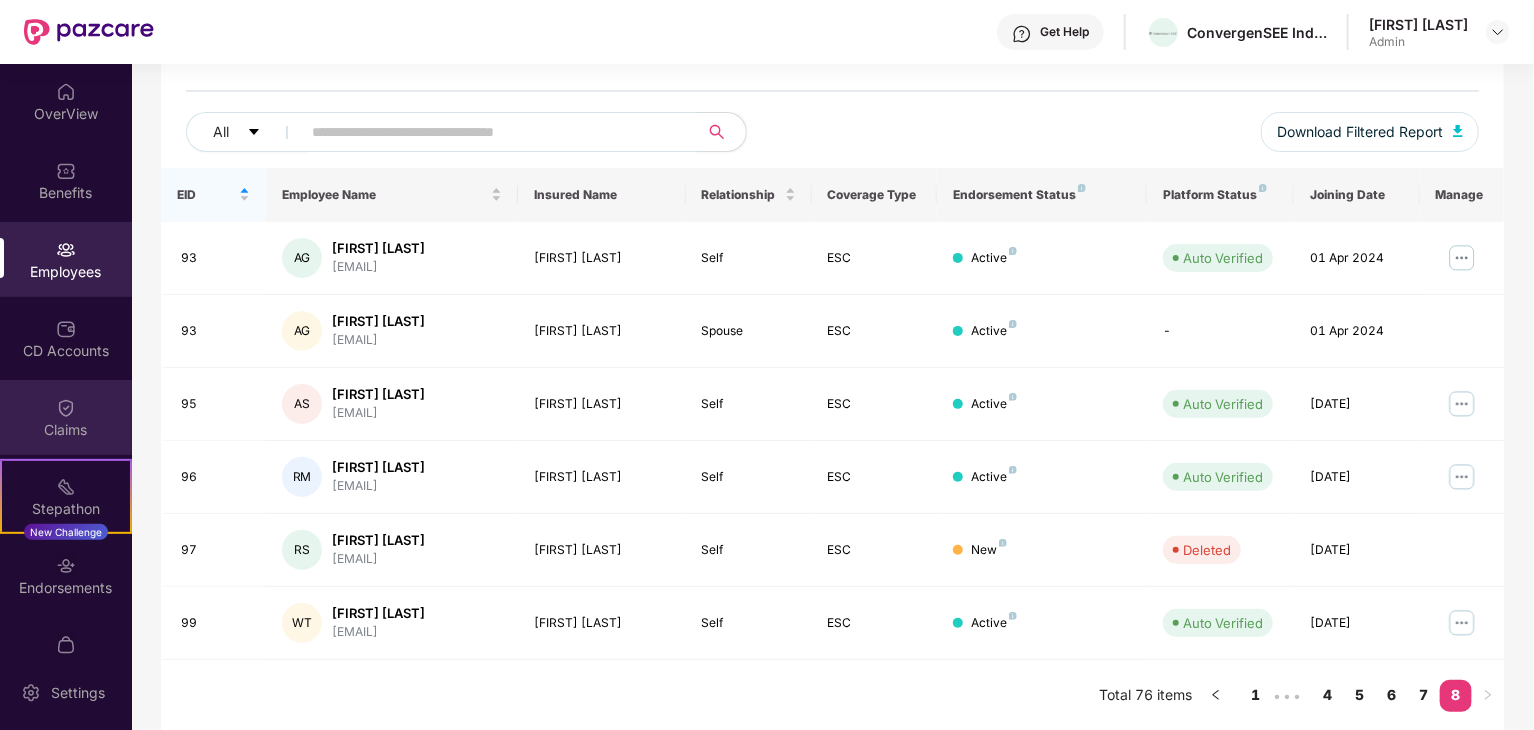 click on "Claims" at bounding box center [66, 430] 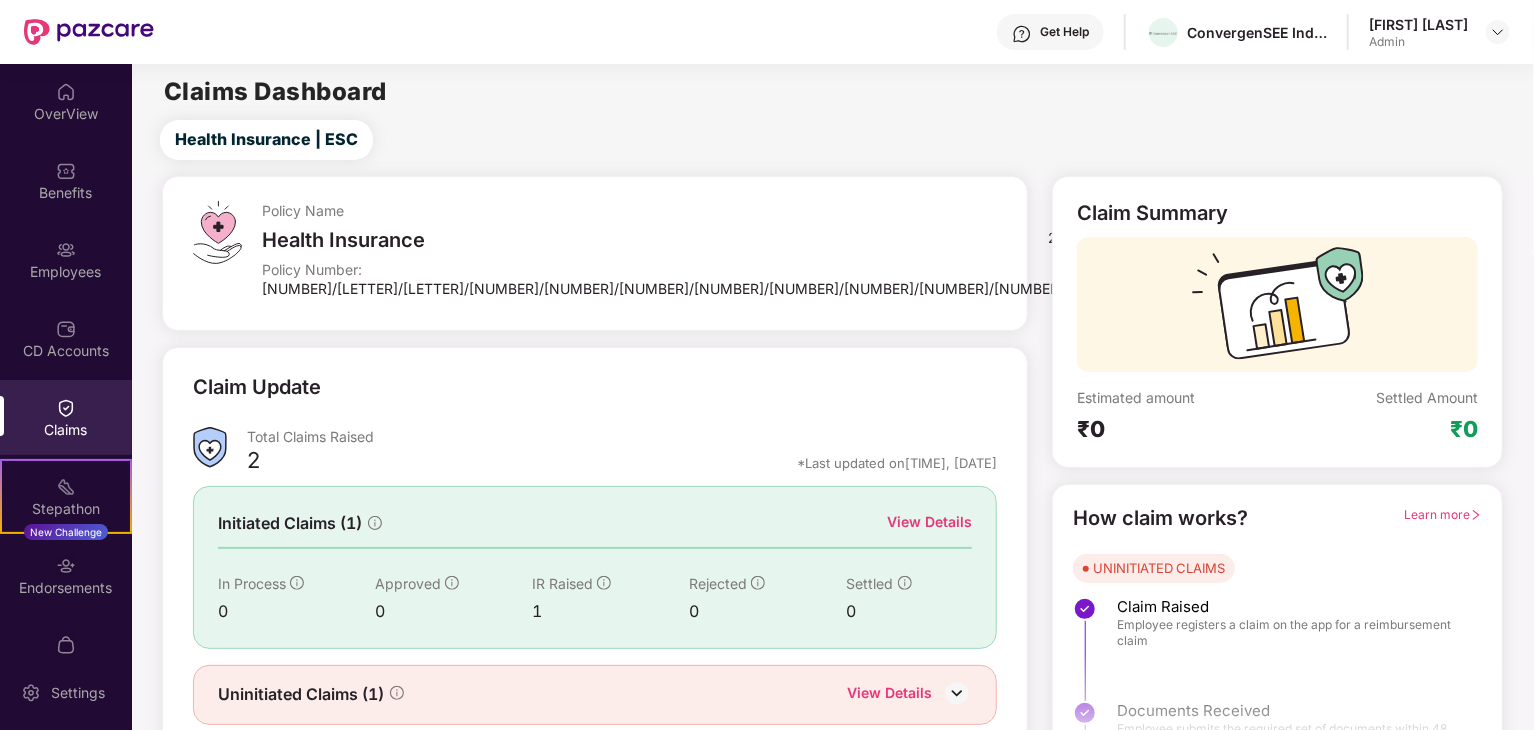 scroll, scrollTop: 52, scrollLeft: 0, axis: vertical 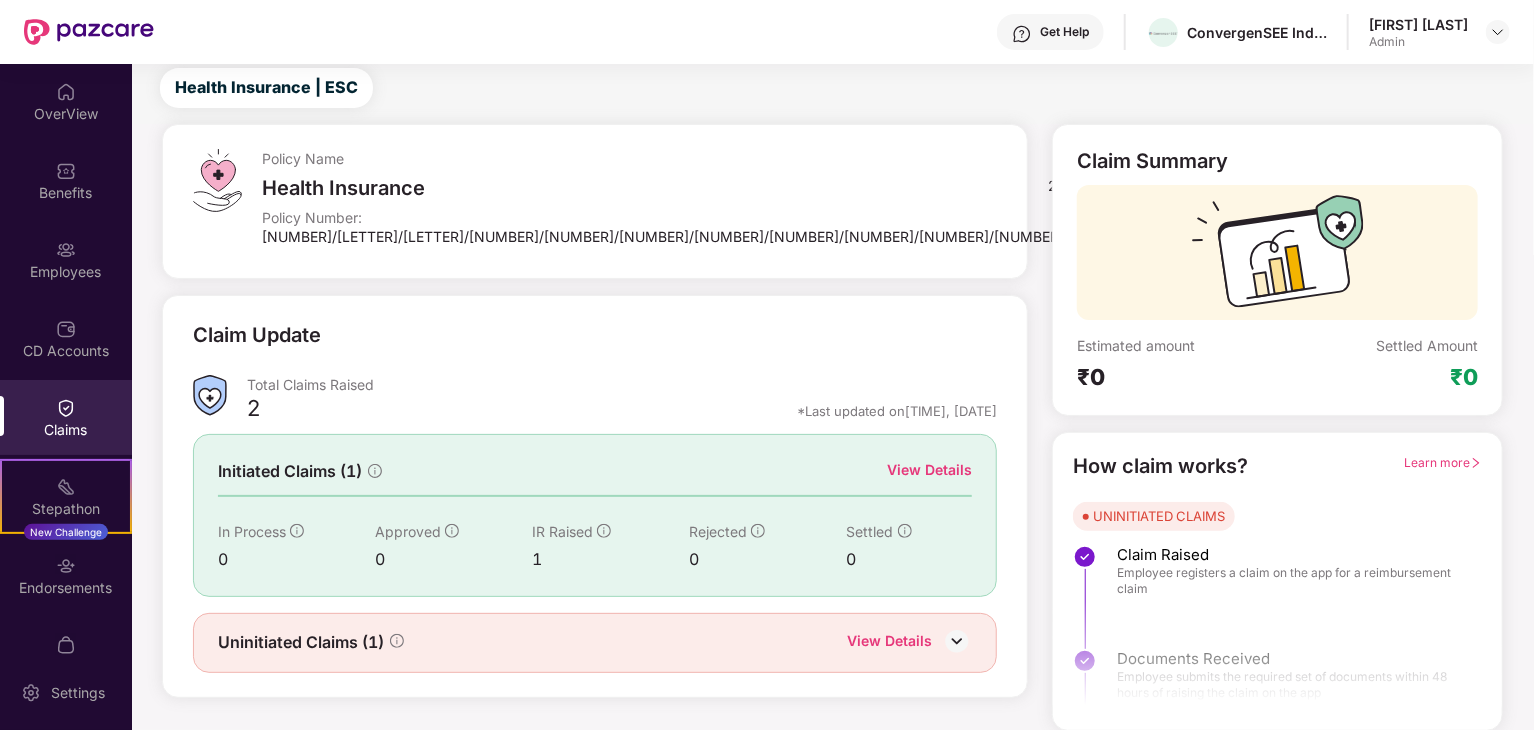 click on "View Details" at bounding box center (929, 470) 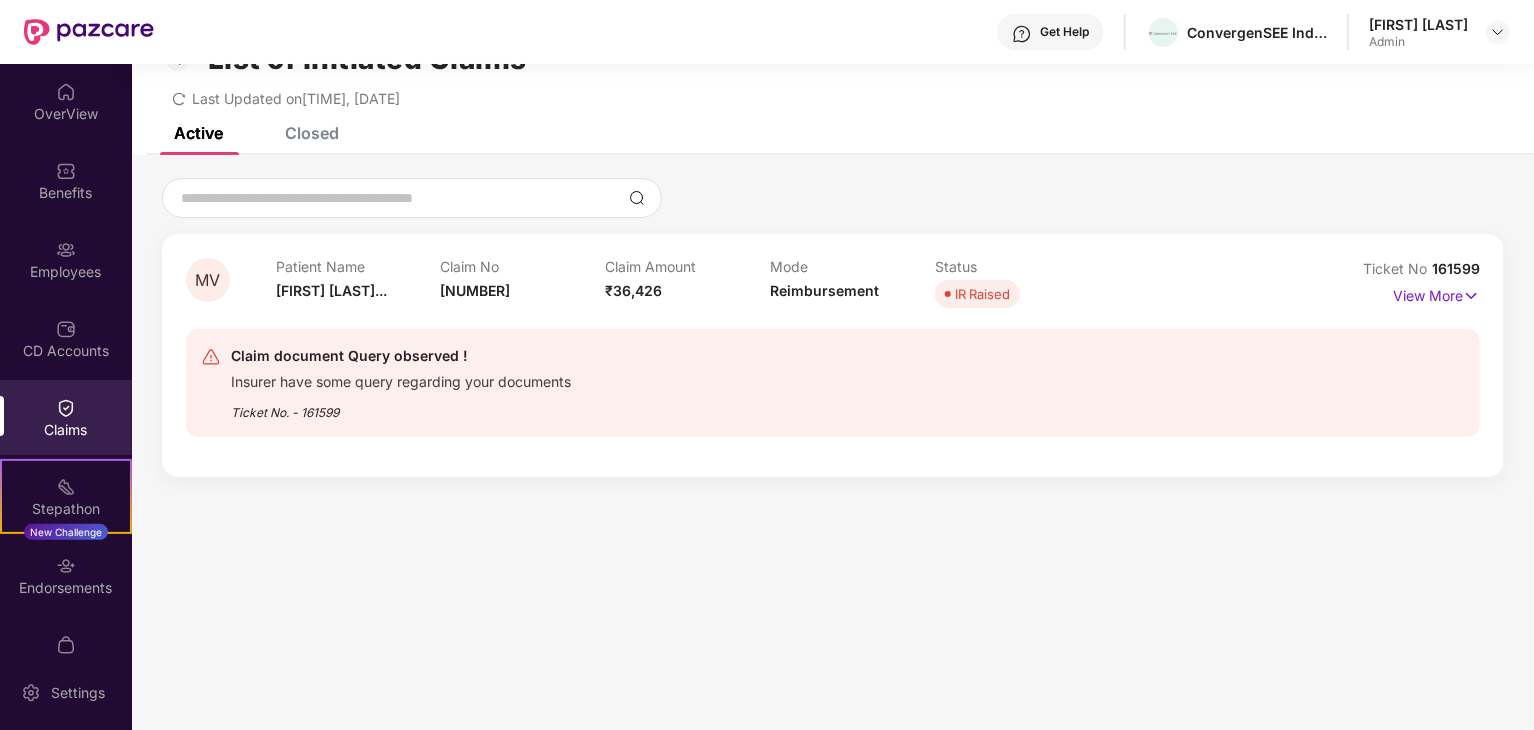 scroll, scrollTop: 0, scrollLeft: 0, axis: both 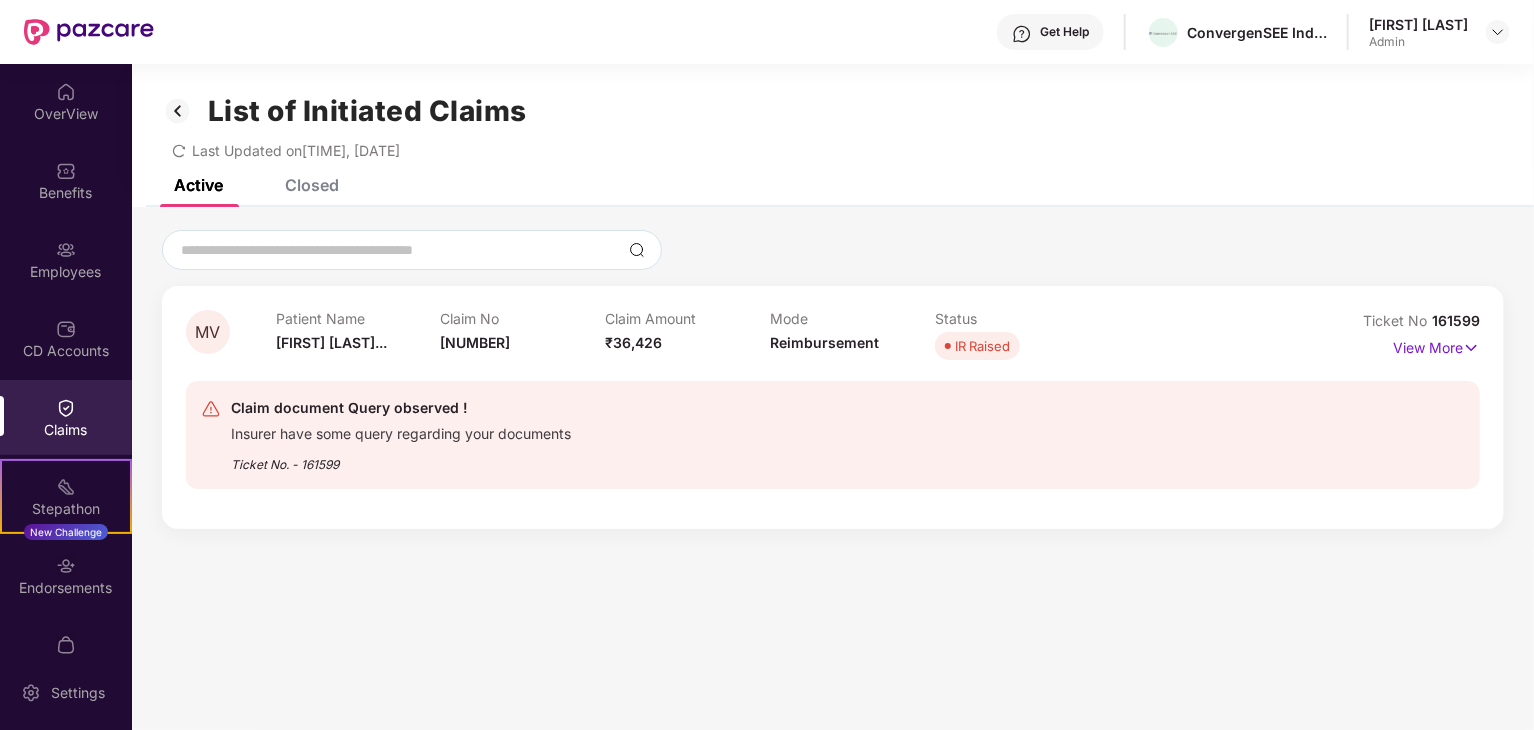 click at bounding box center (178, 111) 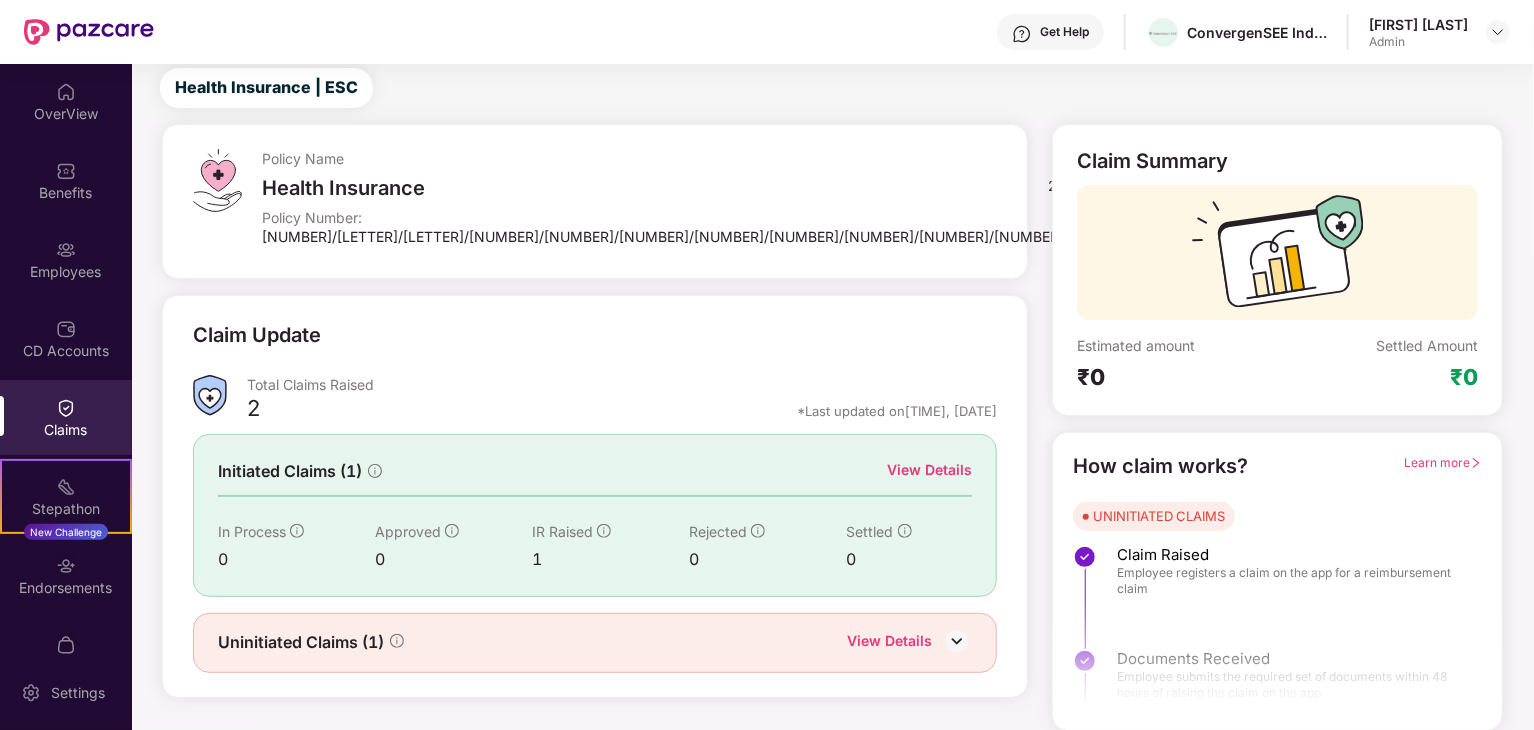 scroll, scrollTop: 52, scrollLeft: 0, axis: vertical 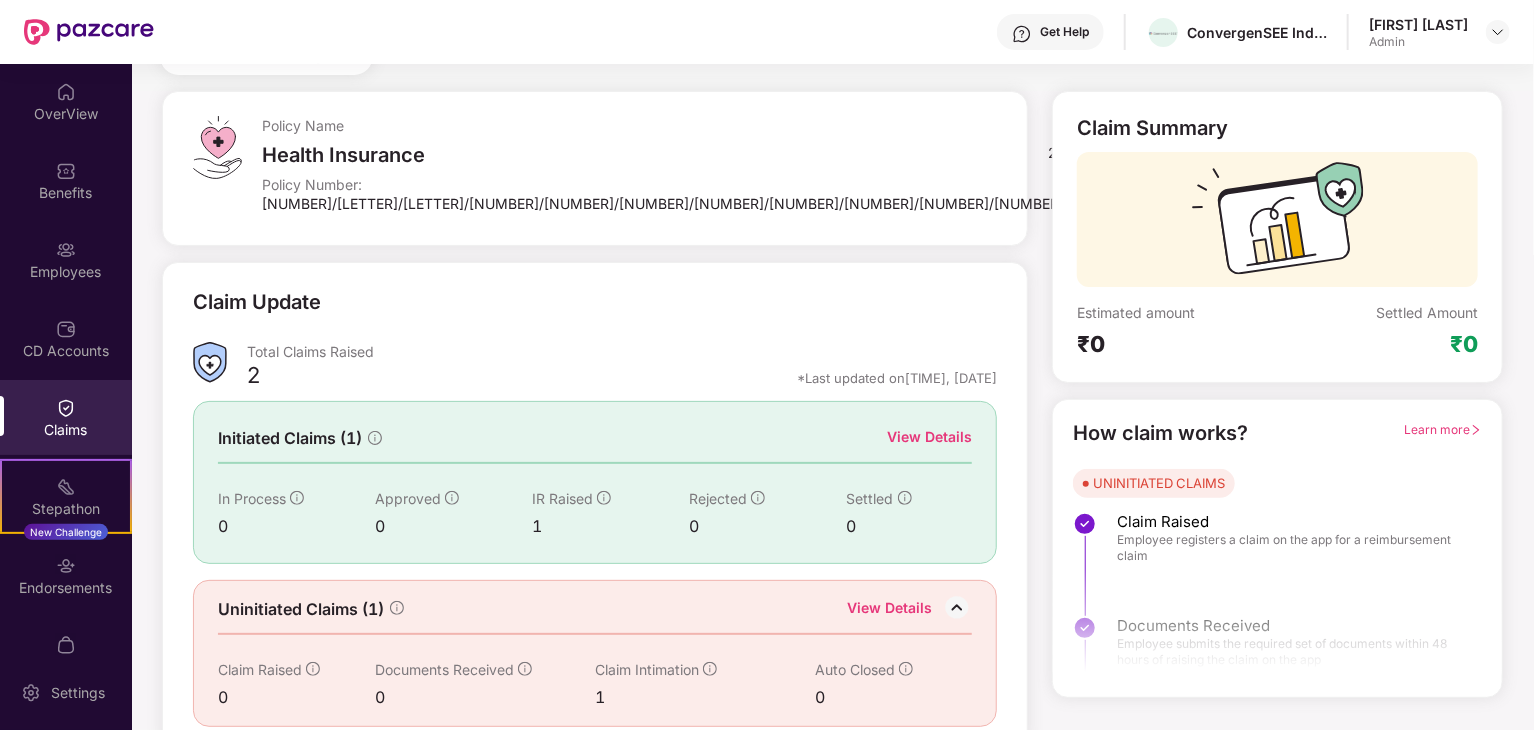 click on "View Details" at bounding box center (889, 610) 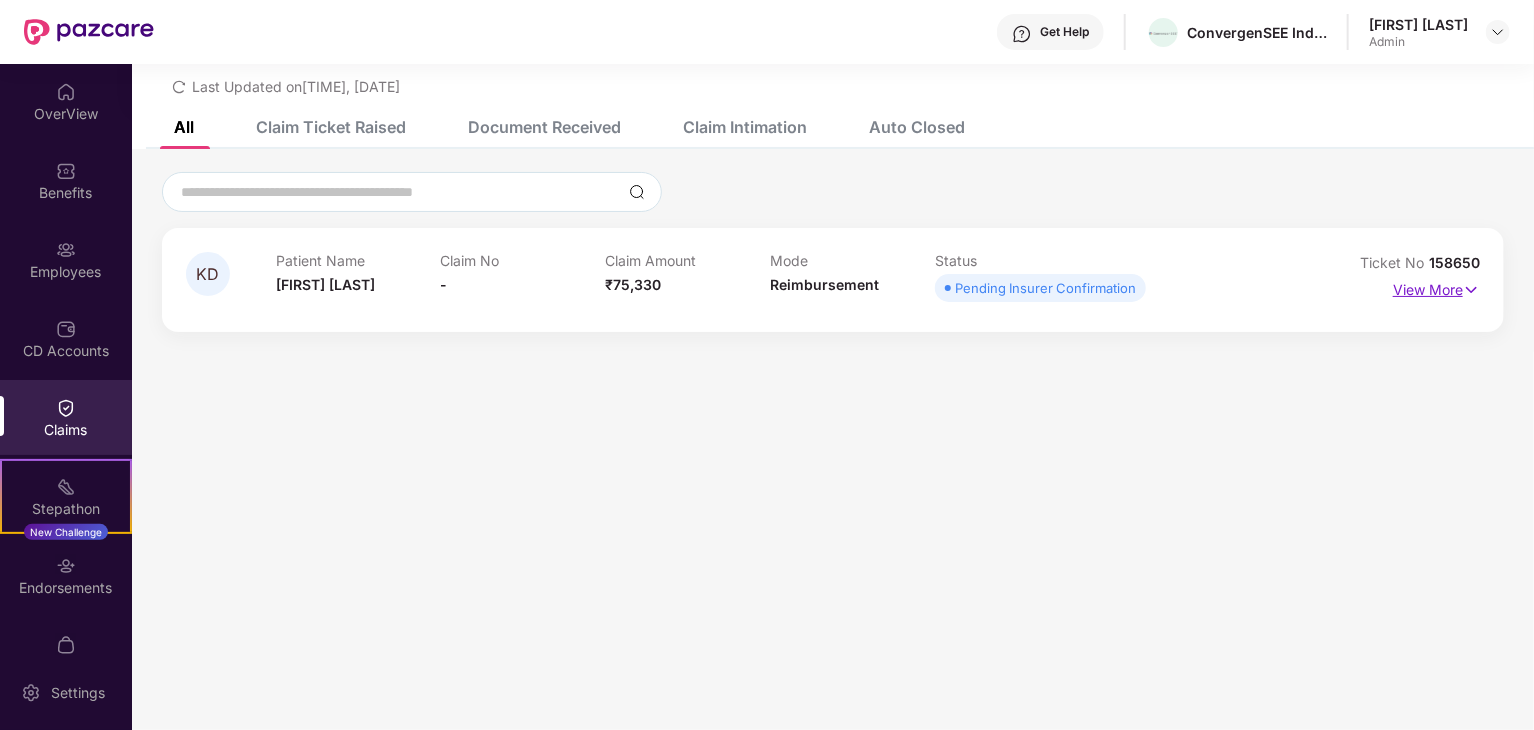 click on "View More" at bounding box center (1436, 287) 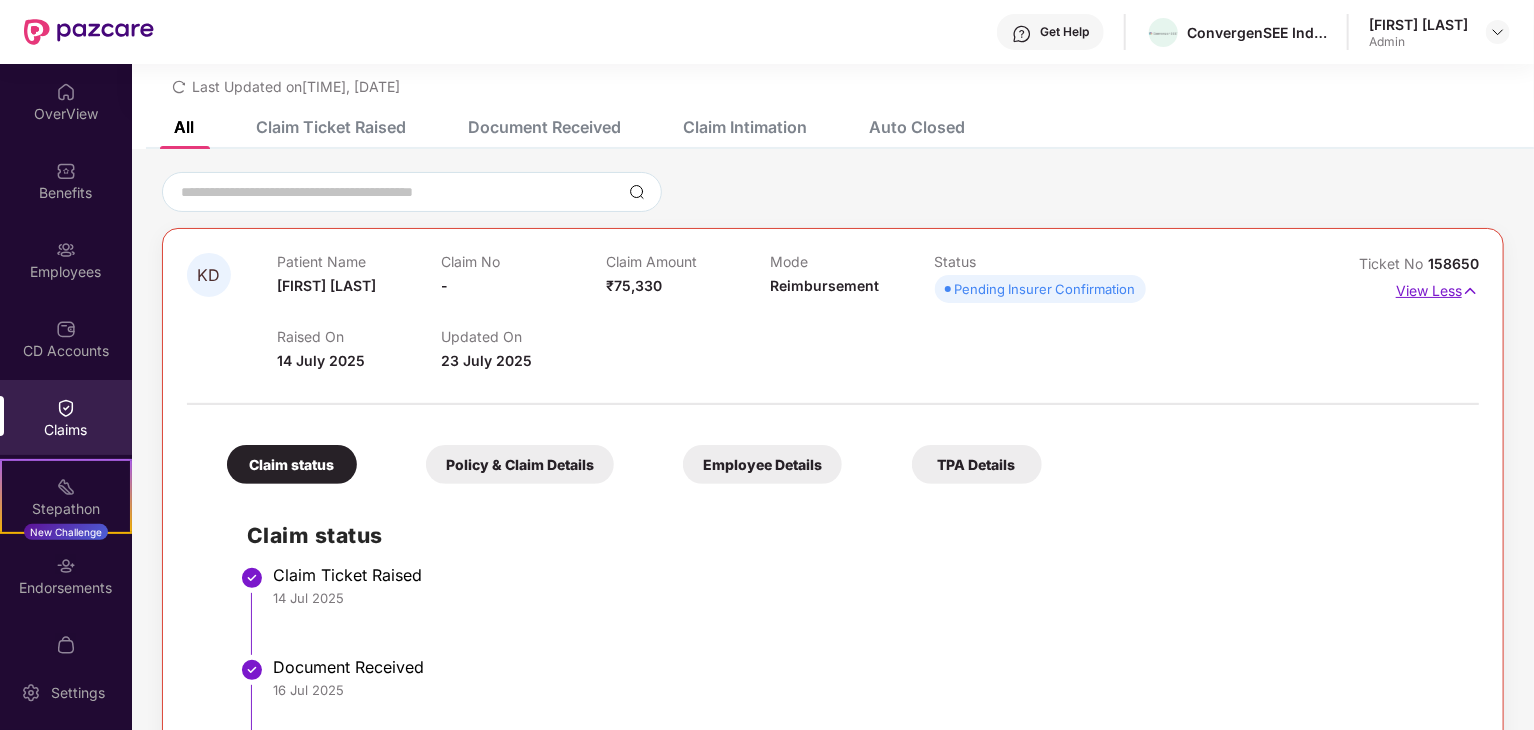 click on "View Less" at bounding box center (1437, 288) 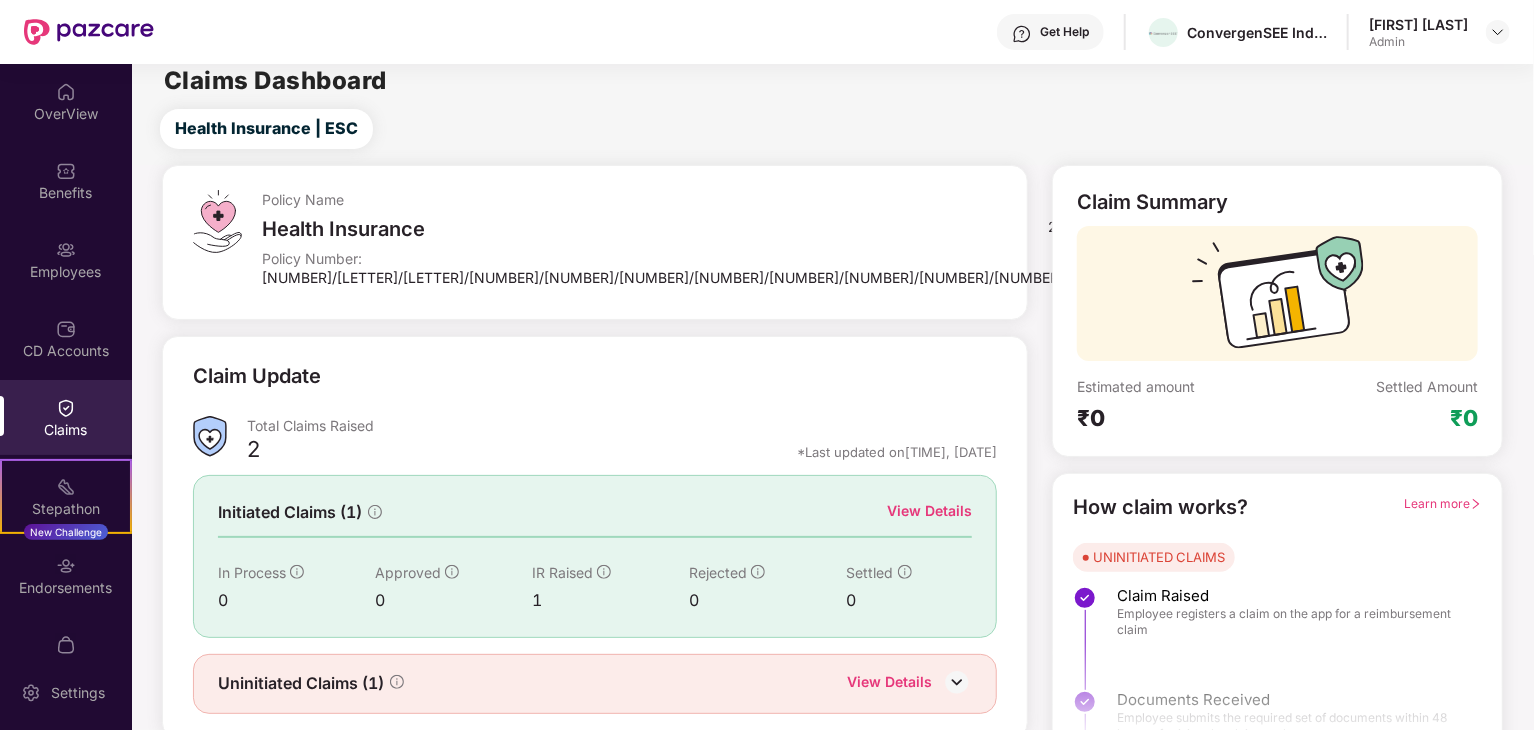 scroll, scrollTop: 52, scrollLeft: 0, axis: vertical 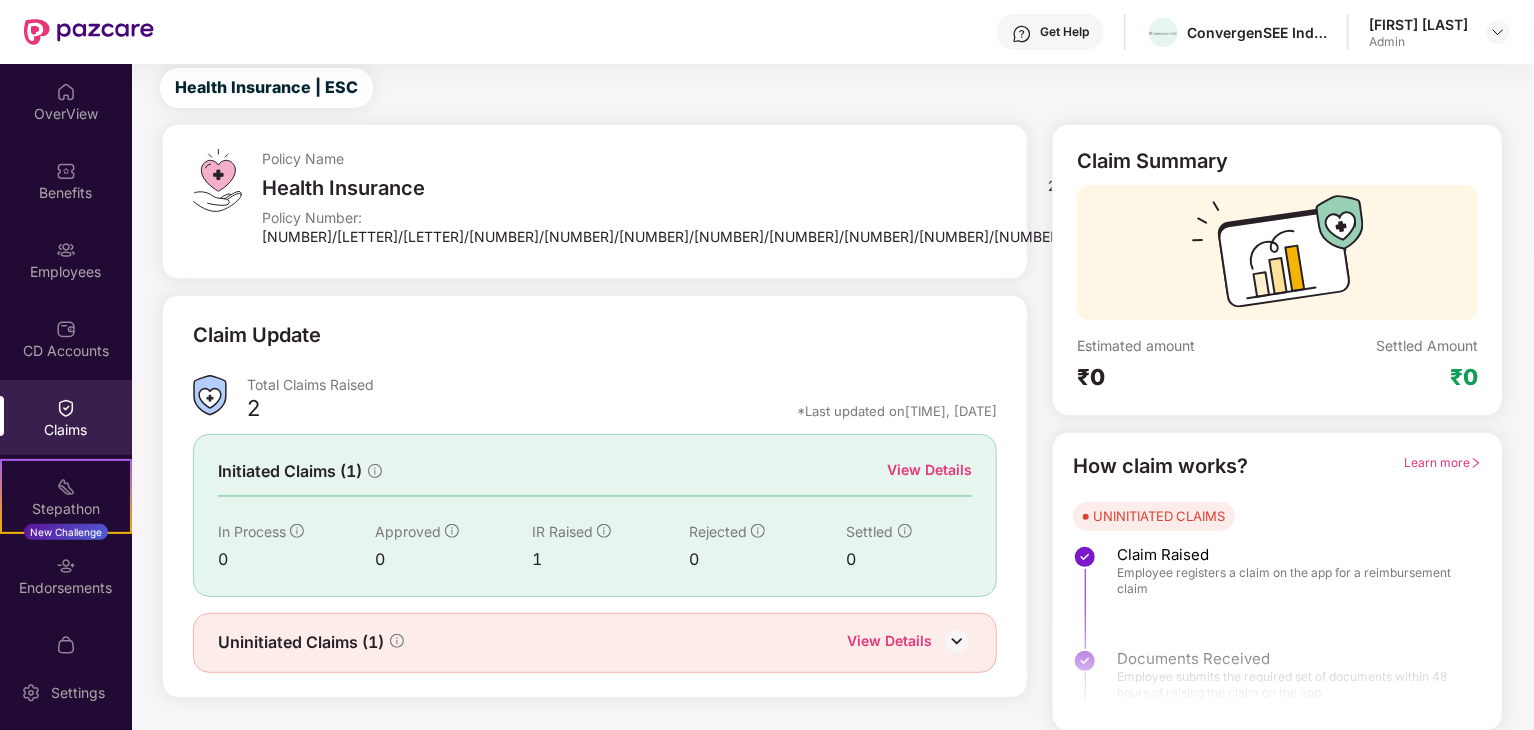 click on "Learn more" at bounding box center (1443, 462) 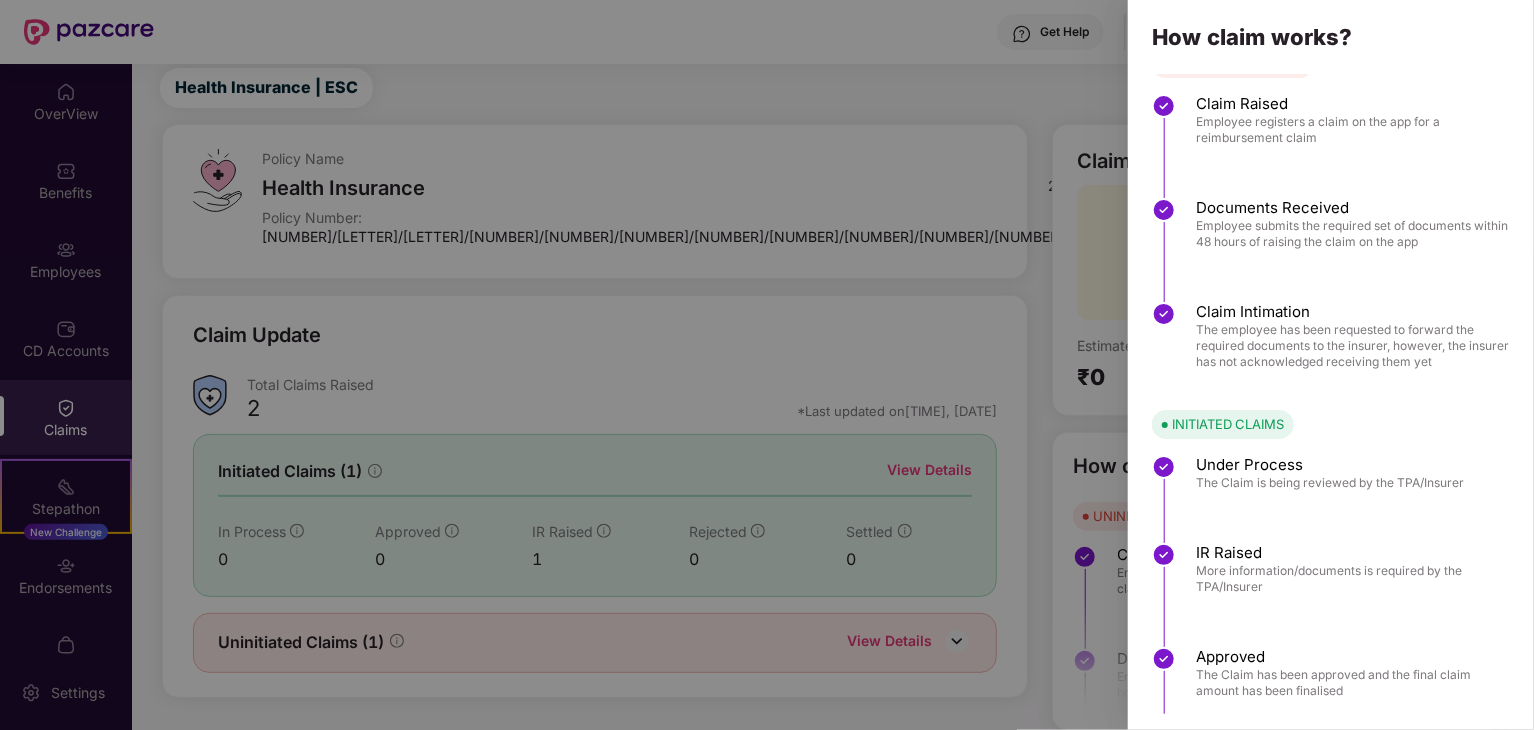 scroll, scrollTop: 0, scrollLeft: 0, axis: both 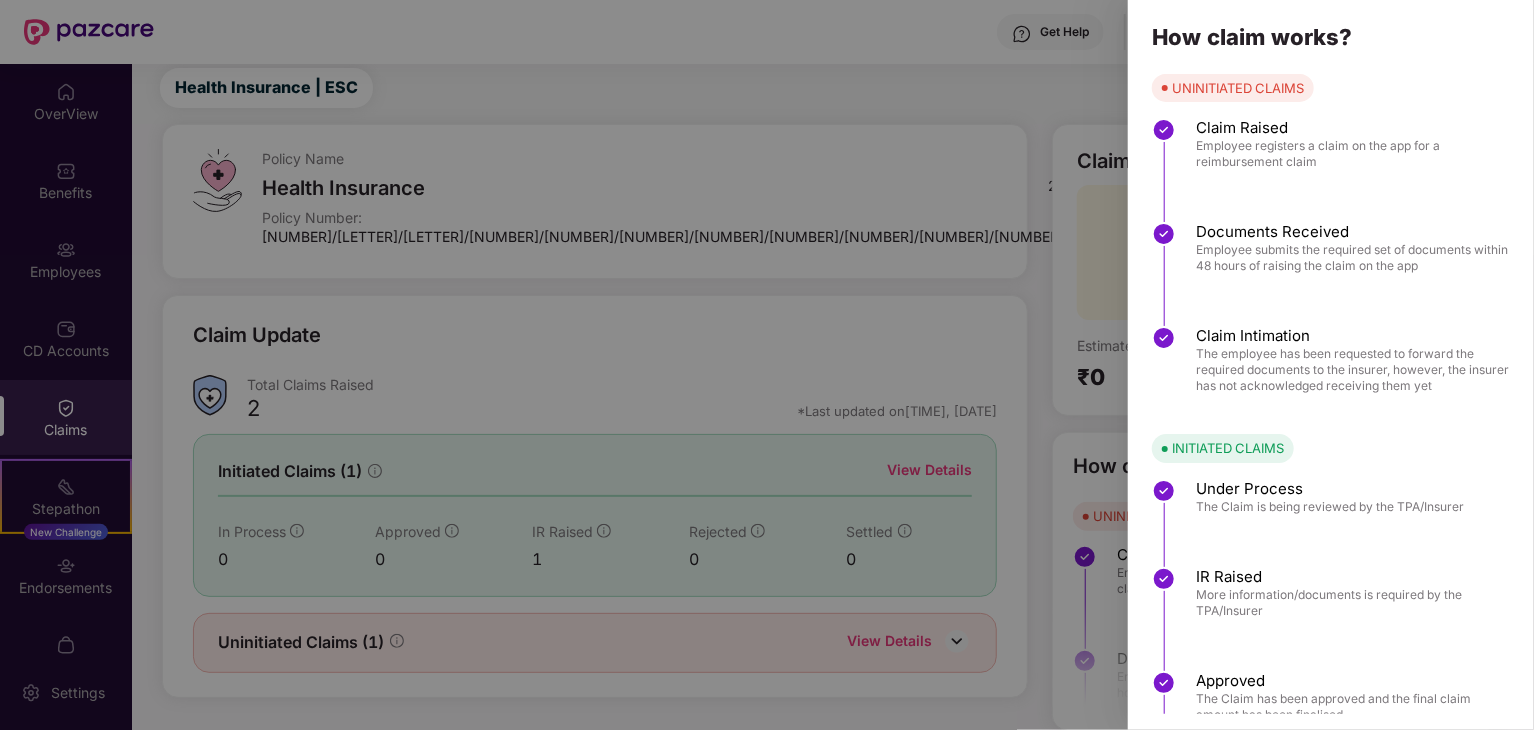 click at bounding box center [767, 365] 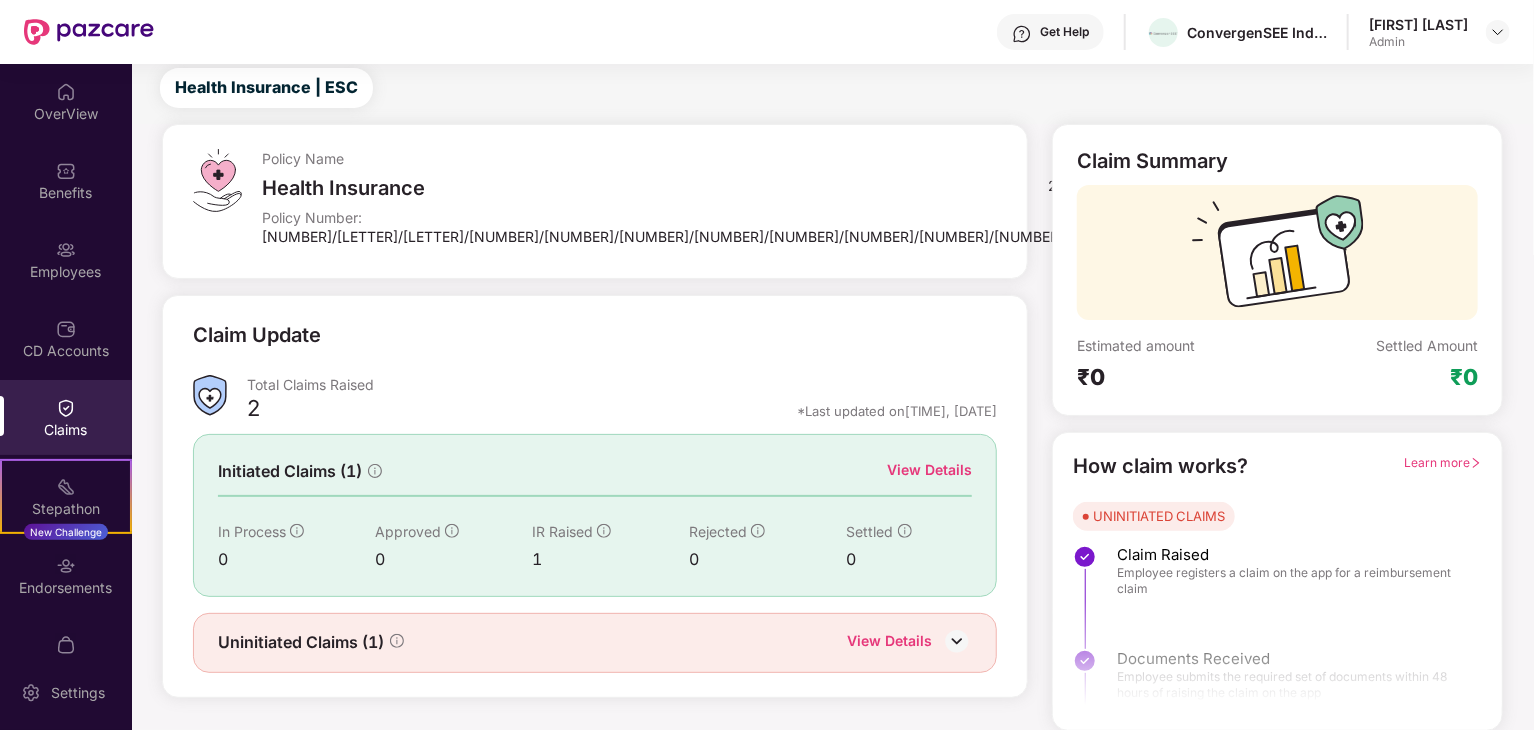 click on "View Details" at bounding box center [929, 470] 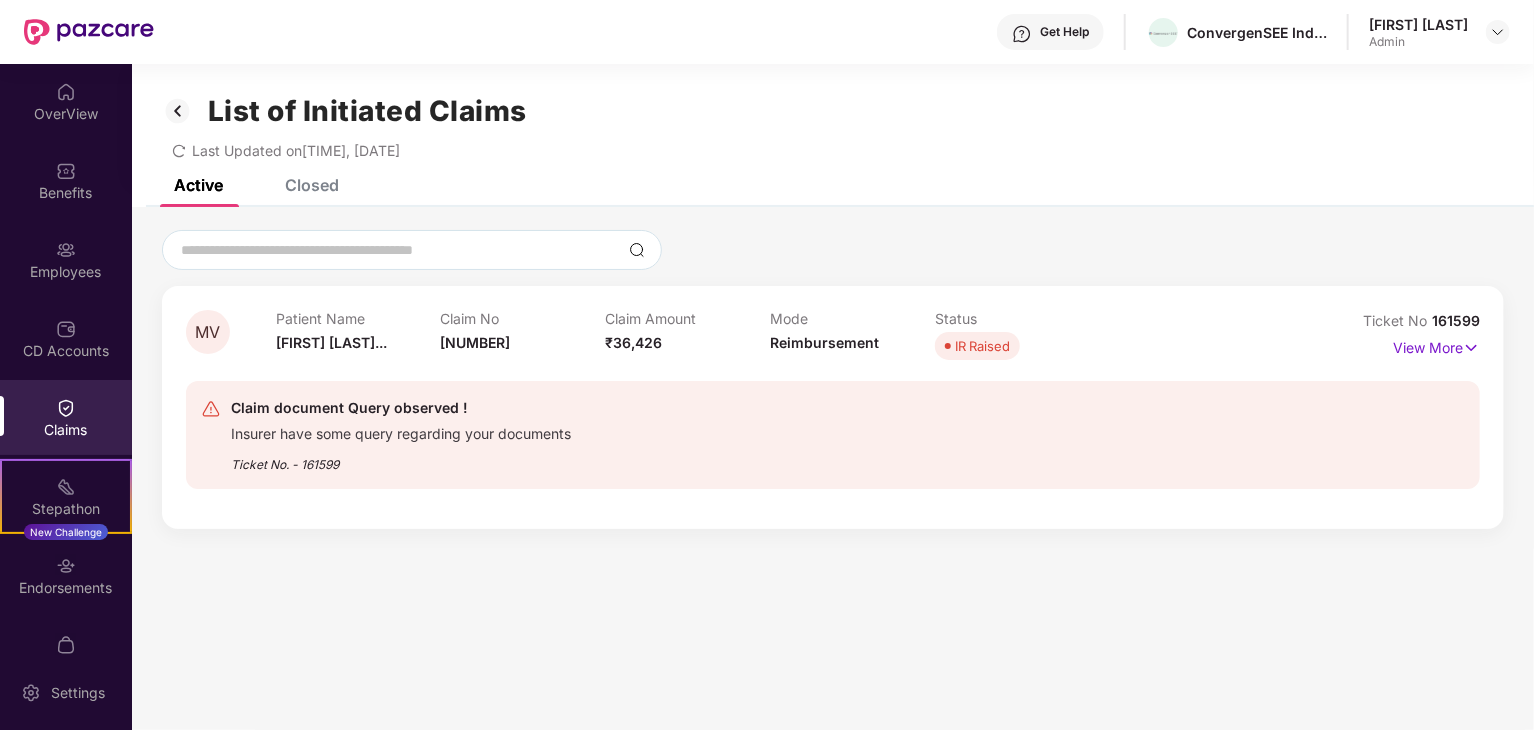 scroll, scrollTop: 64, scrollLeft: 0, axis: vertical 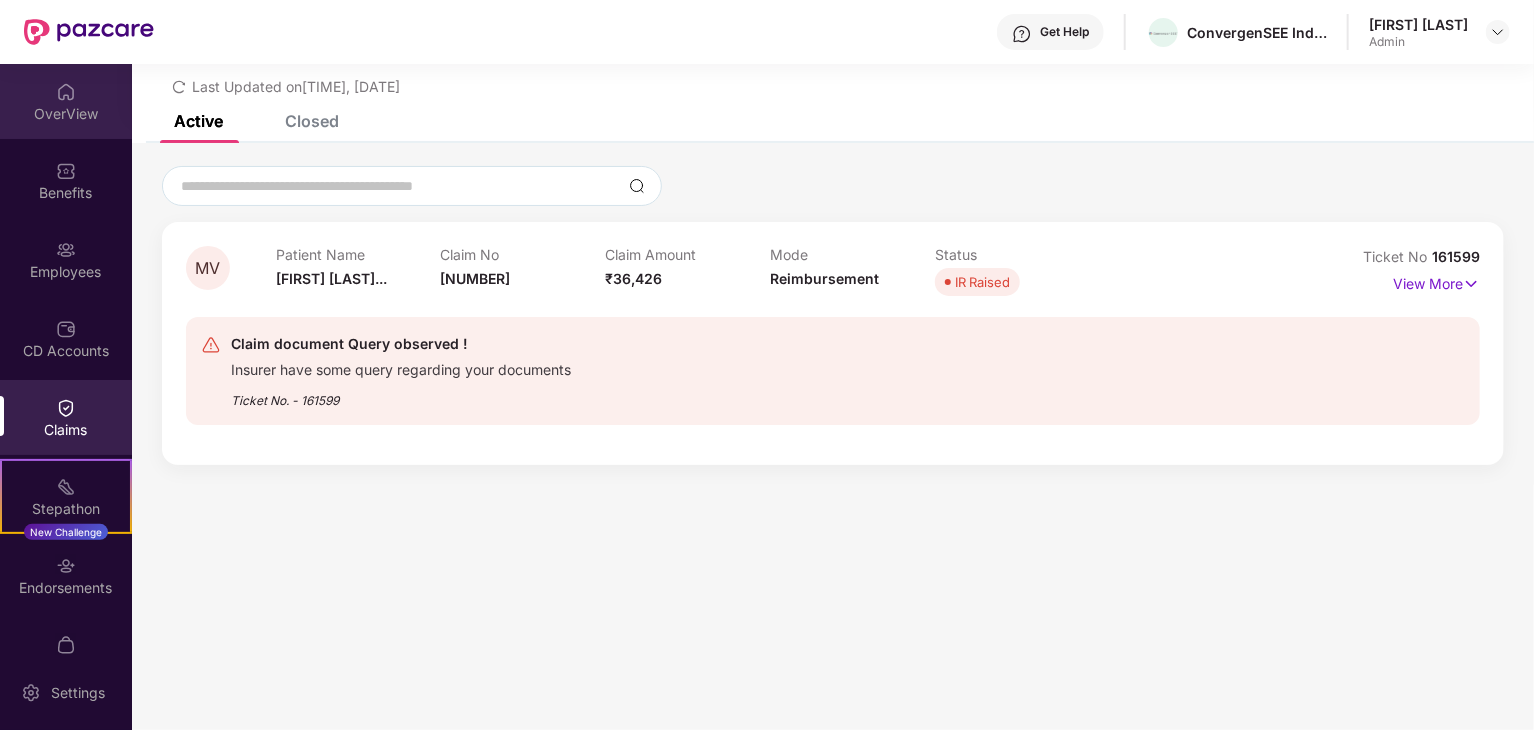 click on "OverView" at bounding box center (66, 101) 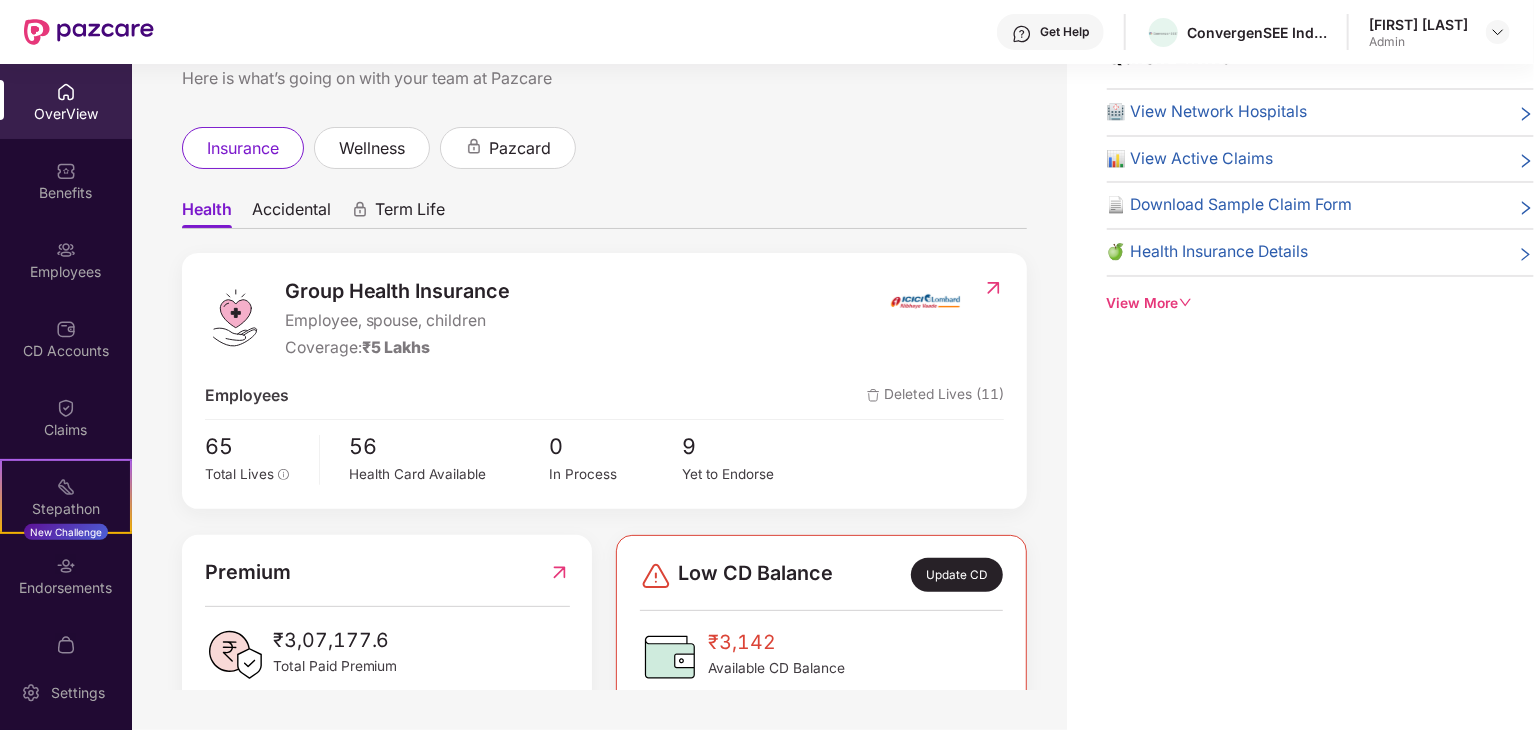 click on "Quick Links 🏥 View Network Hospitals 📊 View Active Claims 📄 Download Sample Claim Form 🍏 Health Insurance Details View More" at bounding box center (1300, 365) 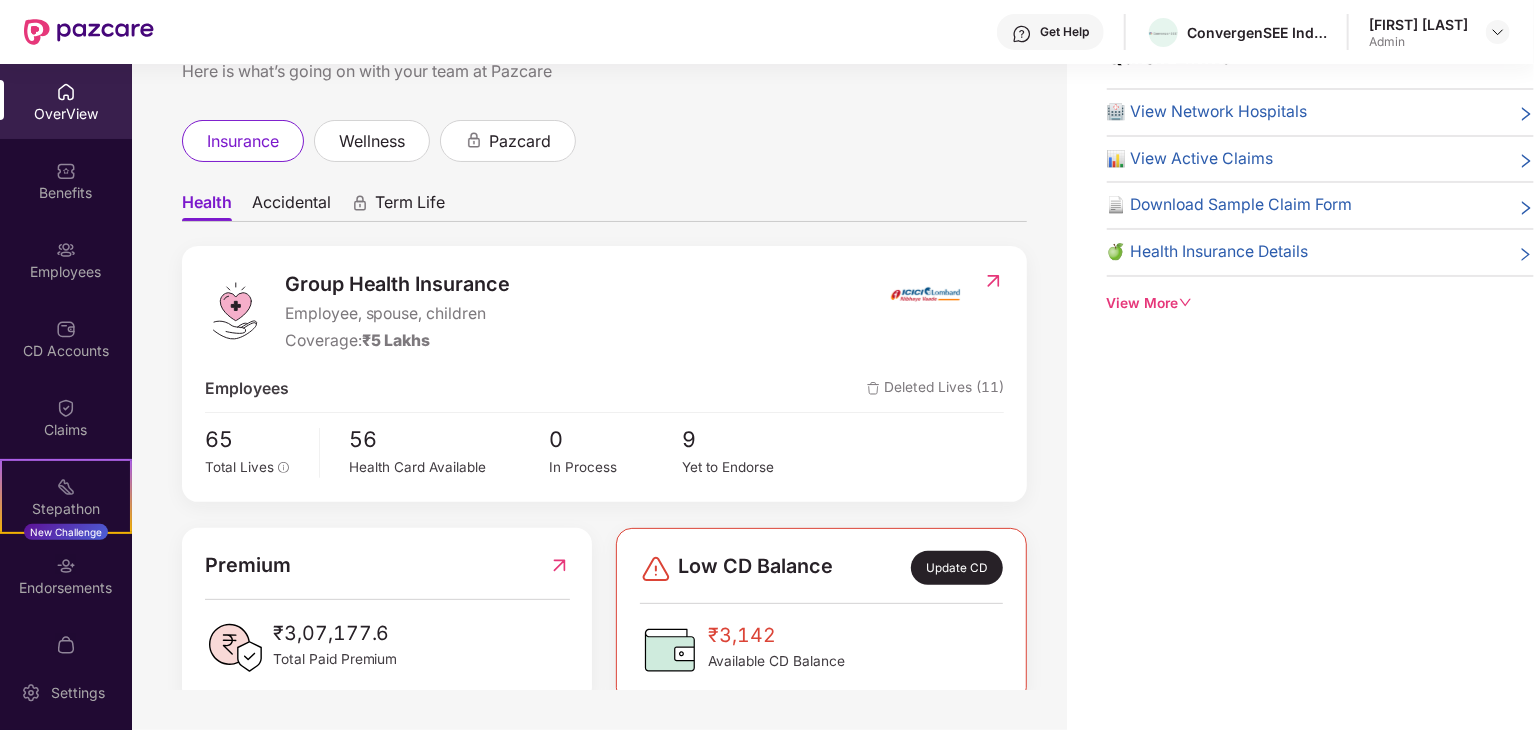 scroll, scrollTop: 6, scrollLeft: 0, axis: vertical 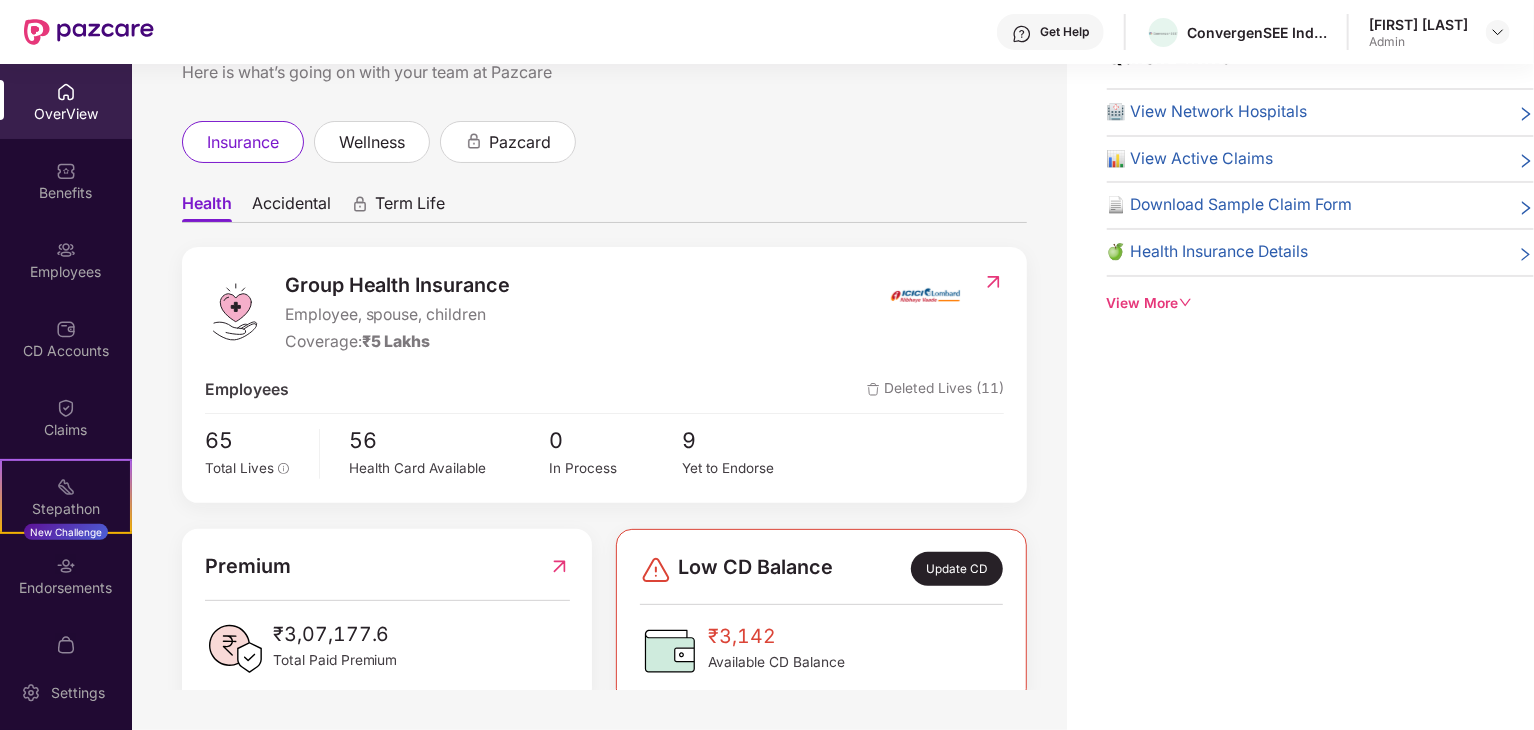 click on "Accidental" at bounding box center (291, 207) 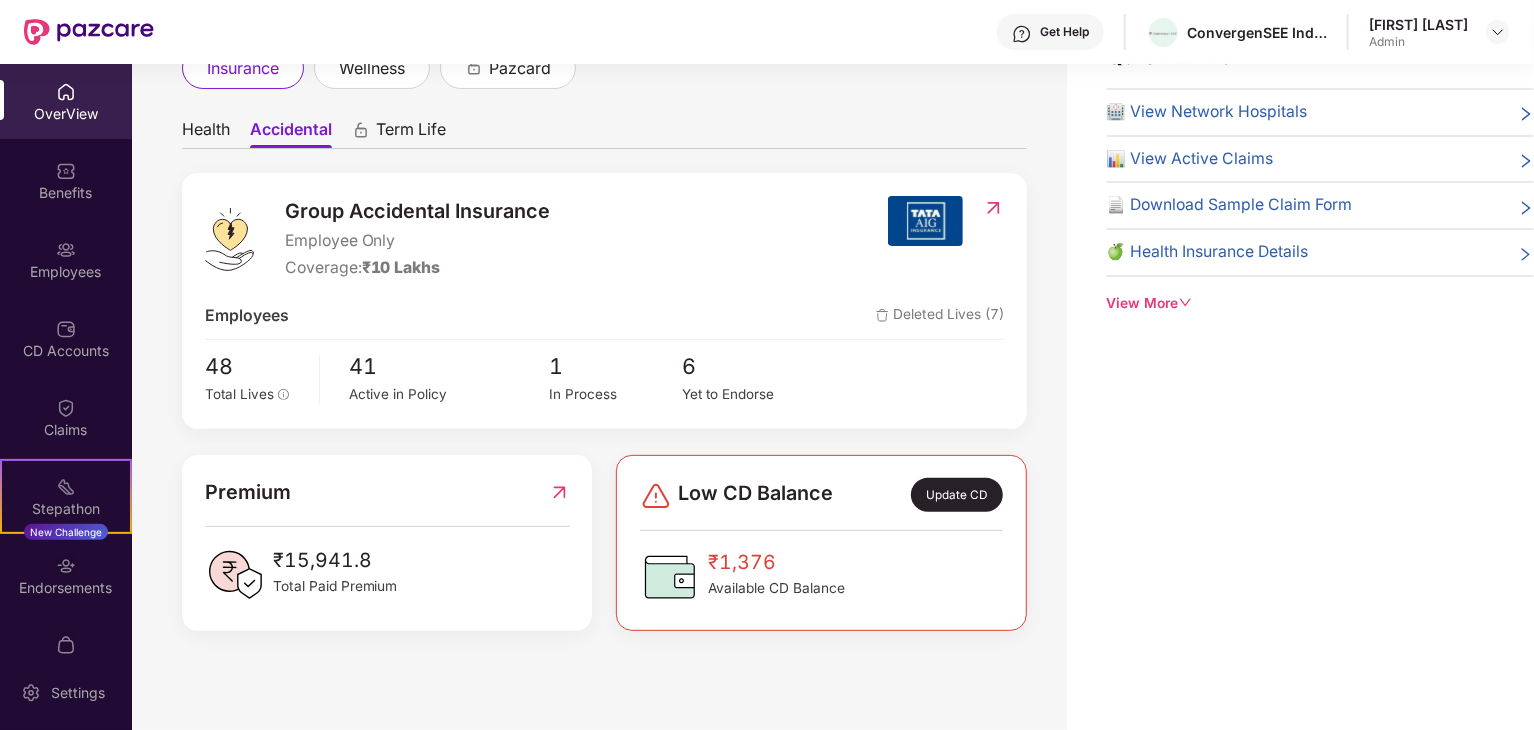 scroll, scrollTop: 77, scrollLeft: 0, axis: vertical 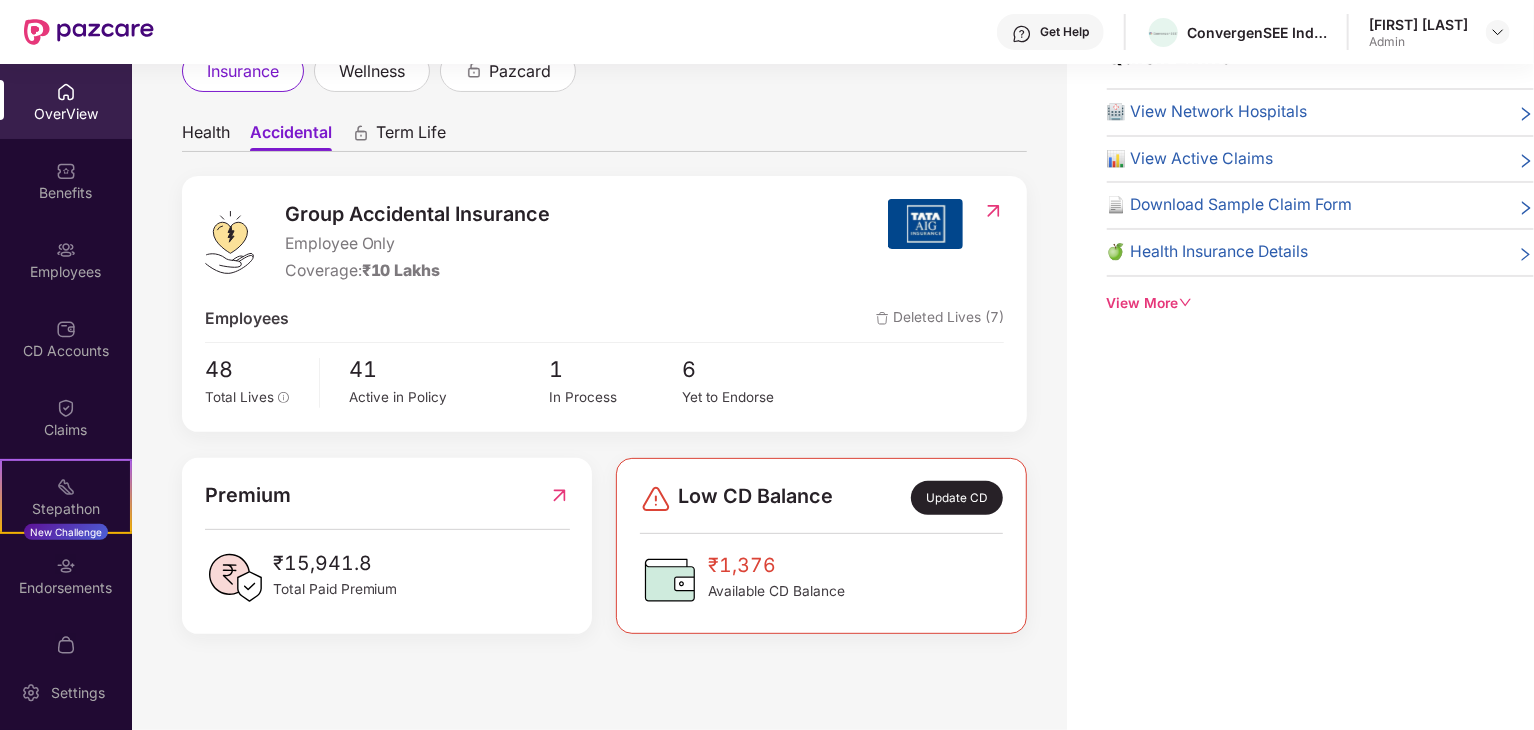click on "Term Life" at bounding box center [411, 136] 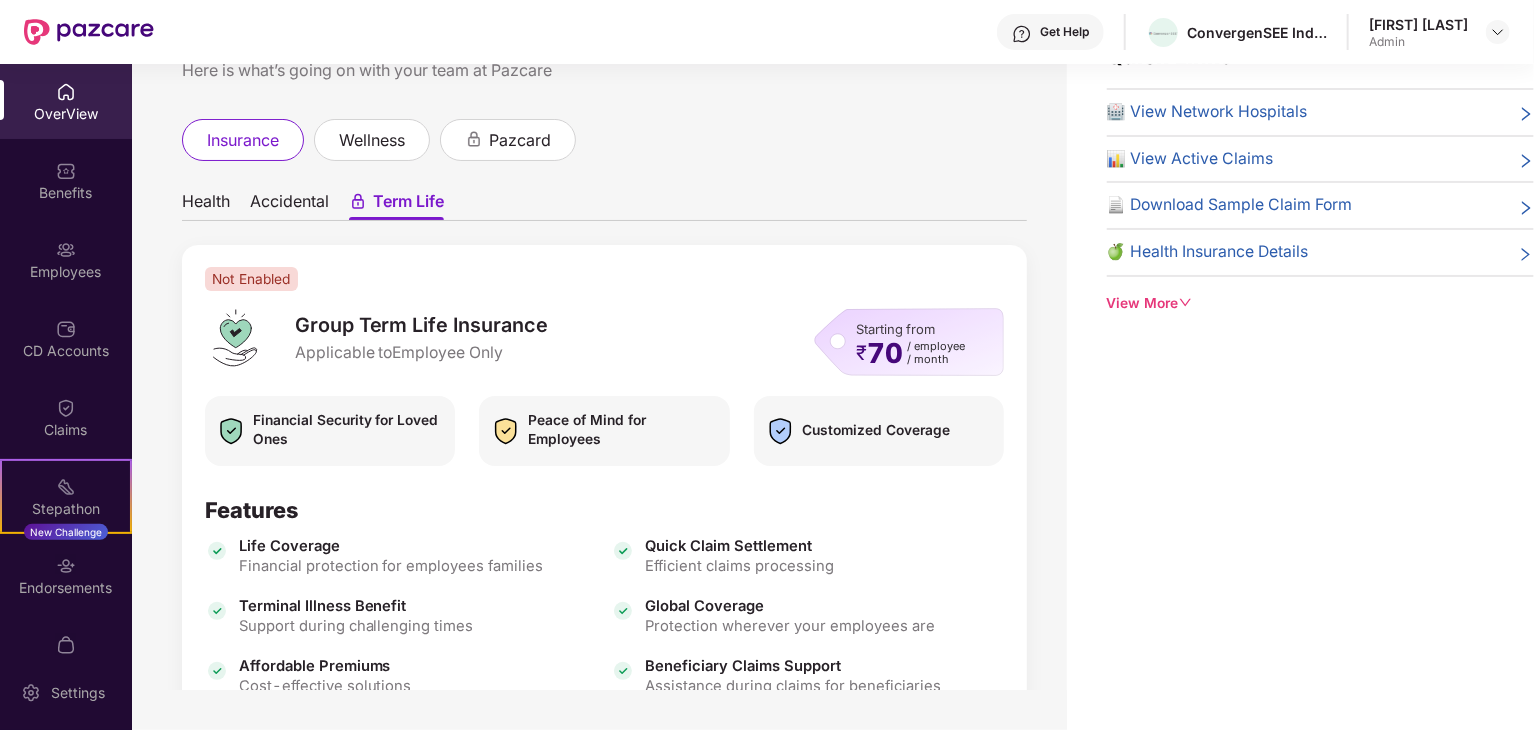 scroll, scrollTop: 0, scrollLeft: 0, axis: both 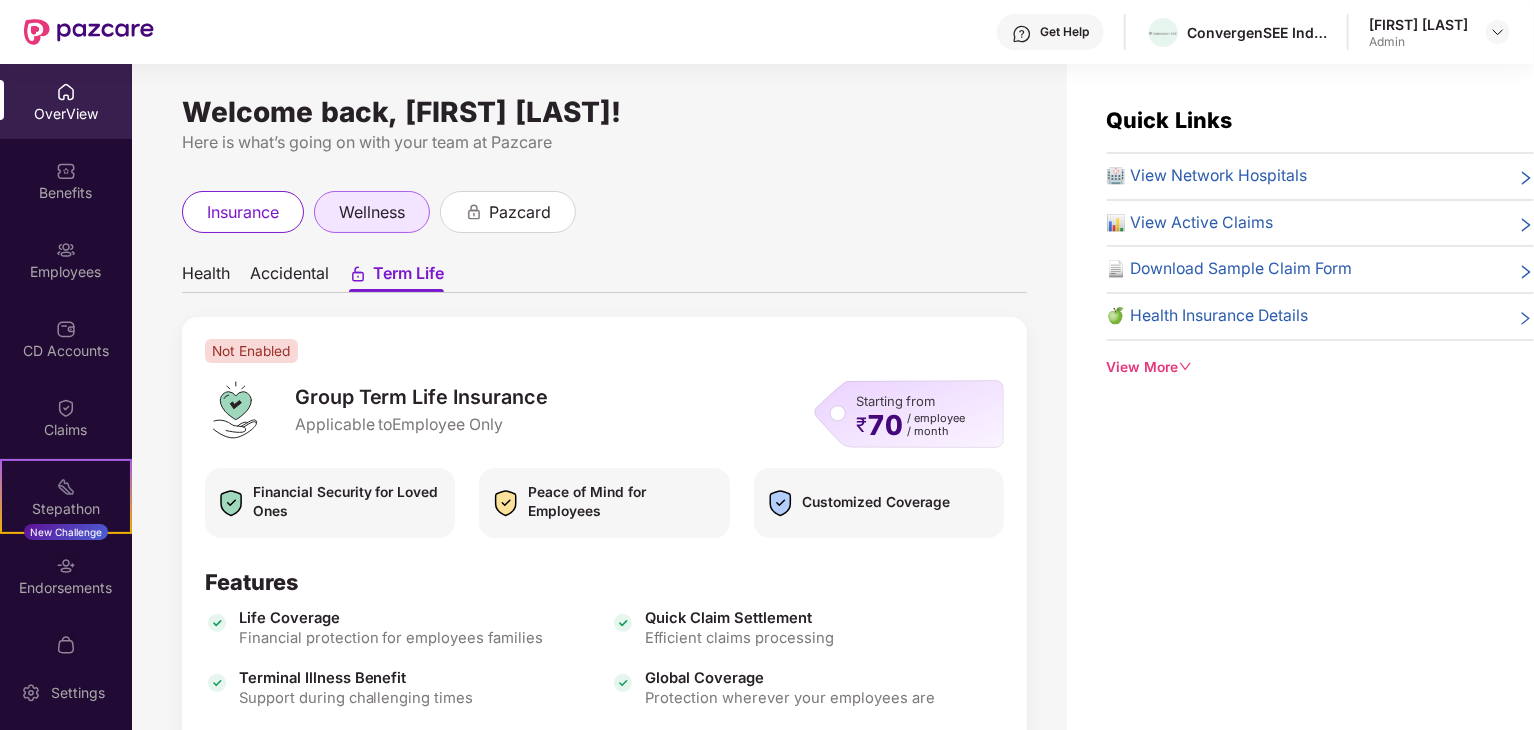 click on "wellness" at bounding box center (372, 212) 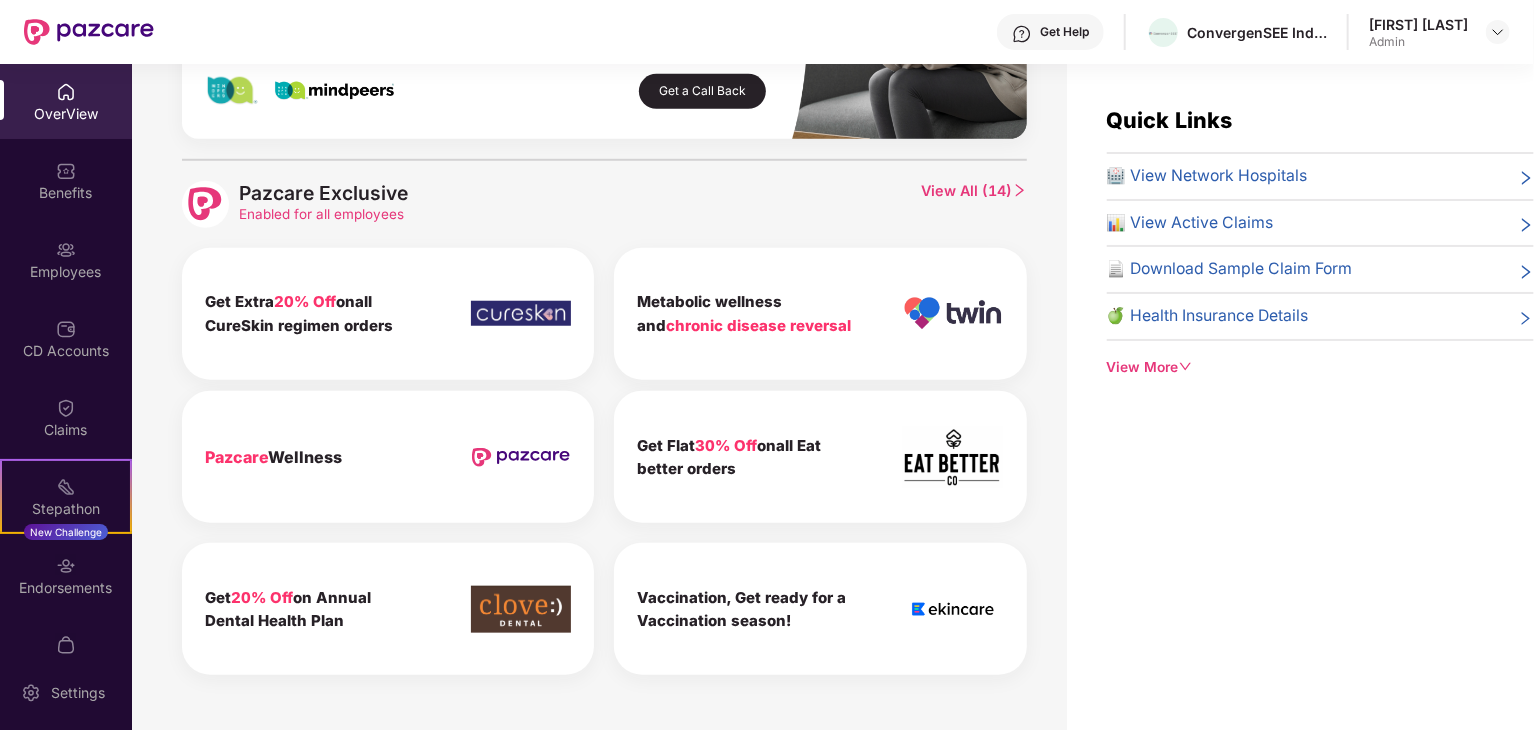 scroll, scrollTop: 792, scrollLeft: 0, axis: vertical 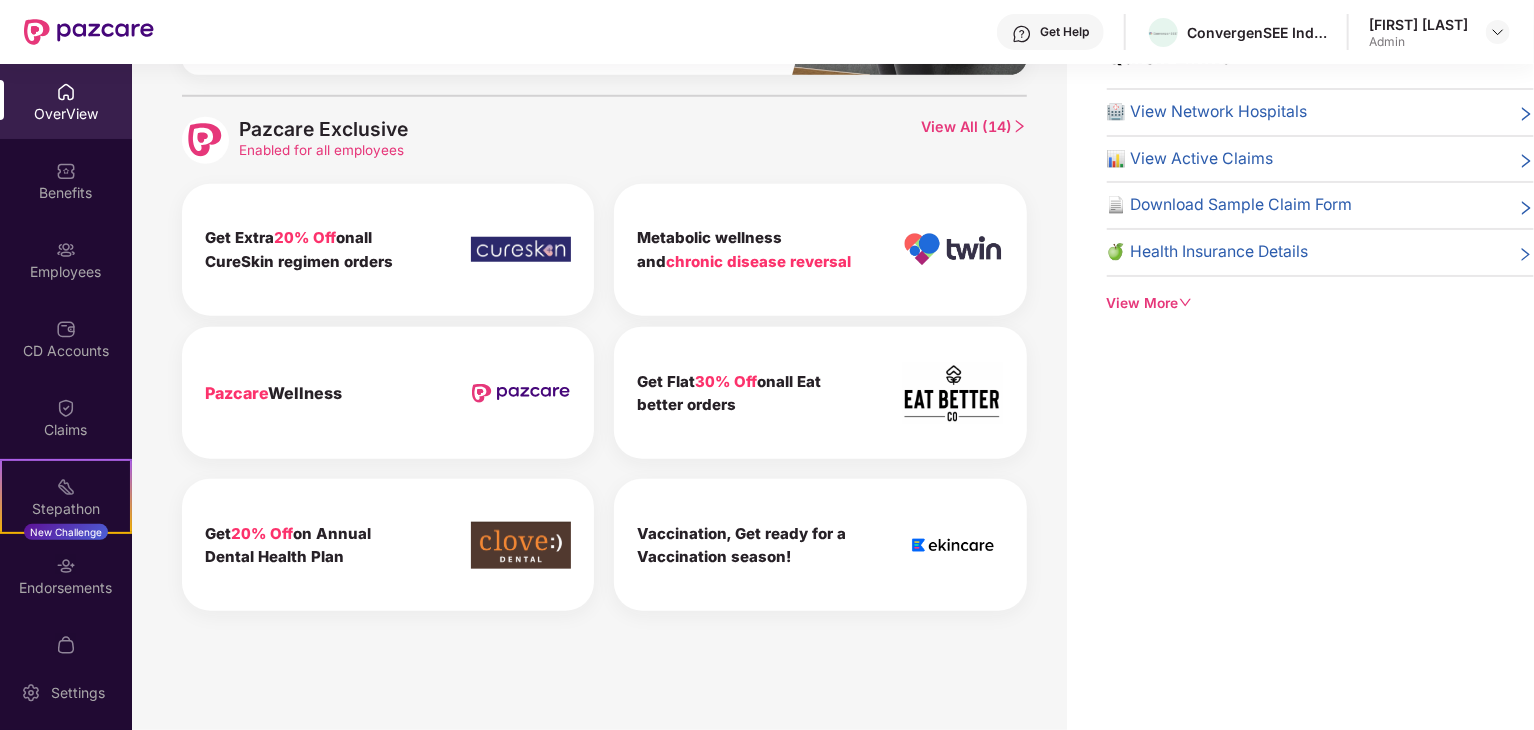 click 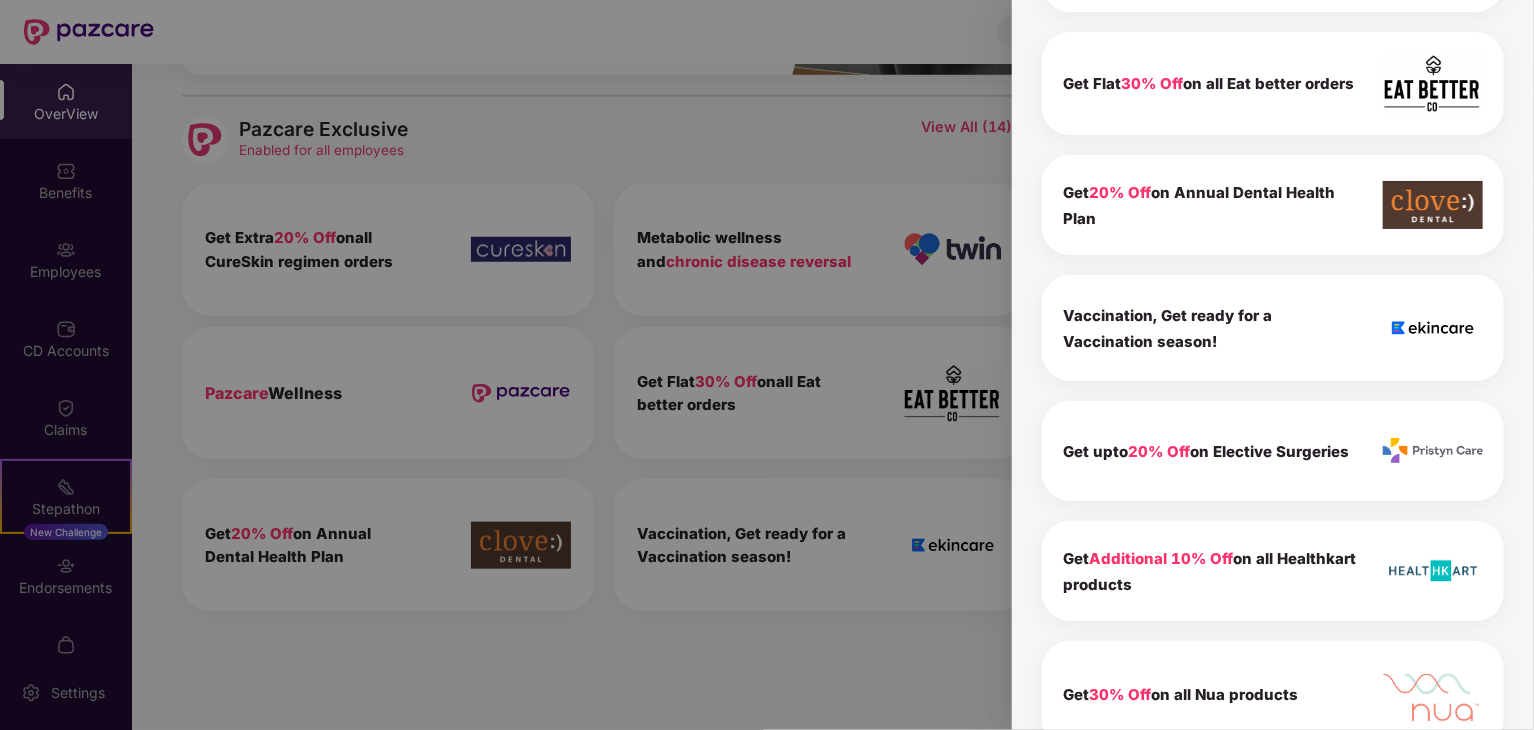 scroll, scrollTop: 0, scrollLeft: 0, axis: both 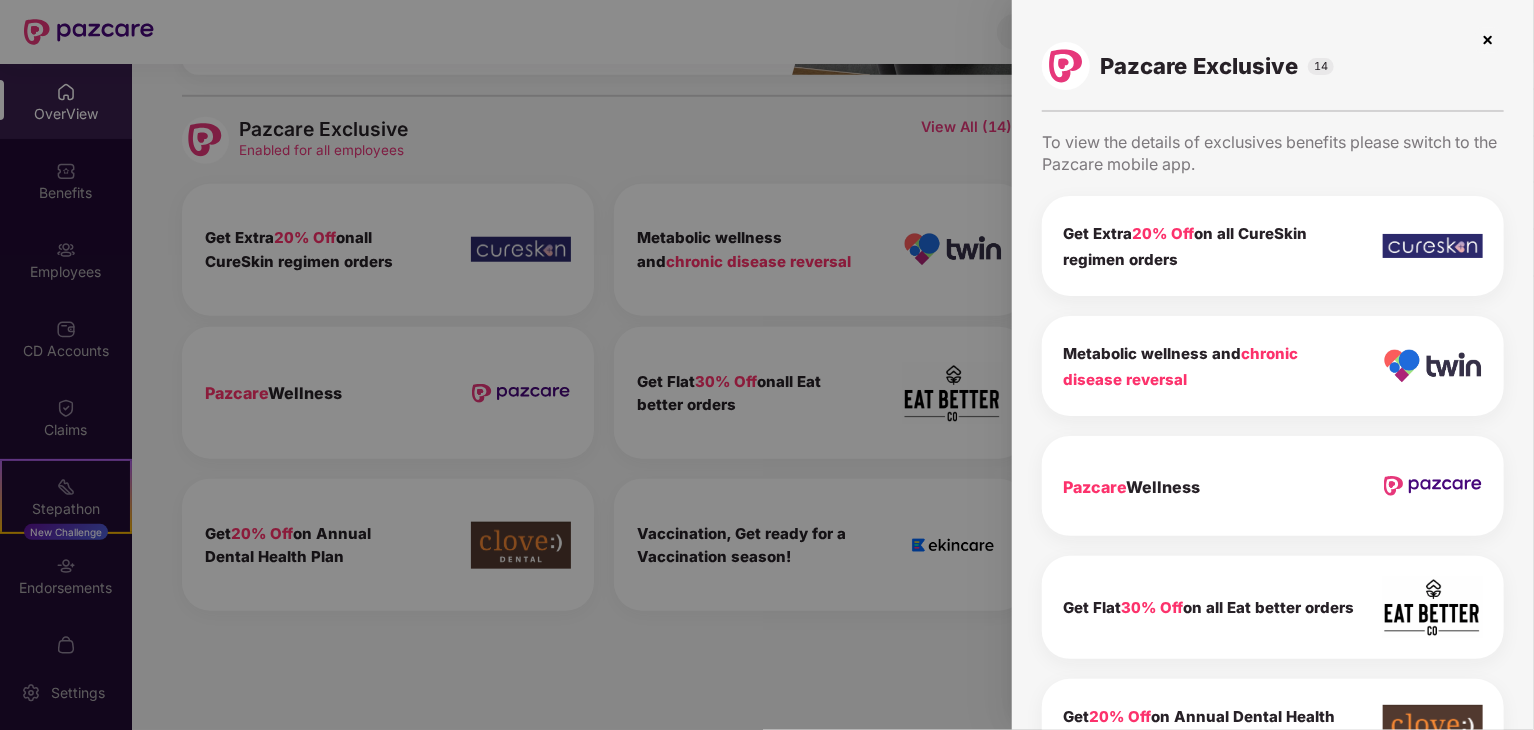 click at bounding box center [1488, 40] 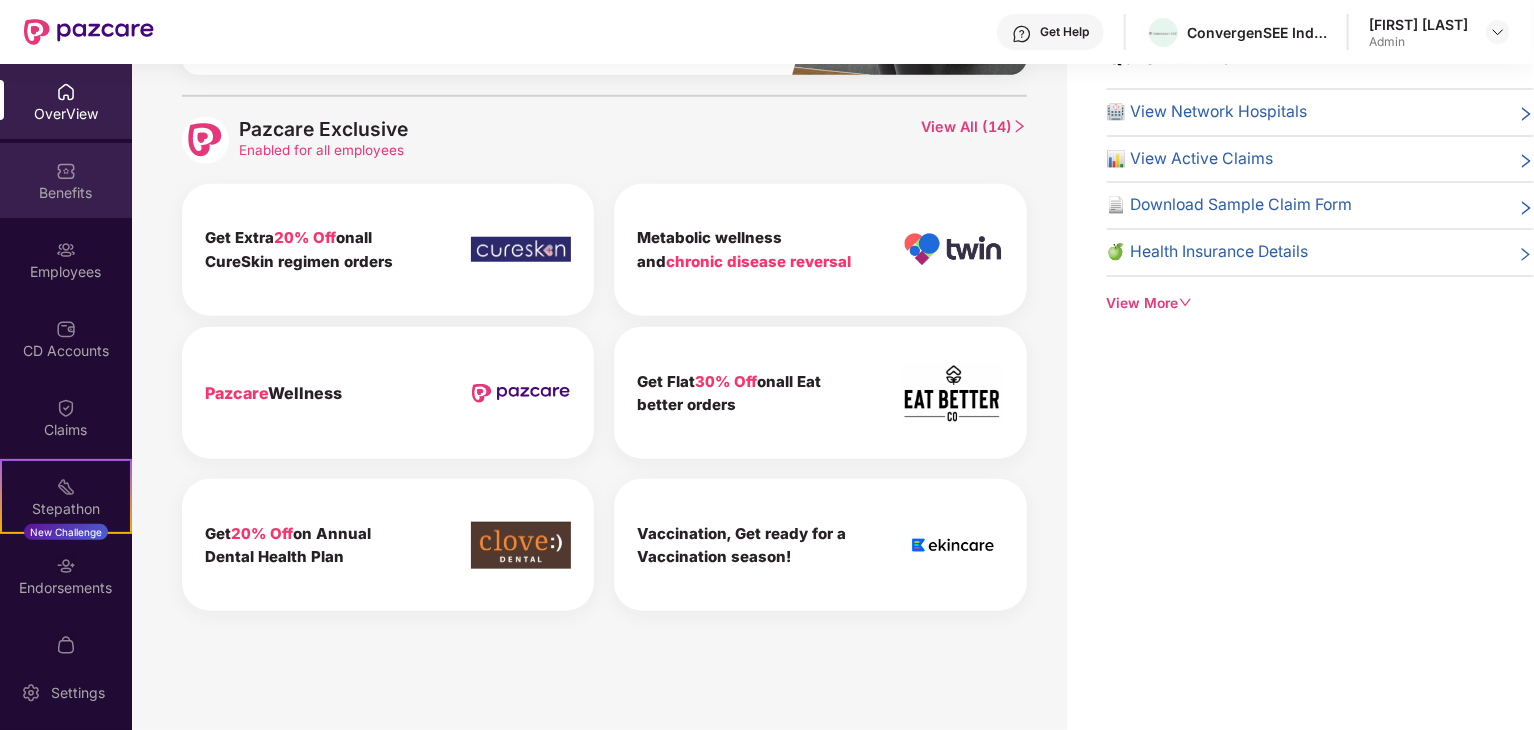 click on "Benefits" at bounding box center (66, 180) 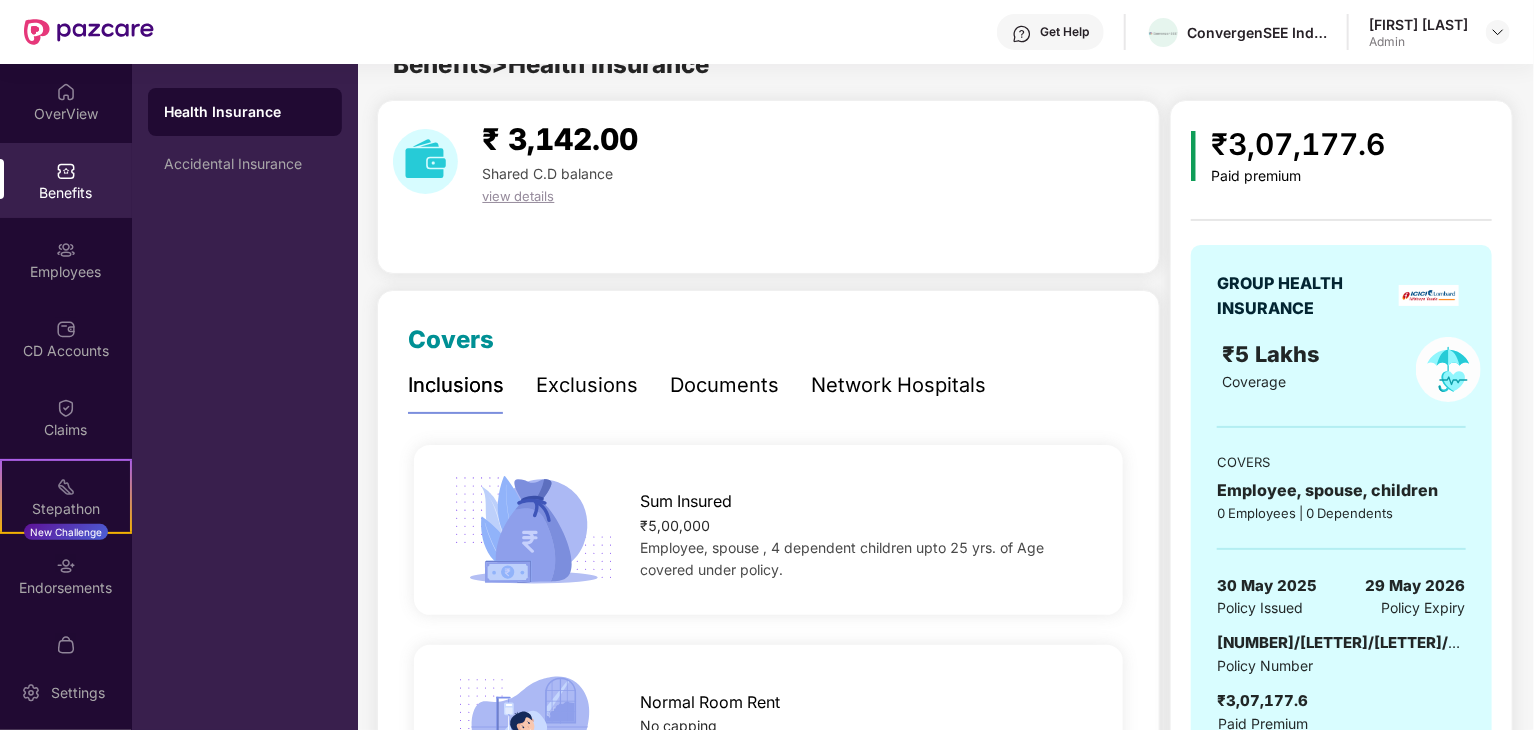 scroll, scrollTop: 64, scrollLeft: 0, axis: vertical 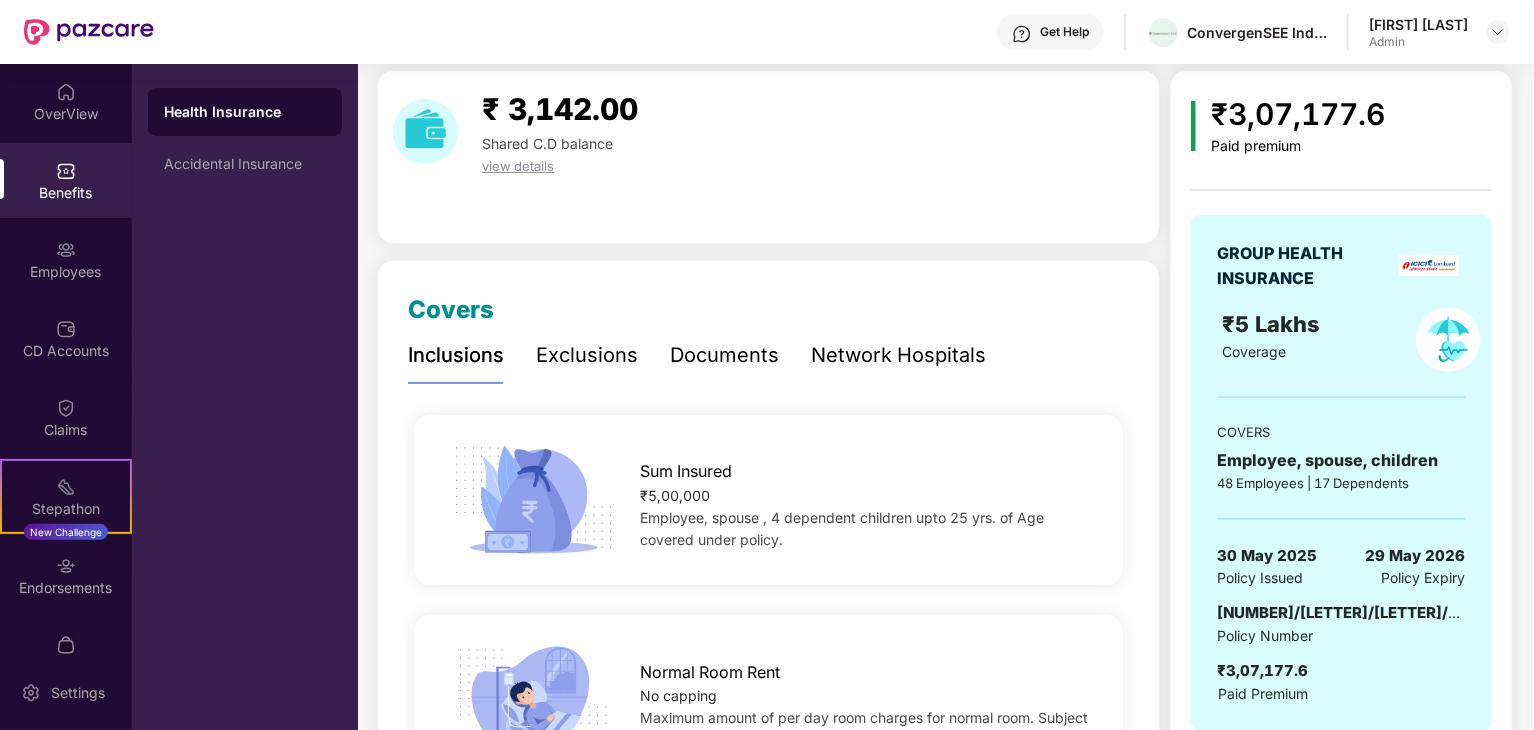 click on "view details" at bounding box center (518, 166) 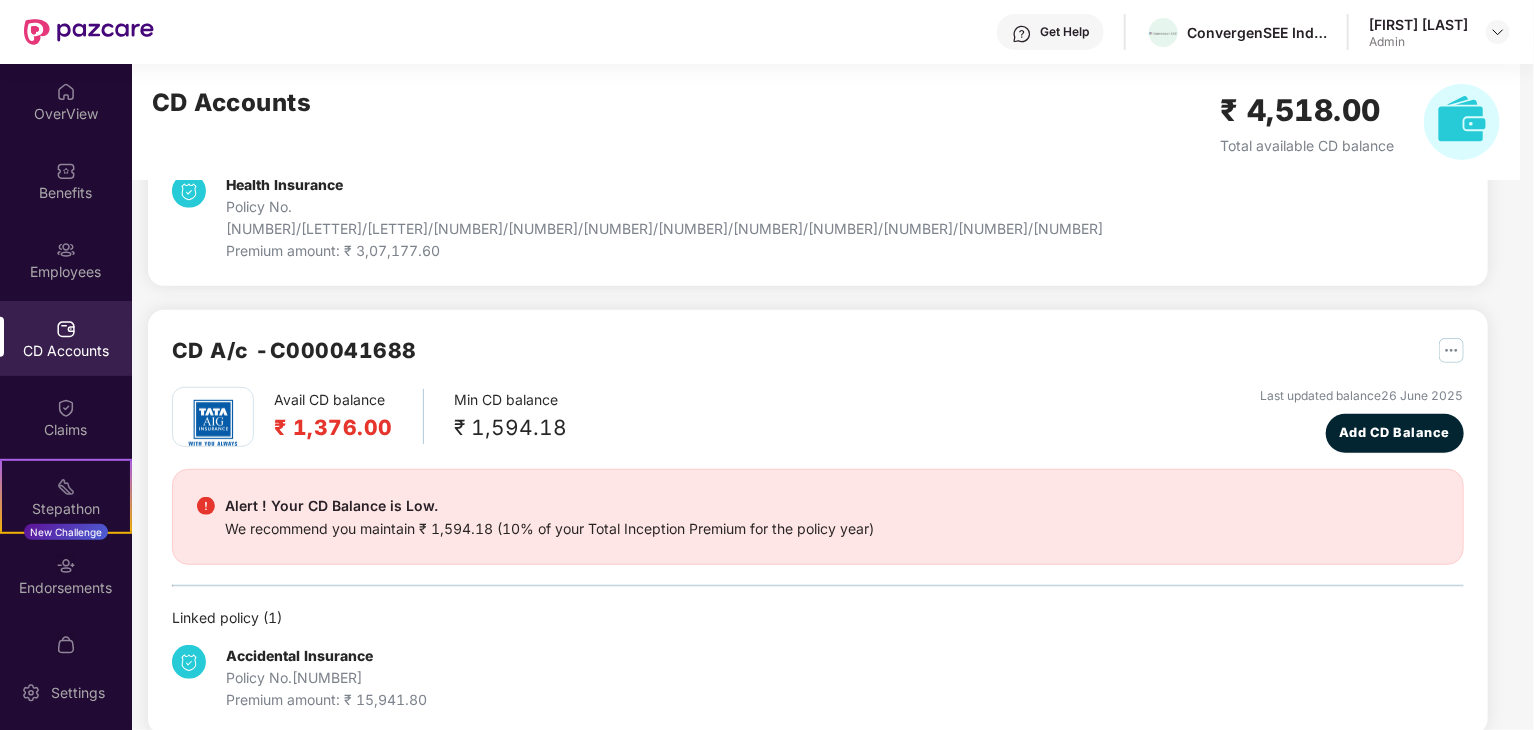 scroll, scrollTop: 0, scrollLeft: 0, axis: both 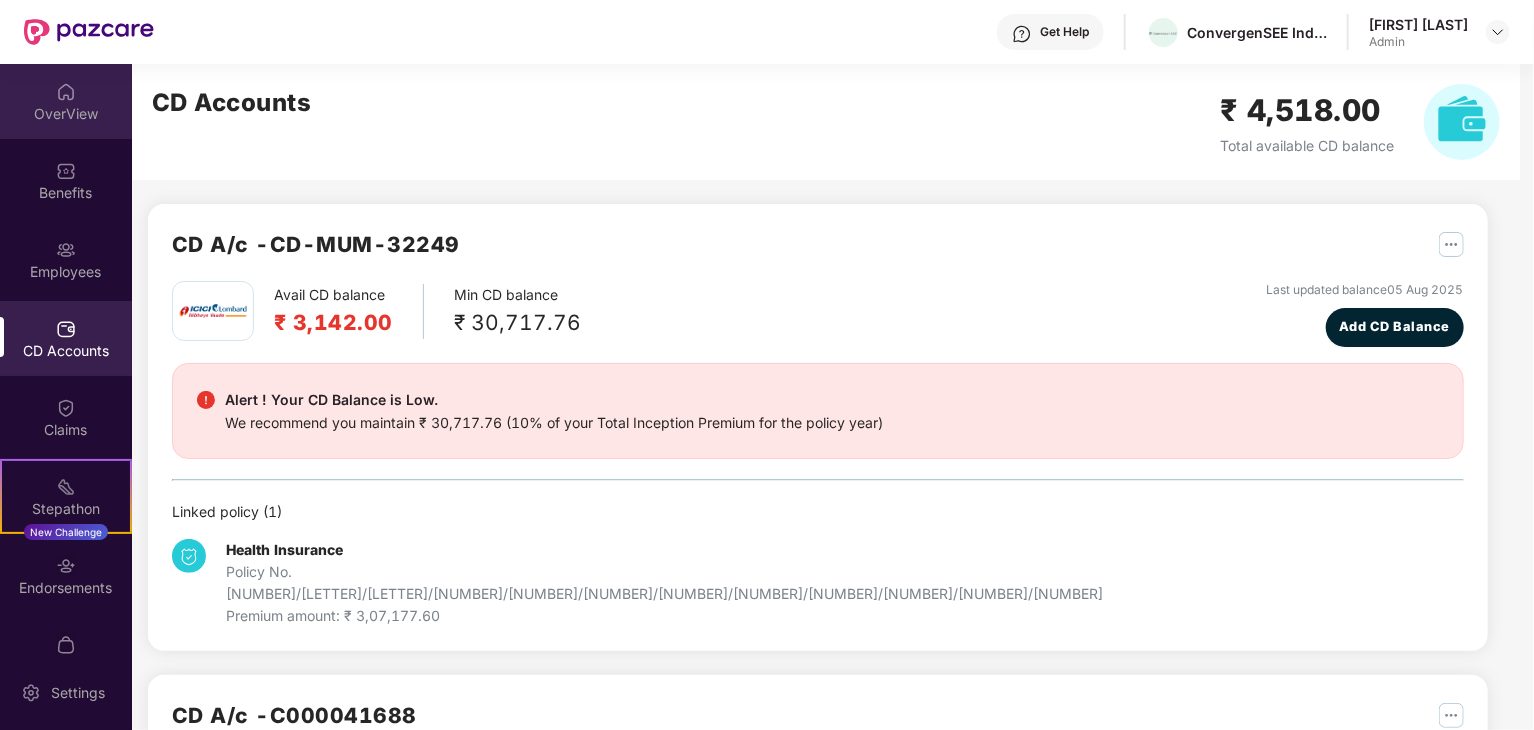 click on "OverView" at bounding box center [66, 114] 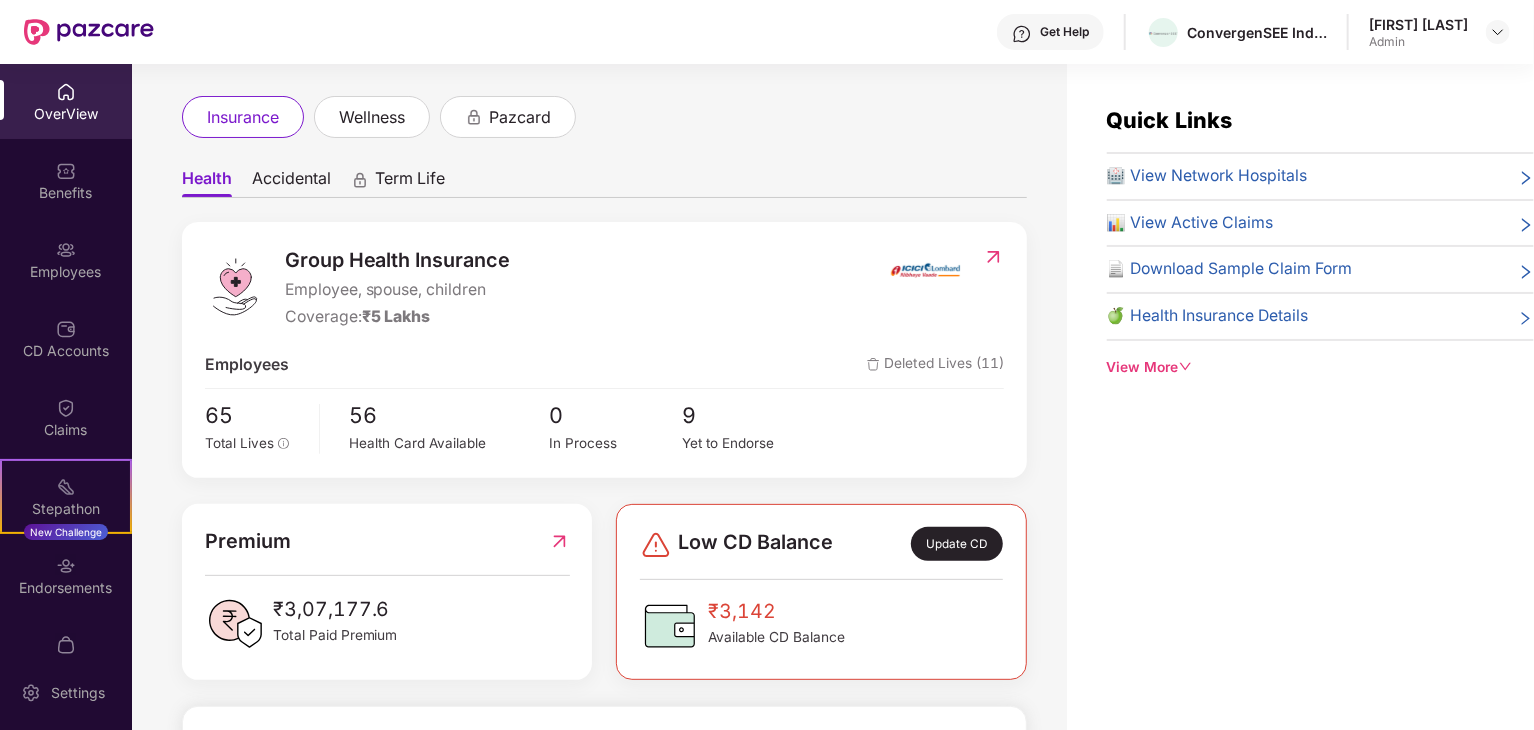 scroll, scrollTop: 96, scrollLeft: 0, axis: vertical 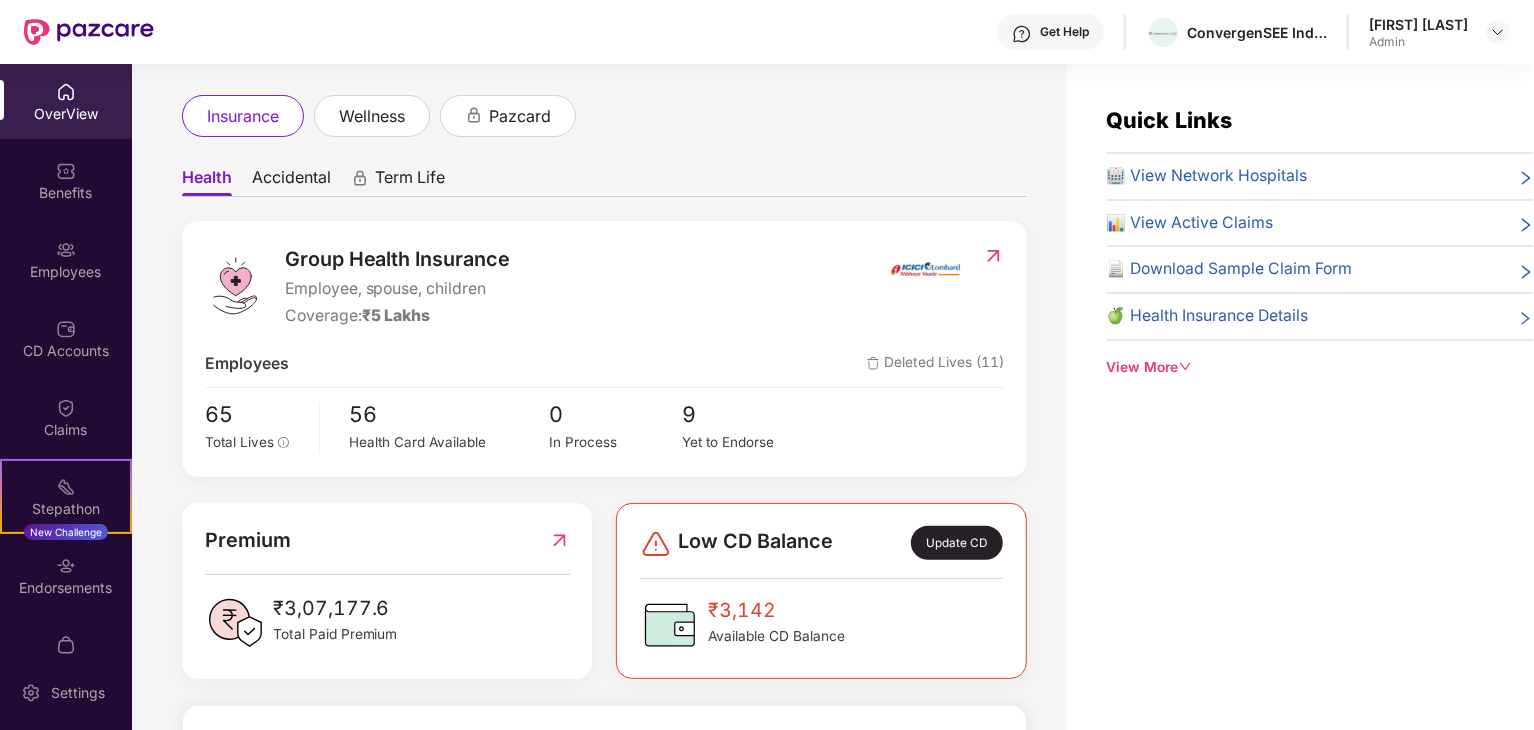 click on "Deleted Lives (11)" at bounding box center (935, 364) 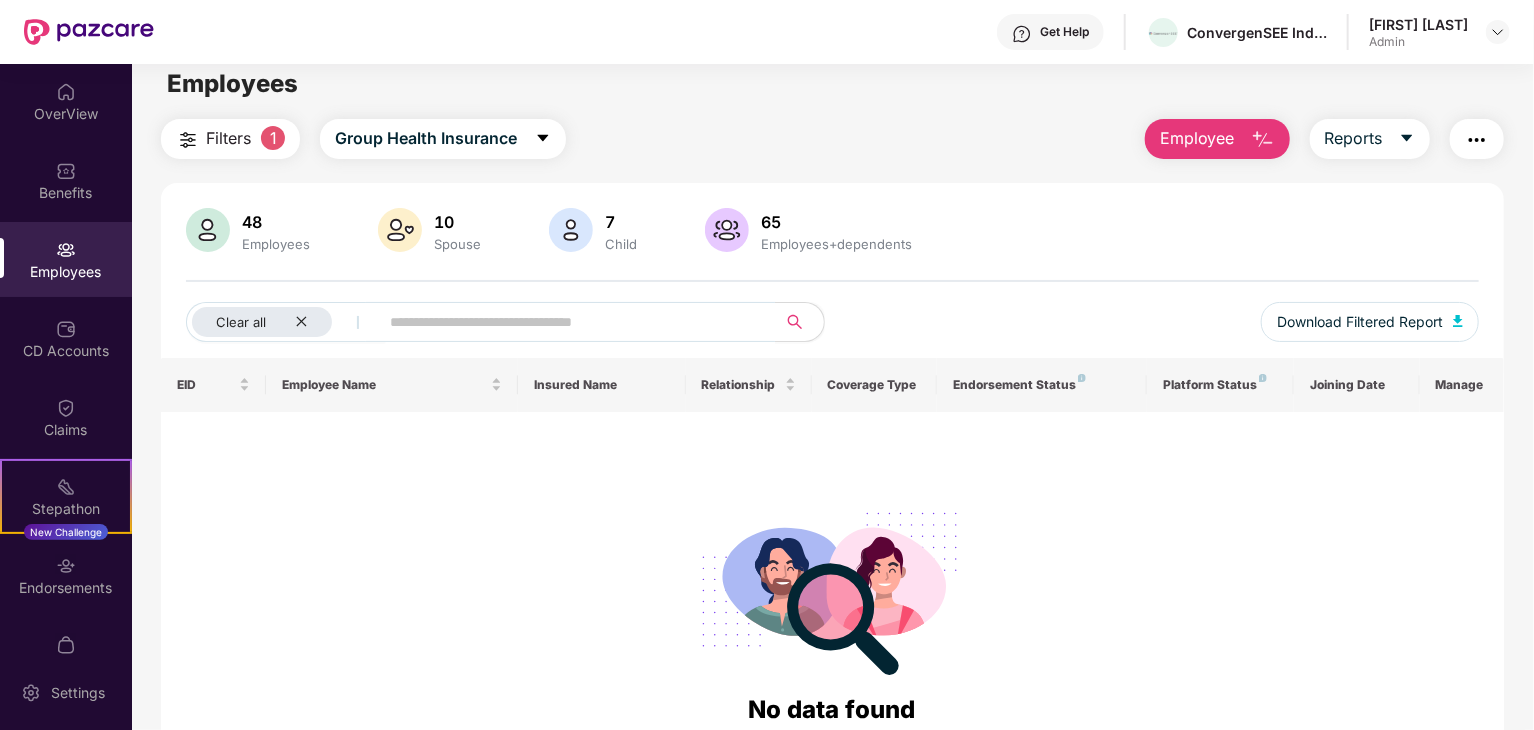 scroll, scrollTop: 16, scrollLeft: 0, axis: vertical 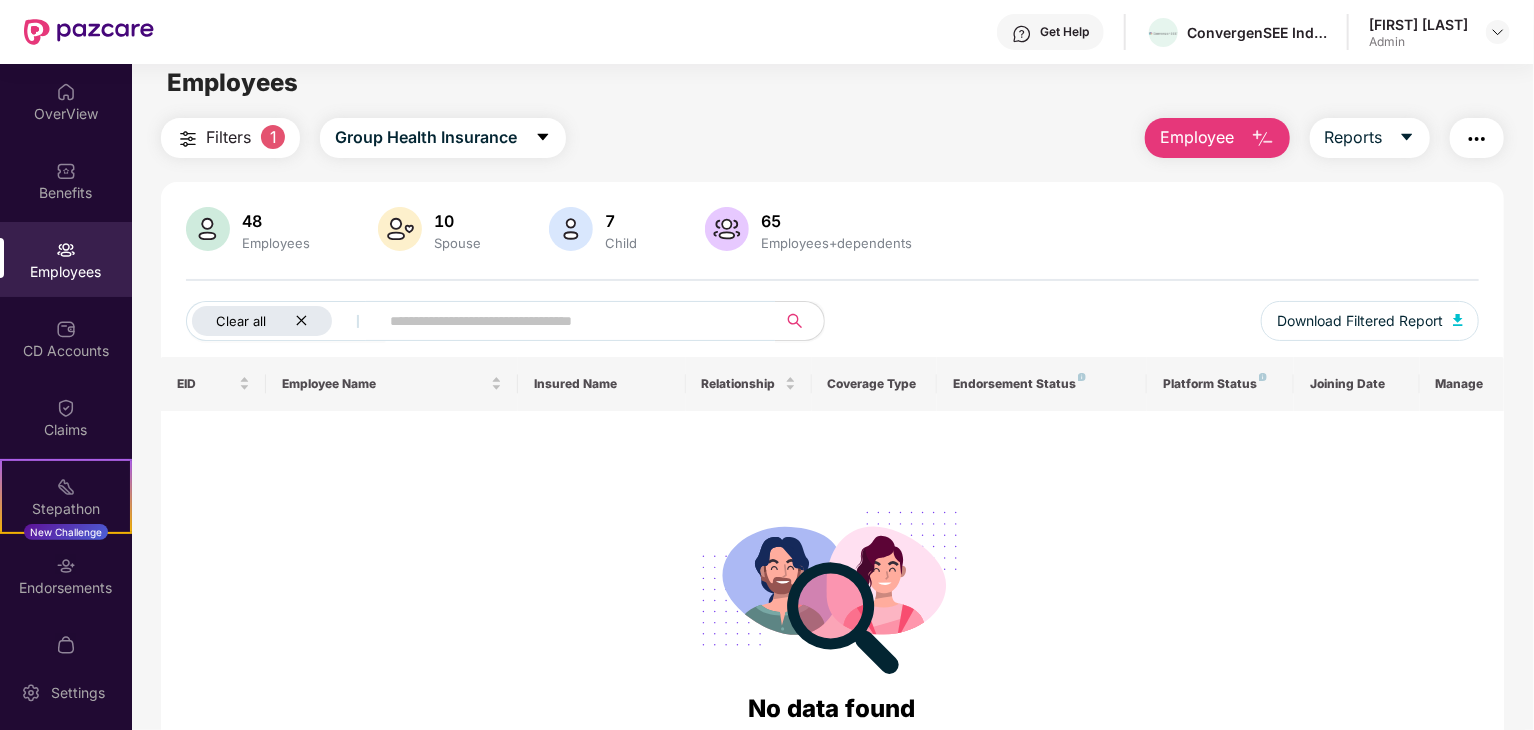click 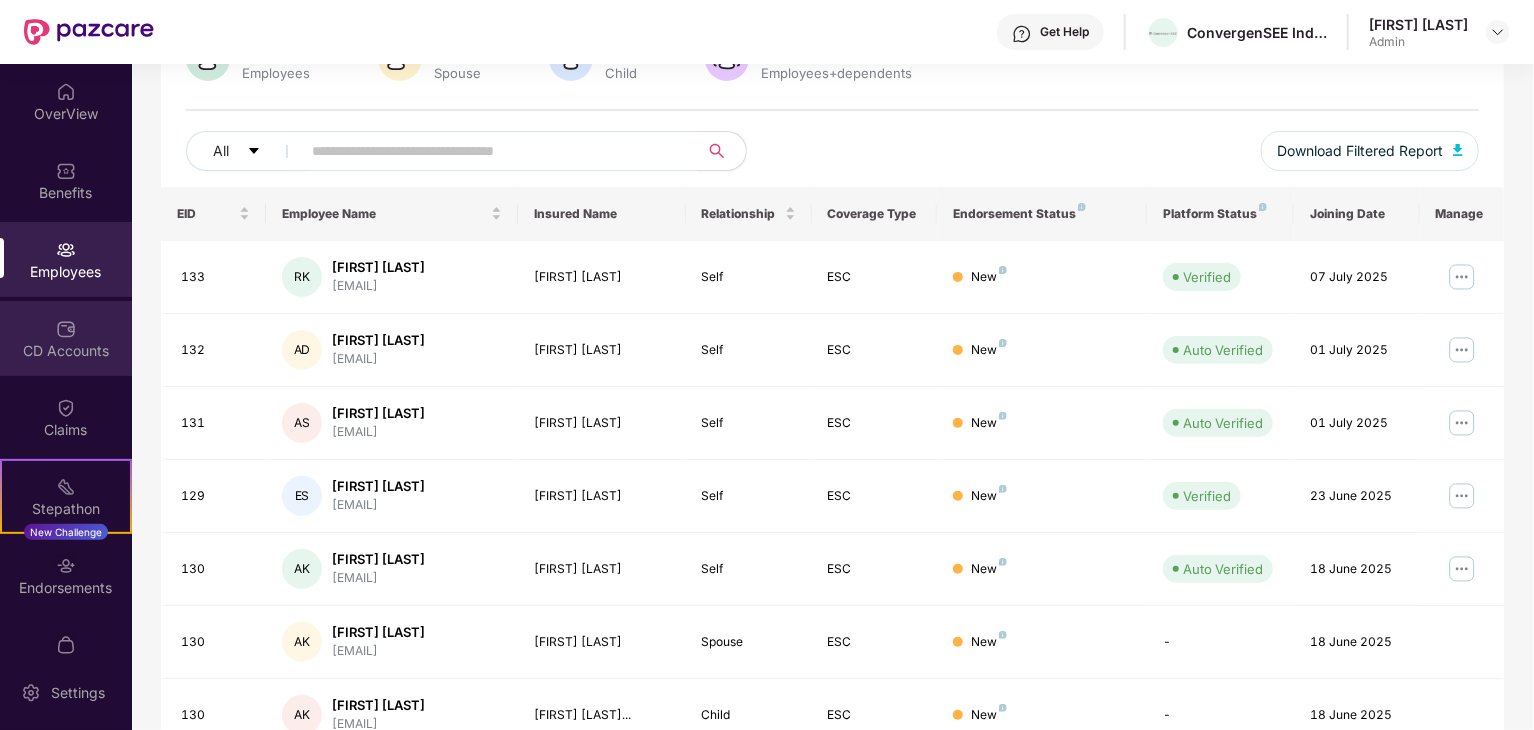 scroll, scrollTop: 0, scrollLeft: 0, axis: both 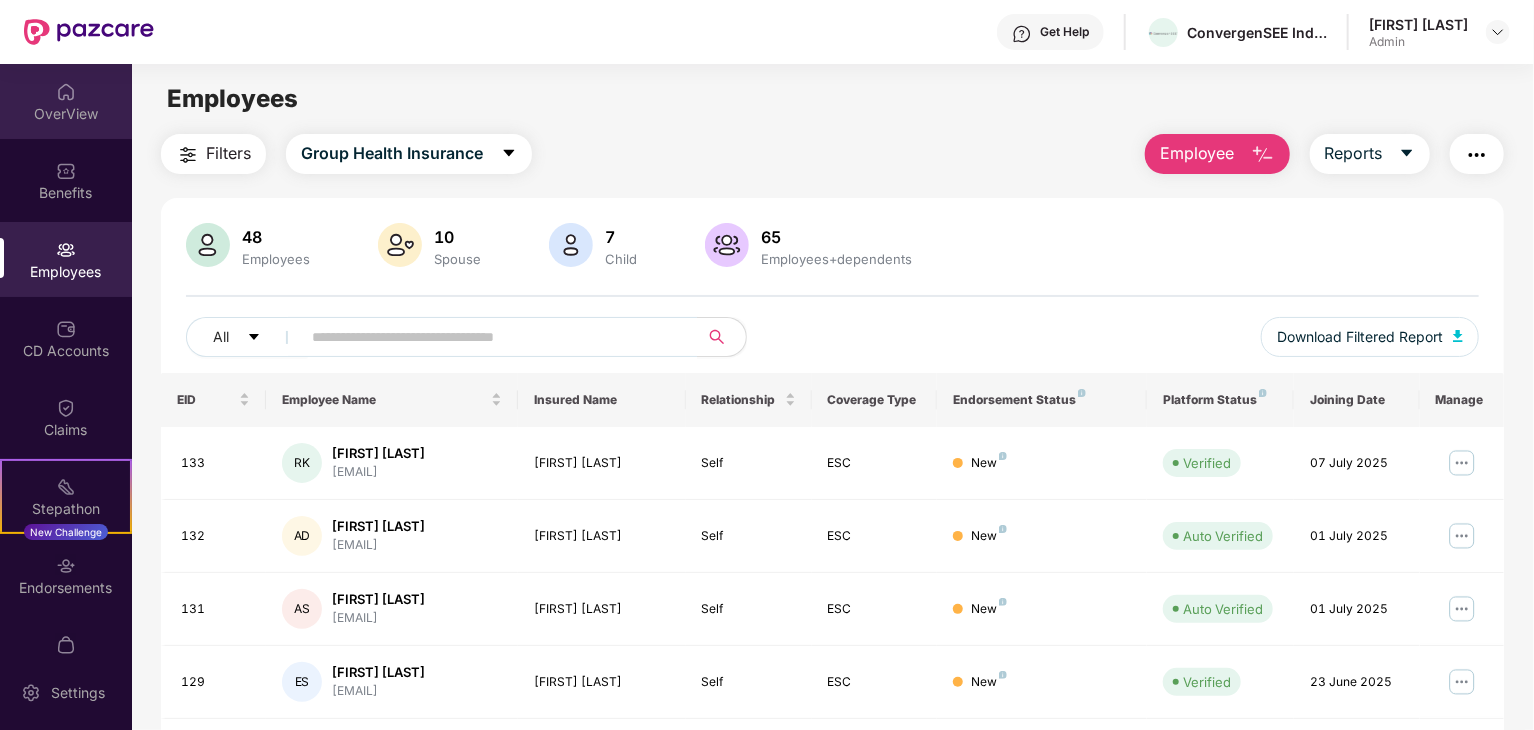 click at bounding box center (66, 92) 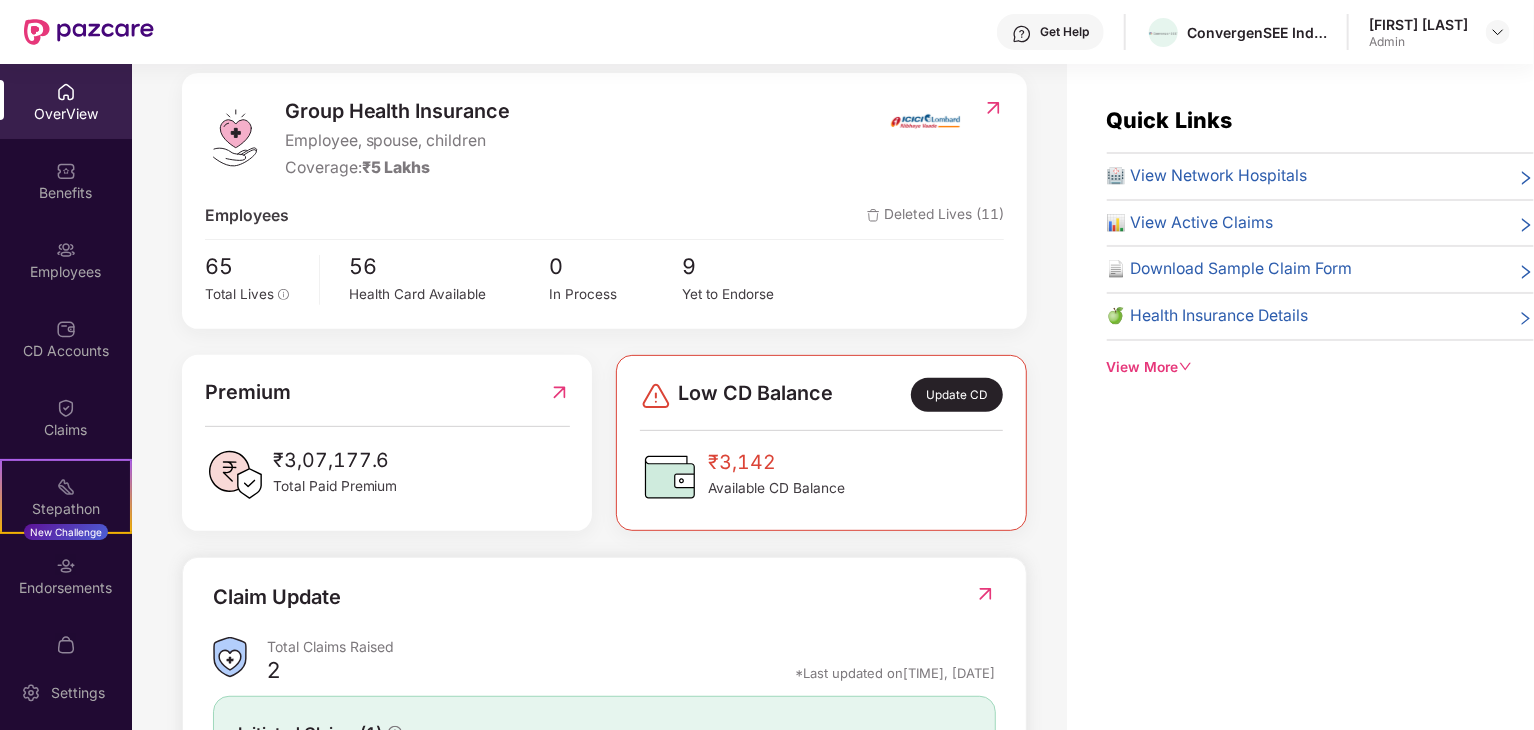 scroll, scrollTop: 244, scrollLeft: 0, axis: vertical 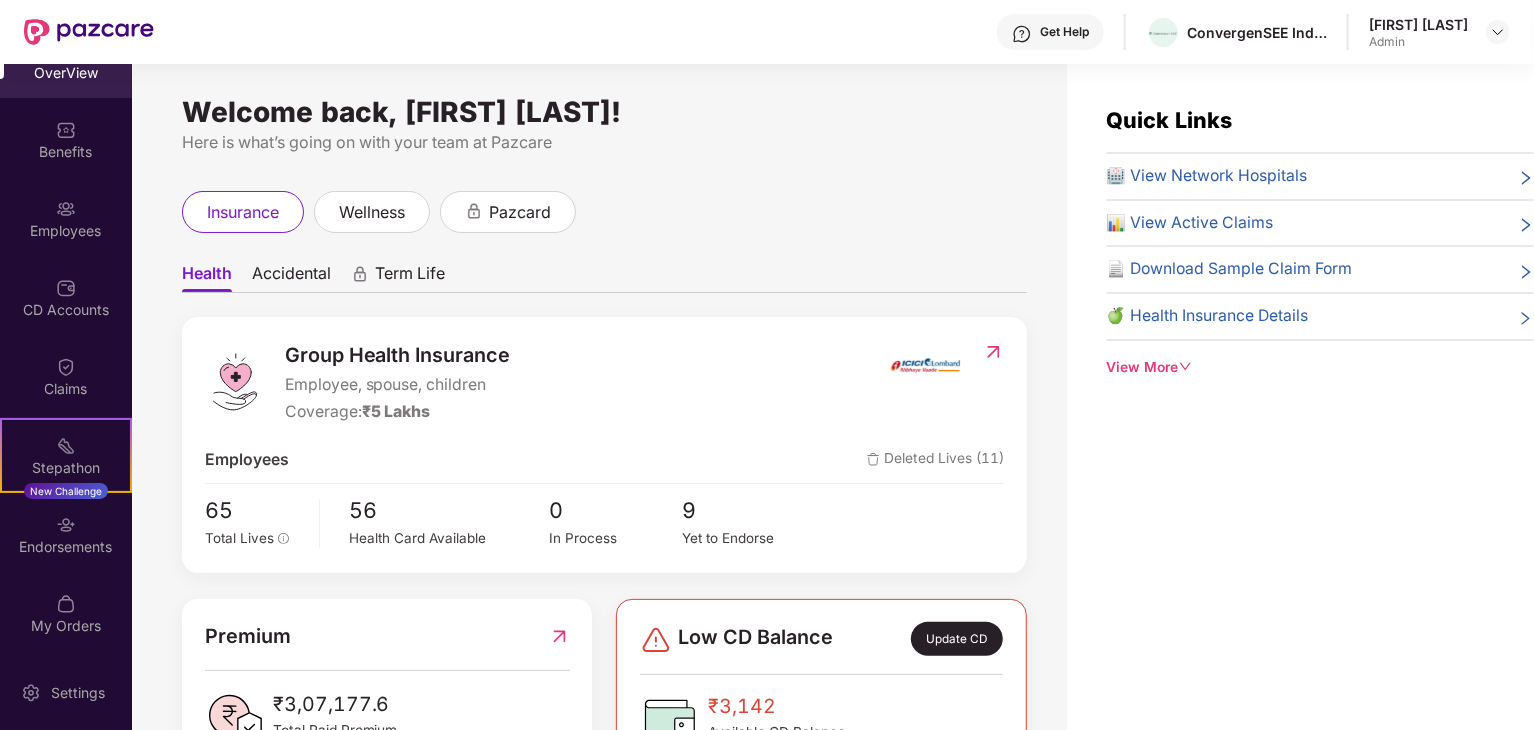 click 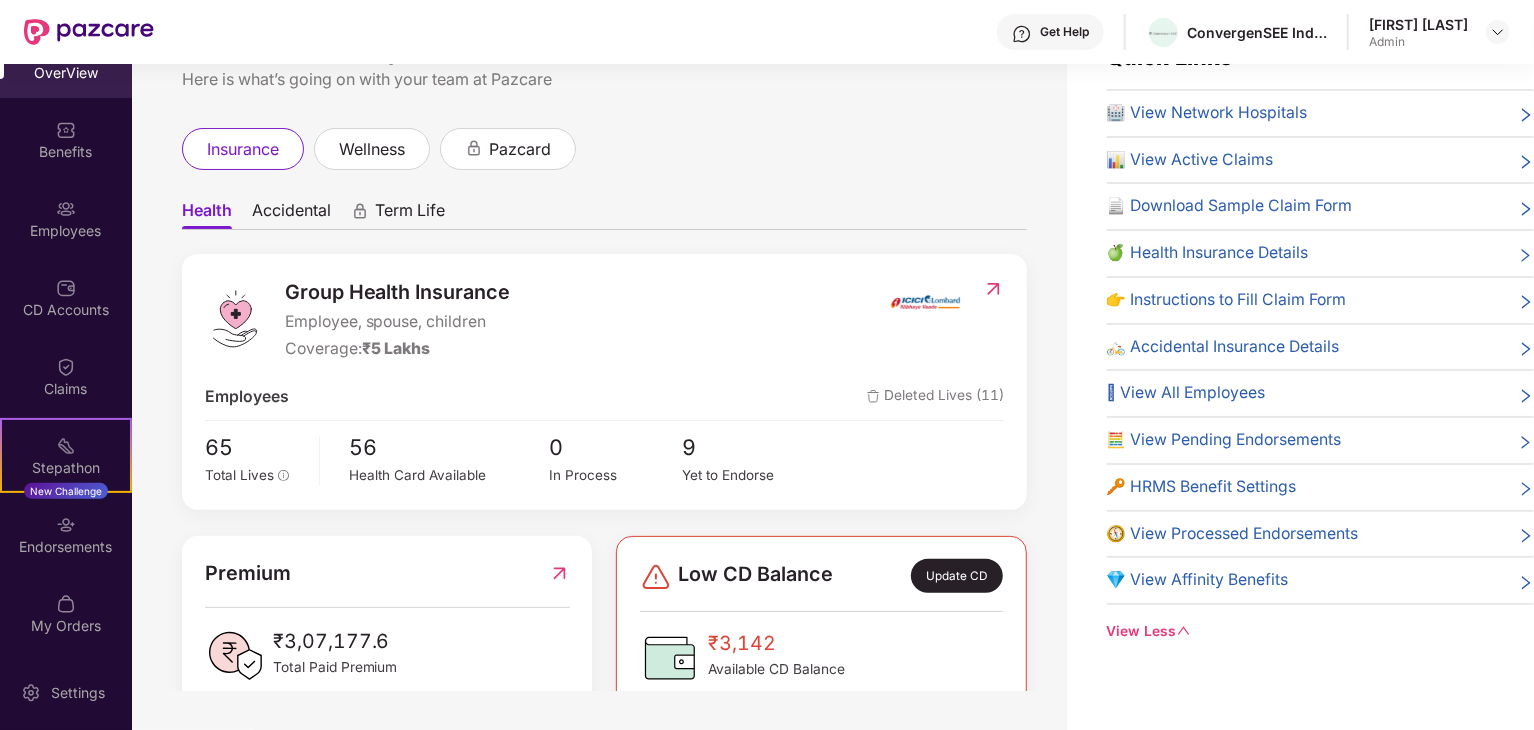 scroll, scrollTop: 0, scrollLeft: 0, axis: both 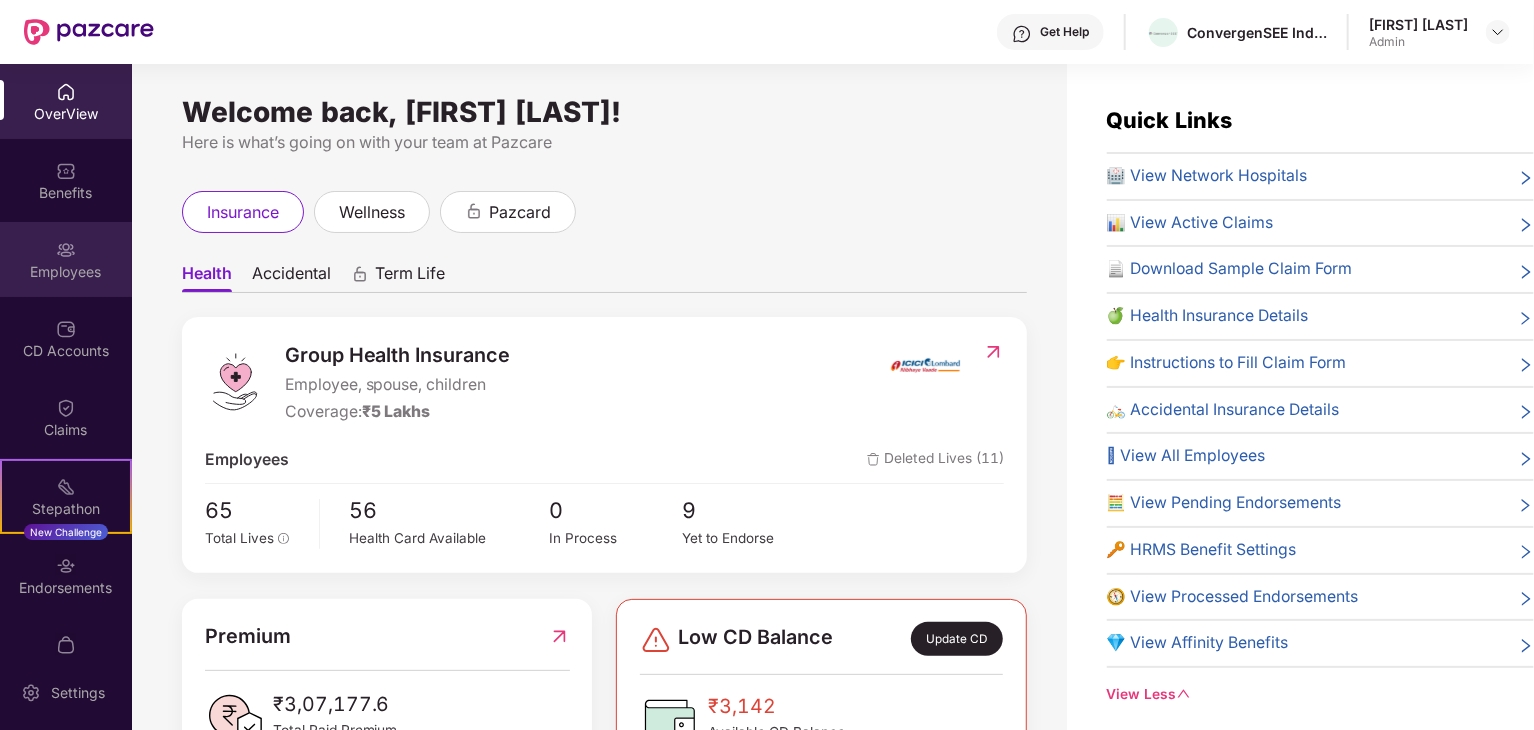 click on "Employees" at bounding box center (66, 272) 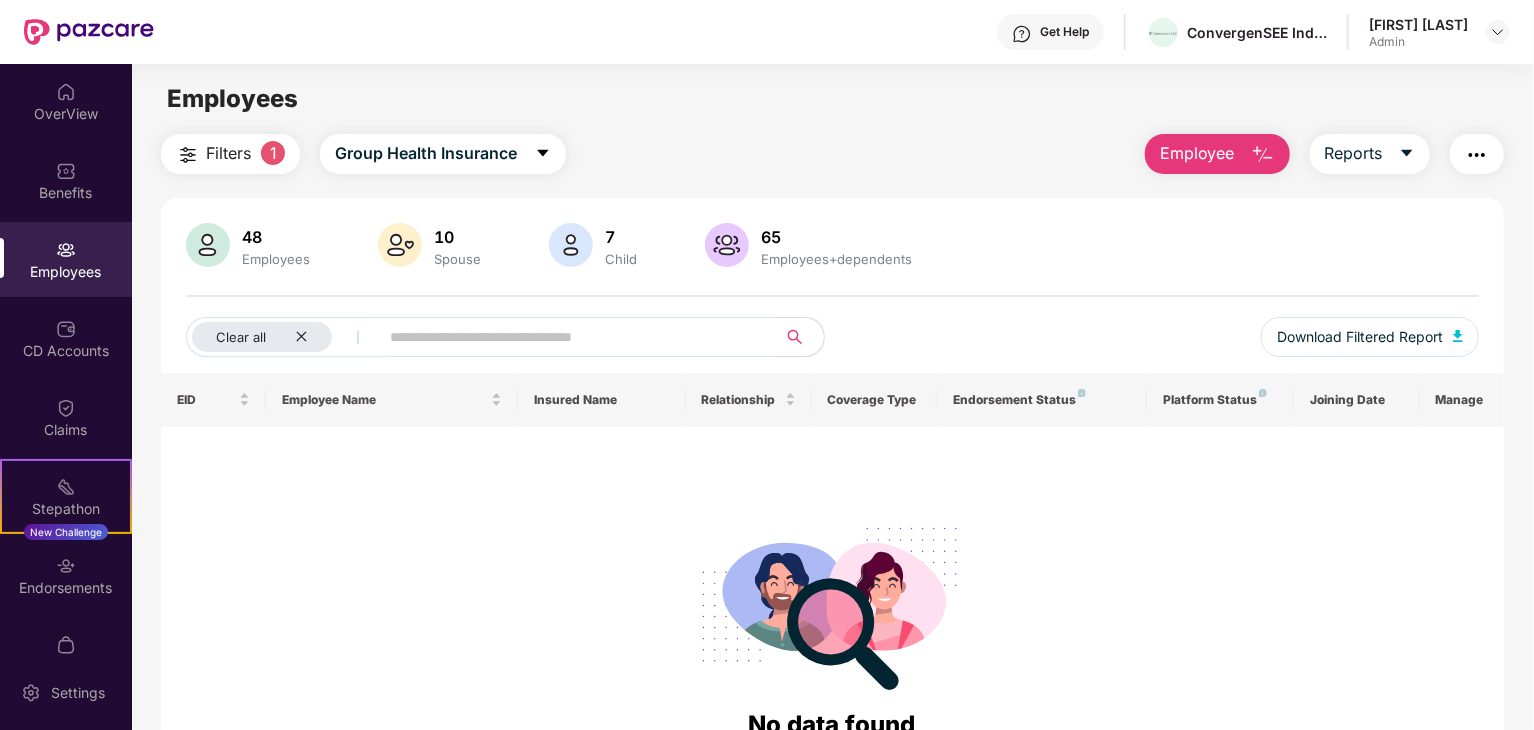click on "1" at bounding box center [273, 153] 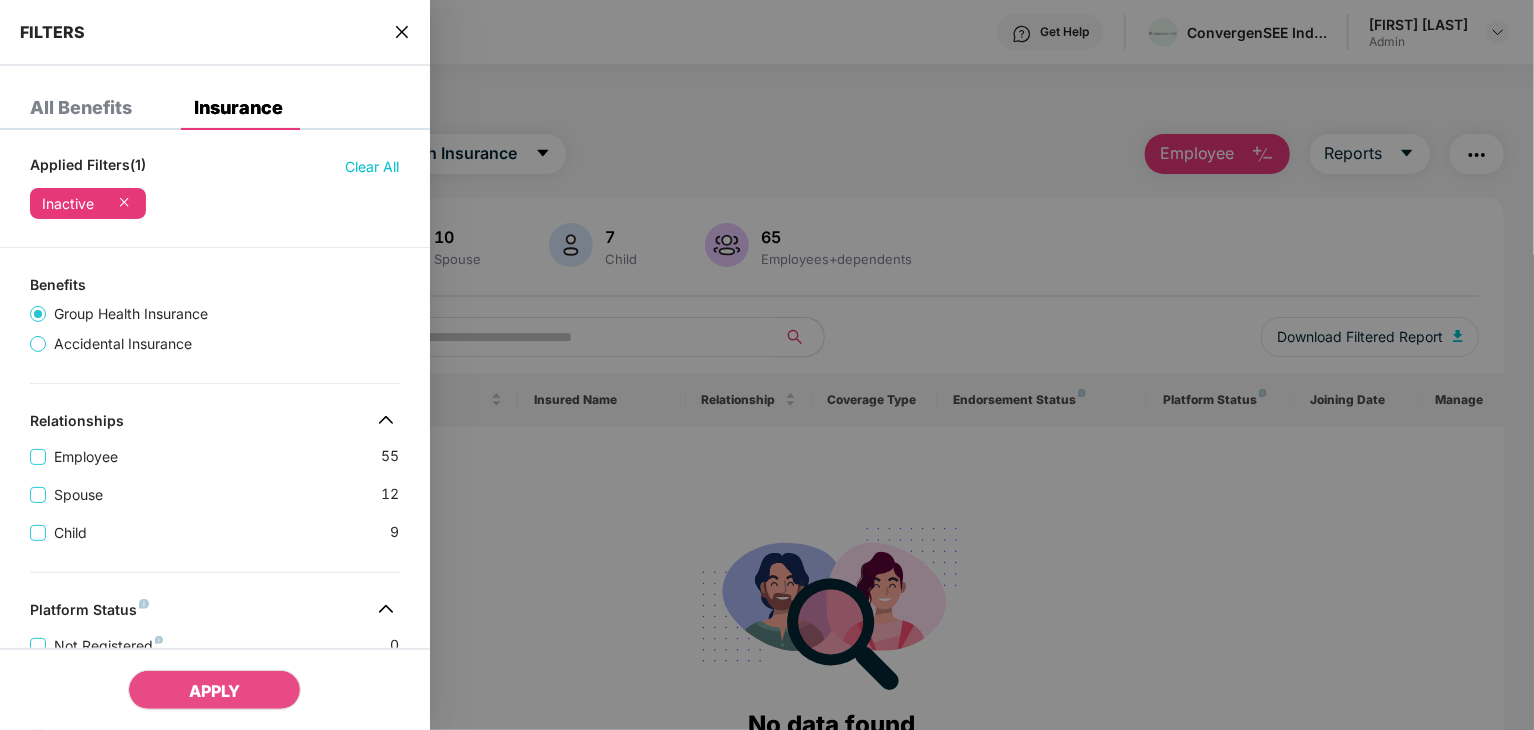 click 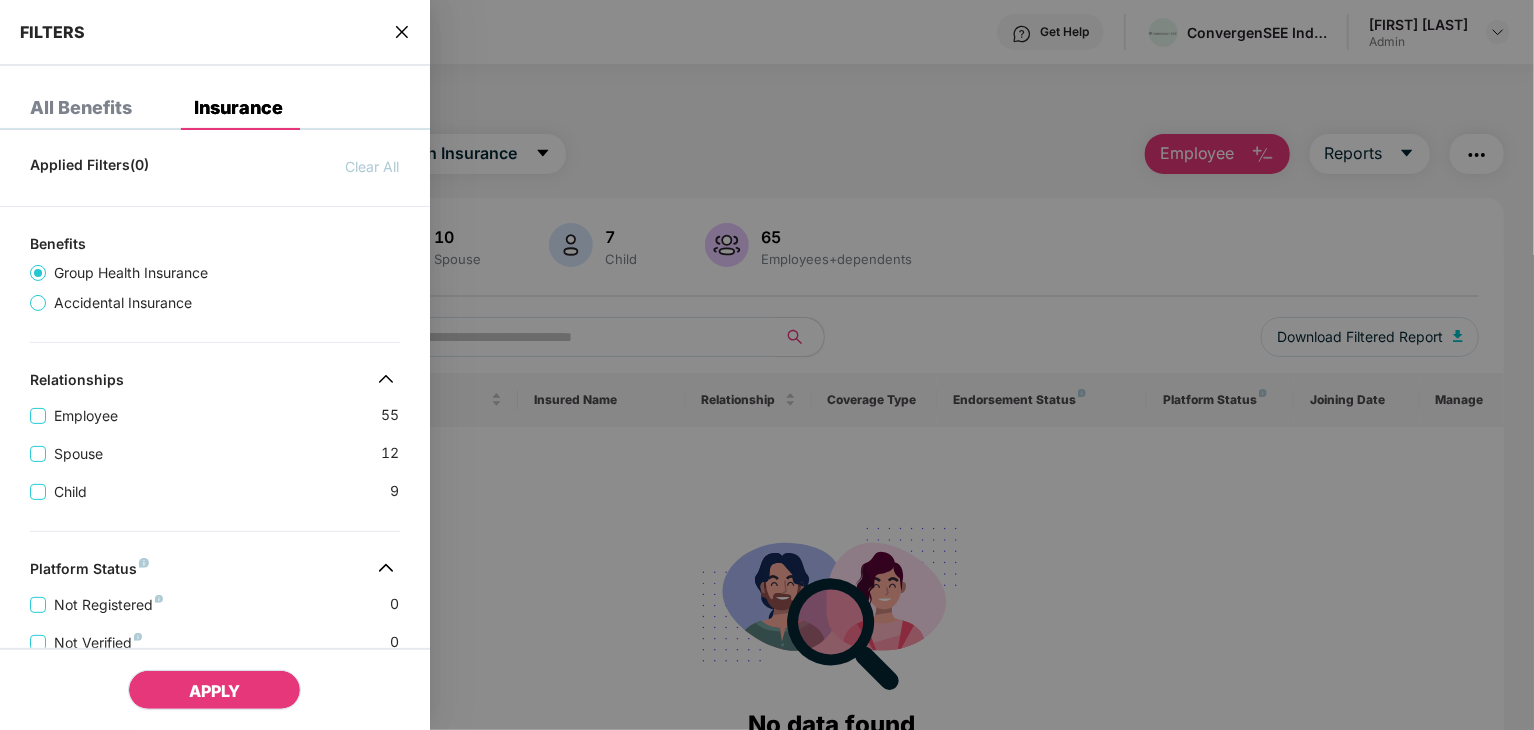 click on "APPLY" at bounding box center (214, 691) 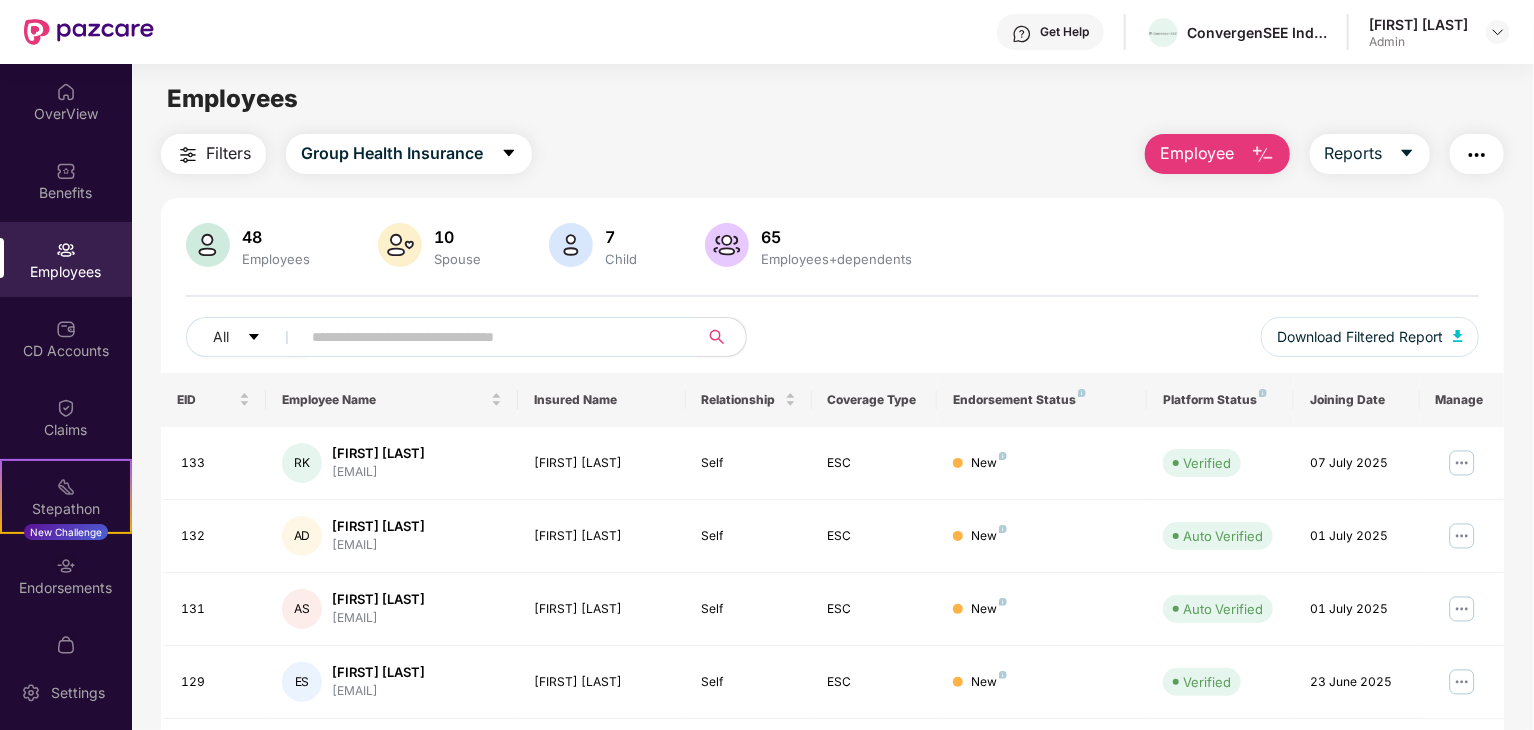 click on "Employee" at bounding box center [1197, 153] 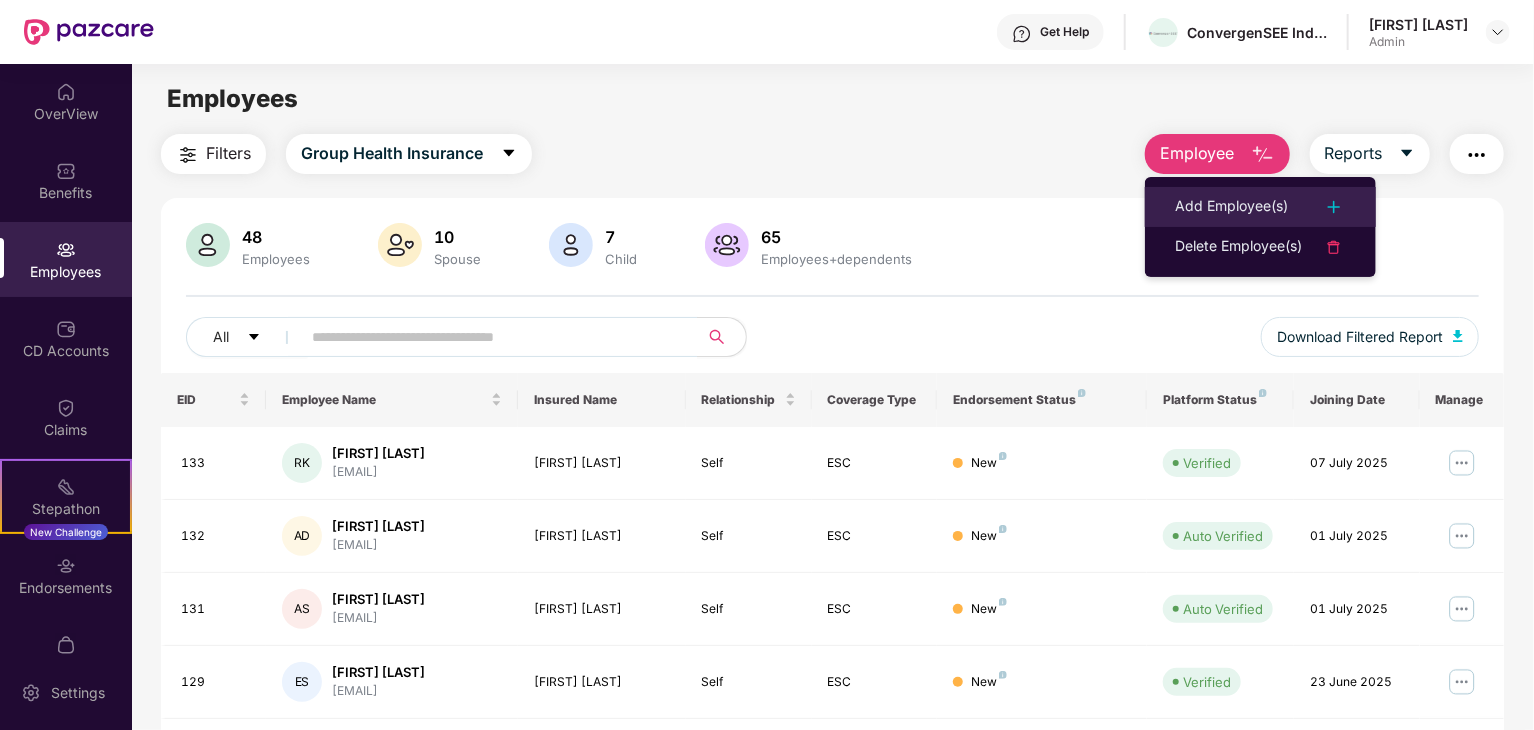 click on "Add Employee(s)" at bounding box center [1231, 207] 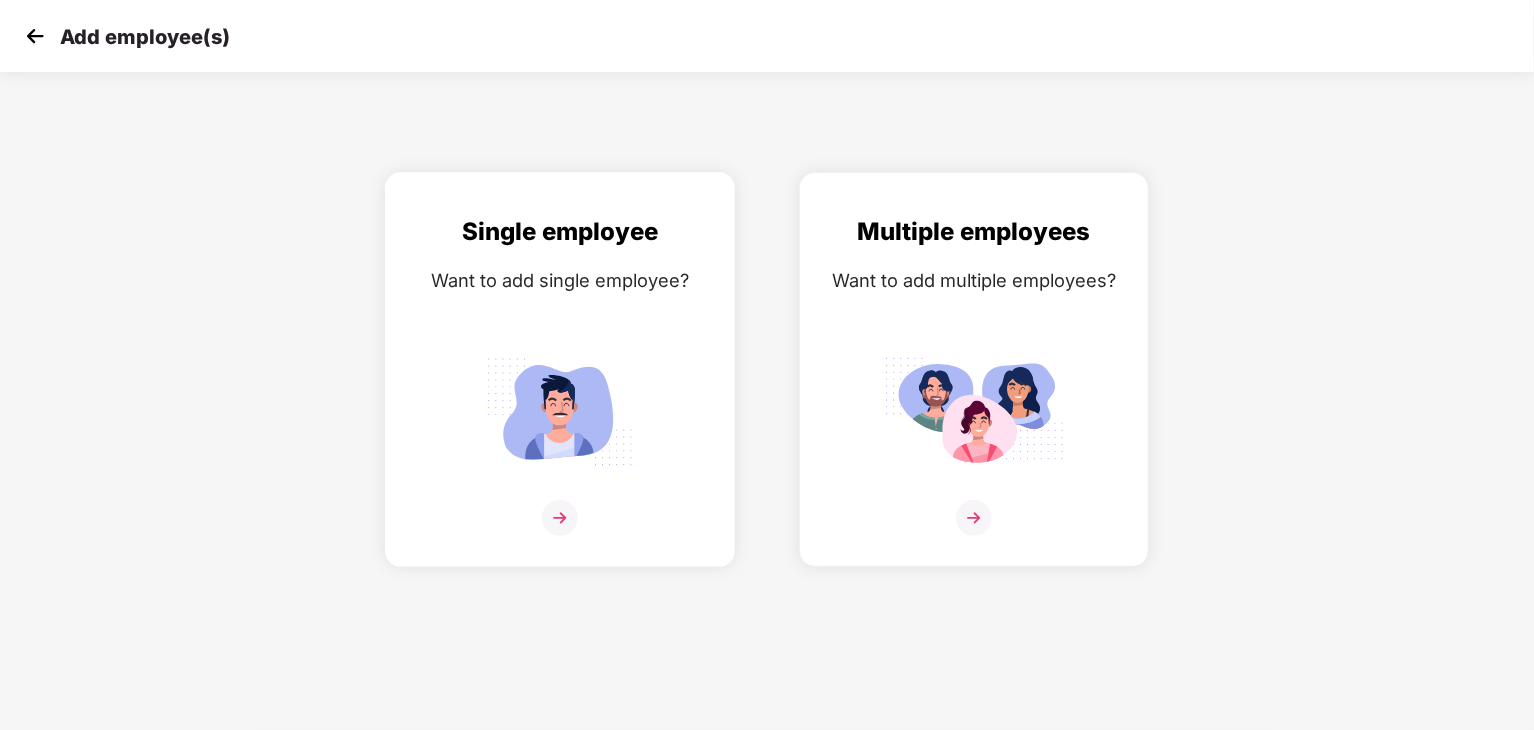 click at bounding box center (560, 411) 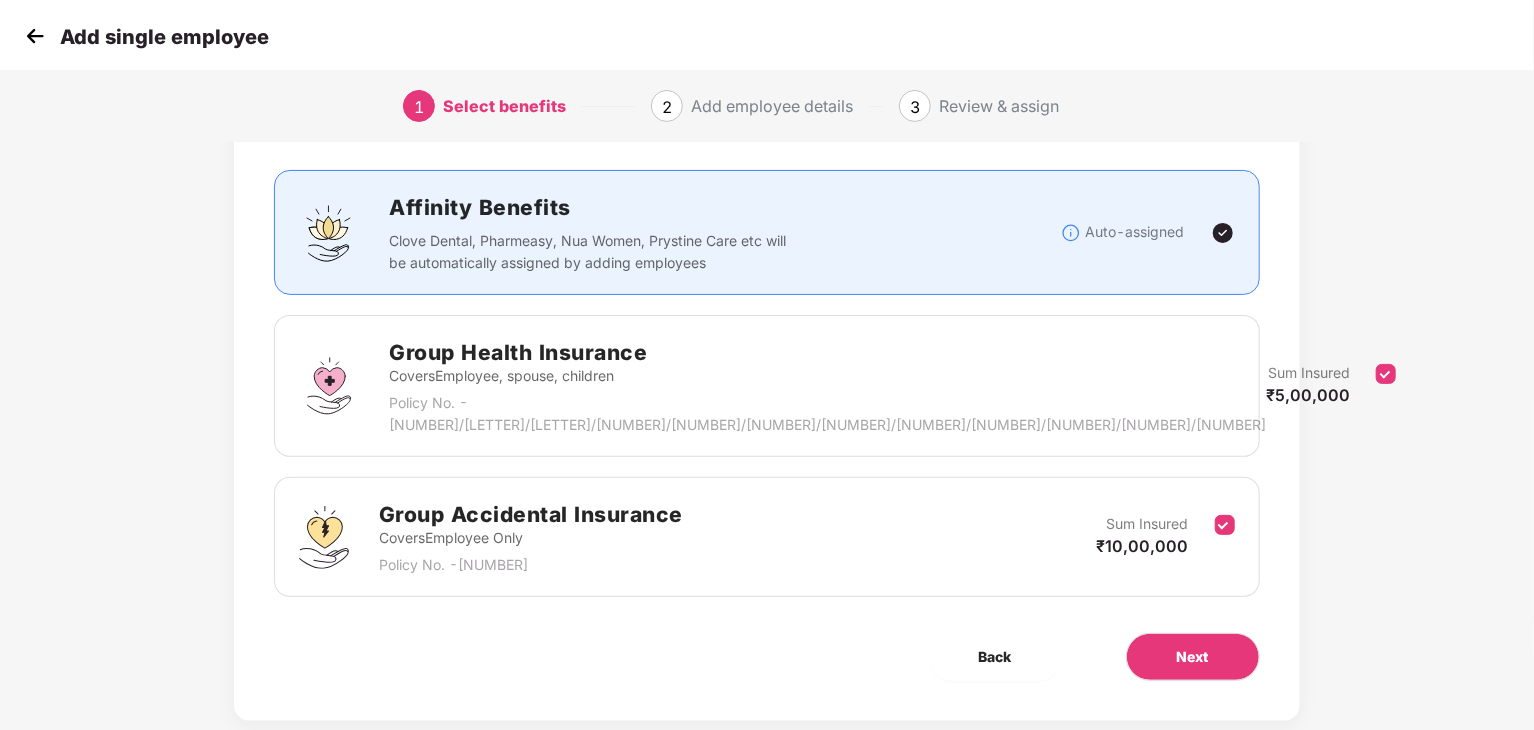 scroll, scrollTop: 108, scrollLeft: 0, axis: vertical 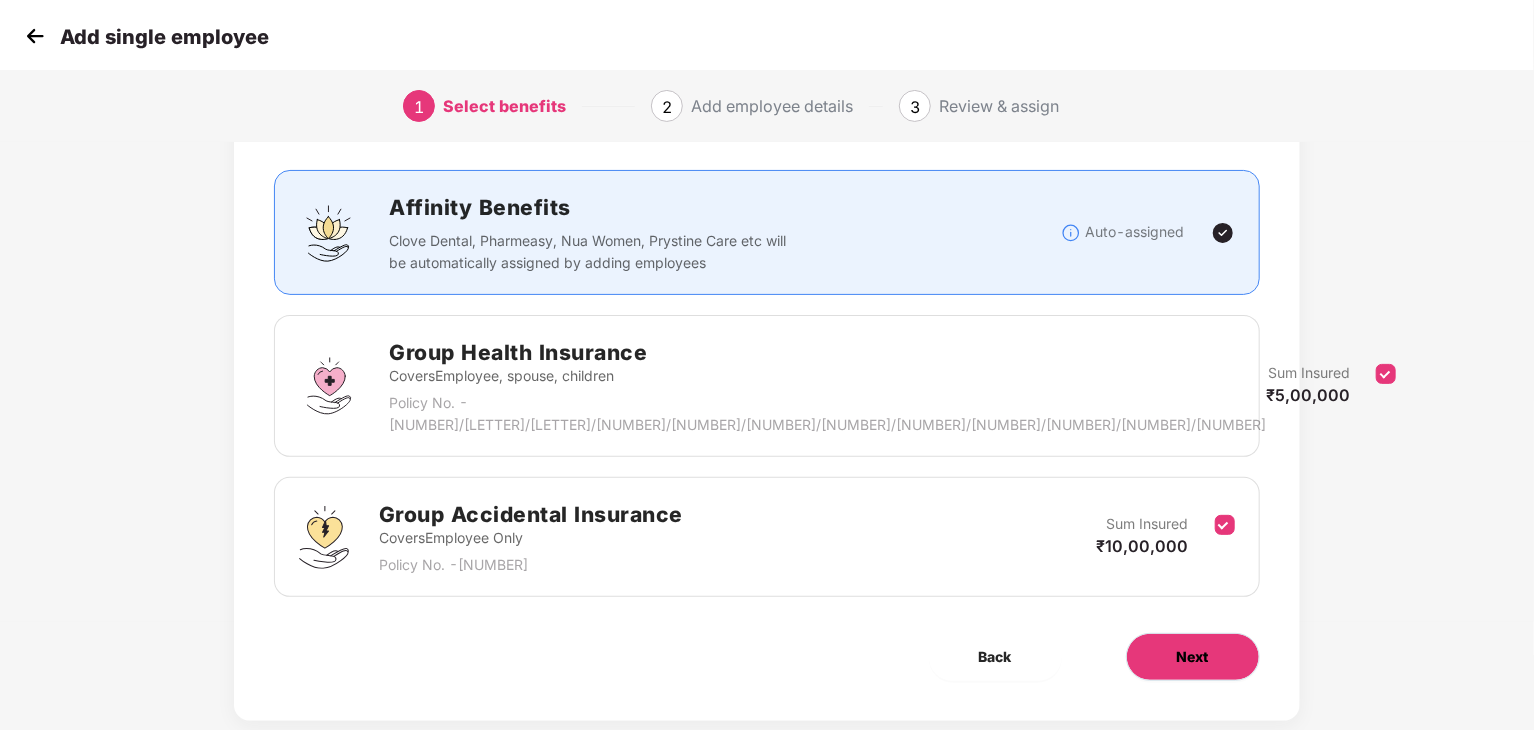 click on "Next" at bounding box center (1193, 657) 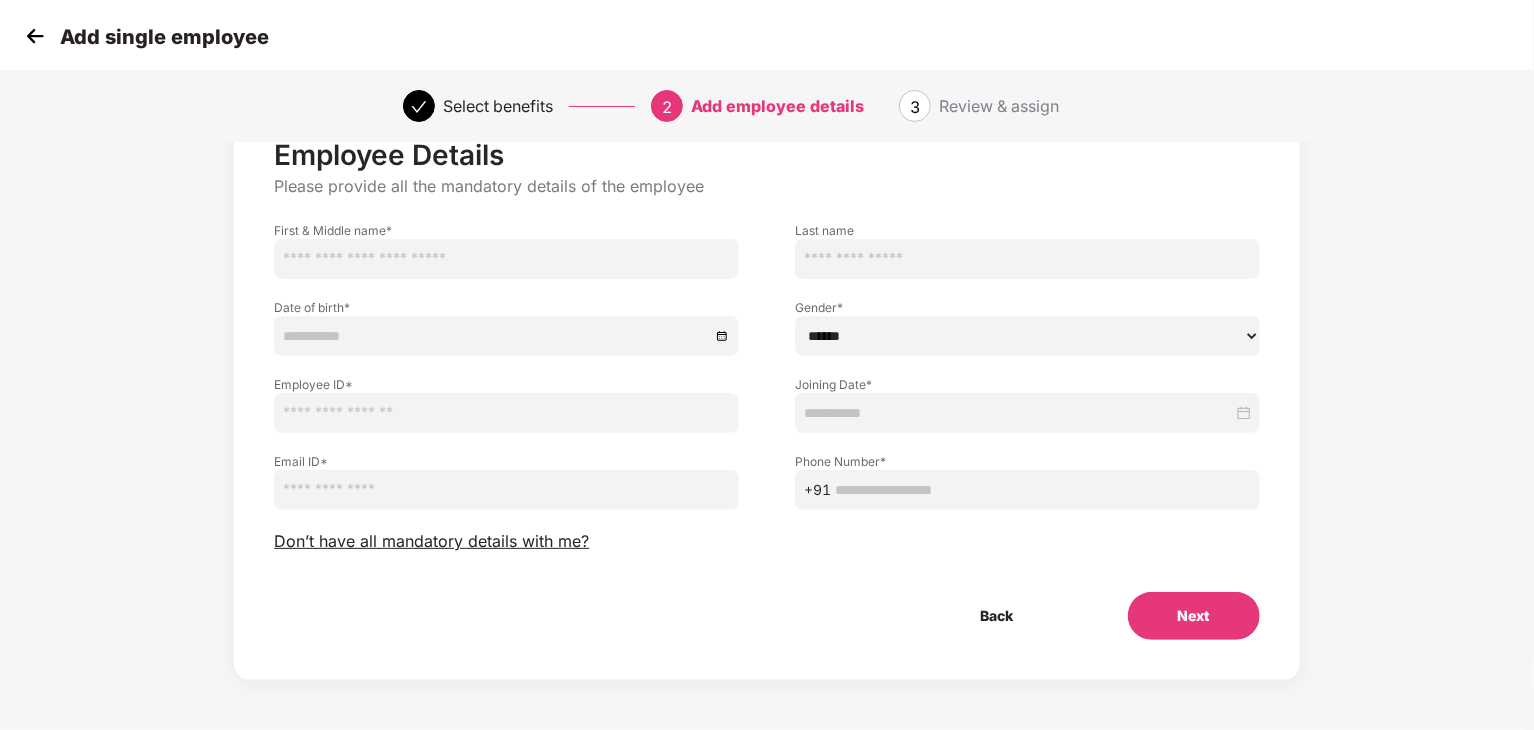 scroll, scrollTop: 0, scrollLeft: 0, axis: both 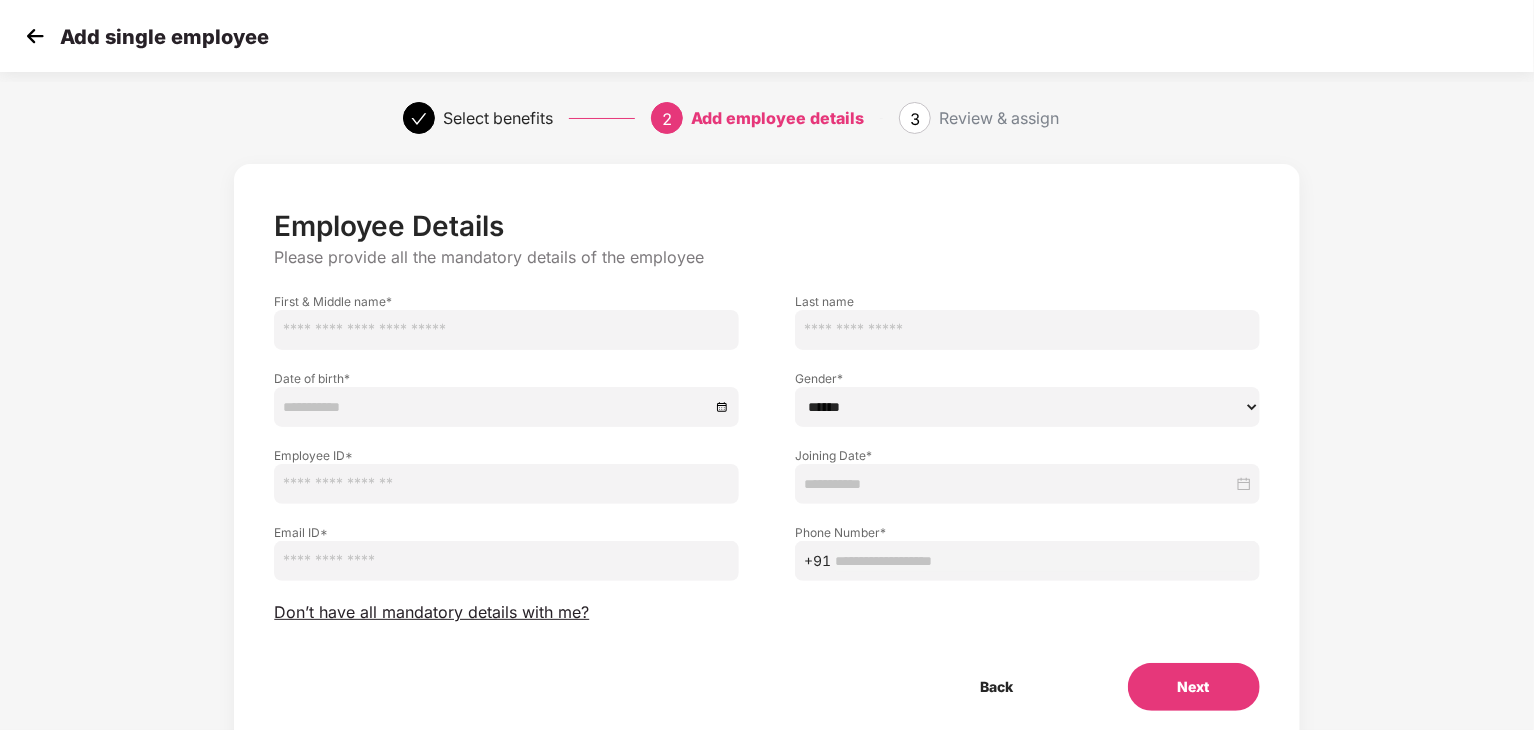 click at bounding box center [506, 330] 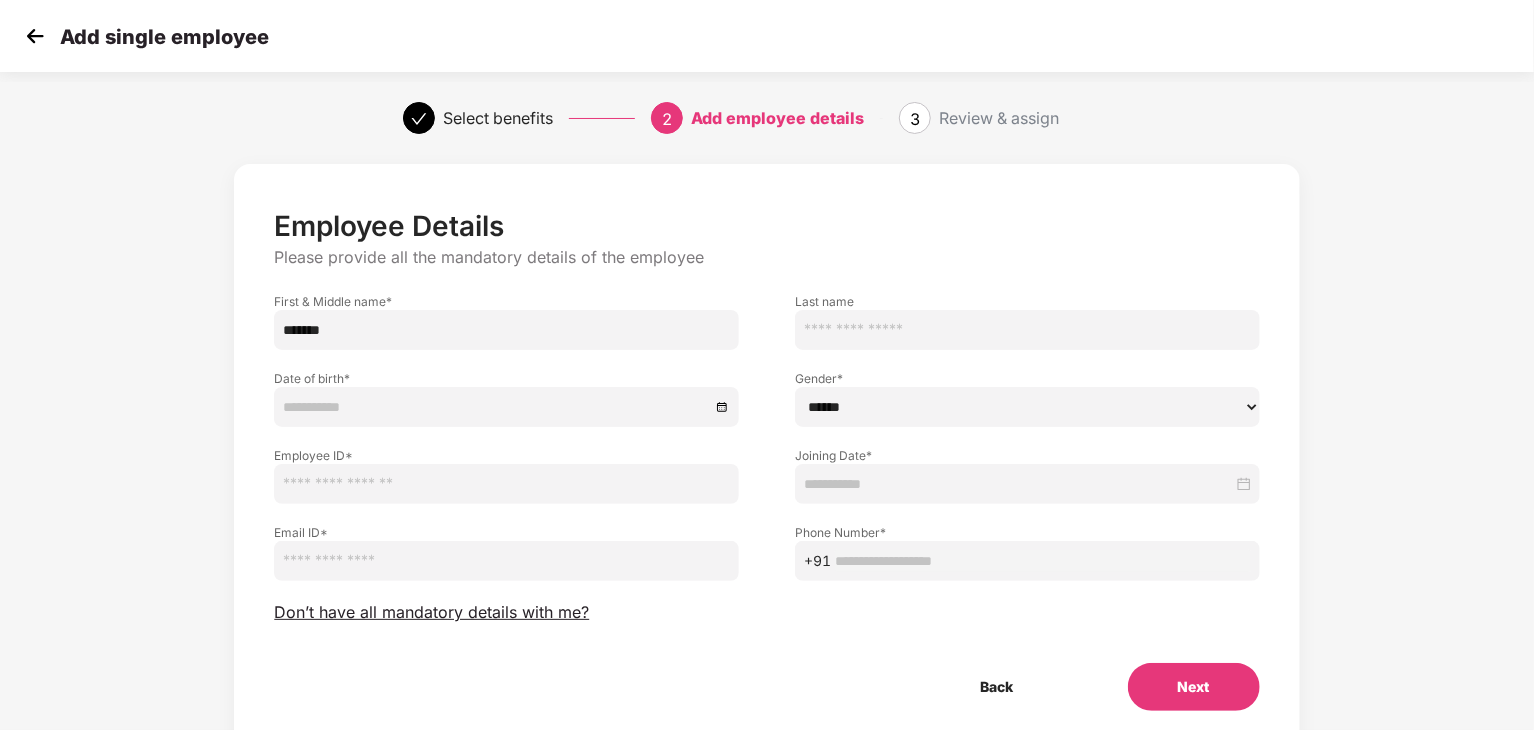type on "*******" 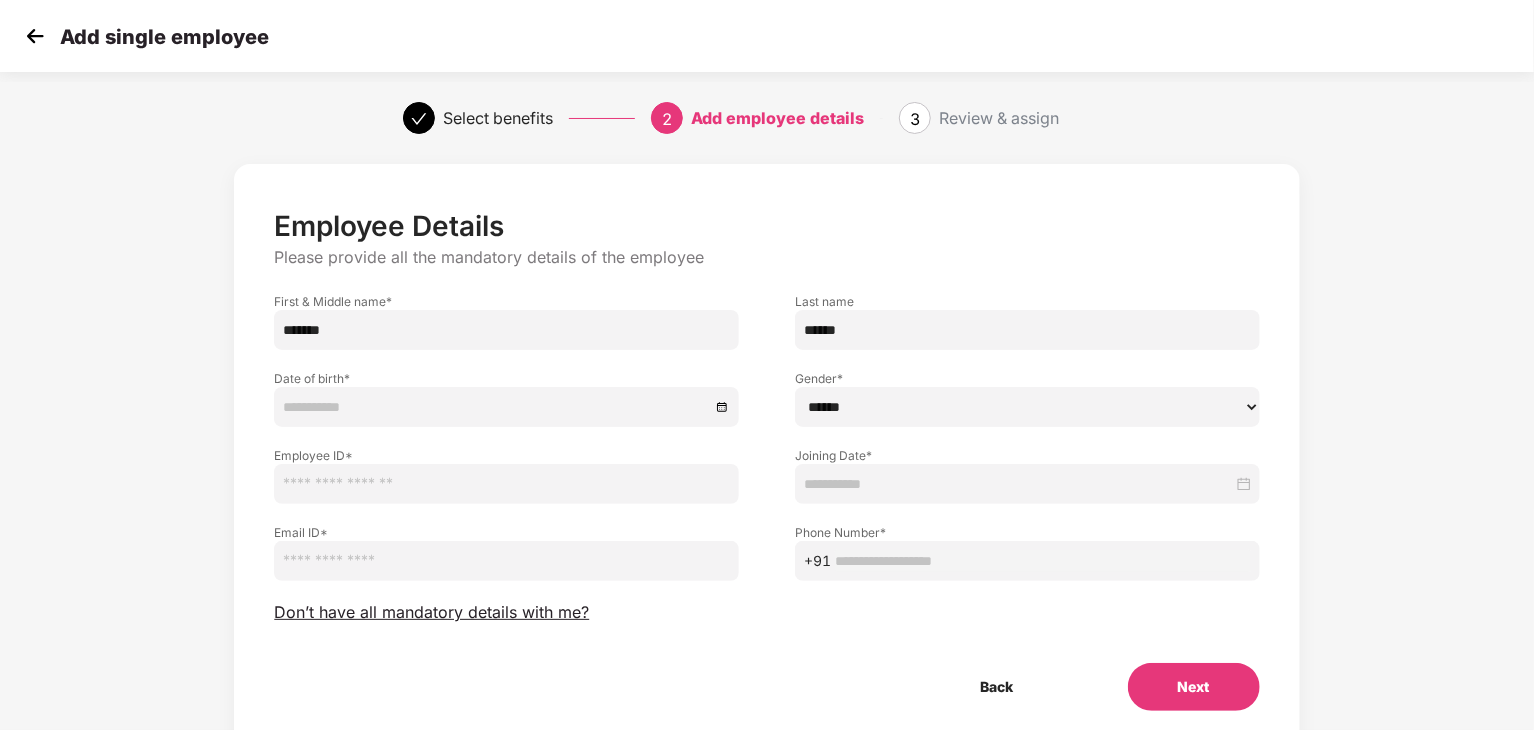 type on "******" 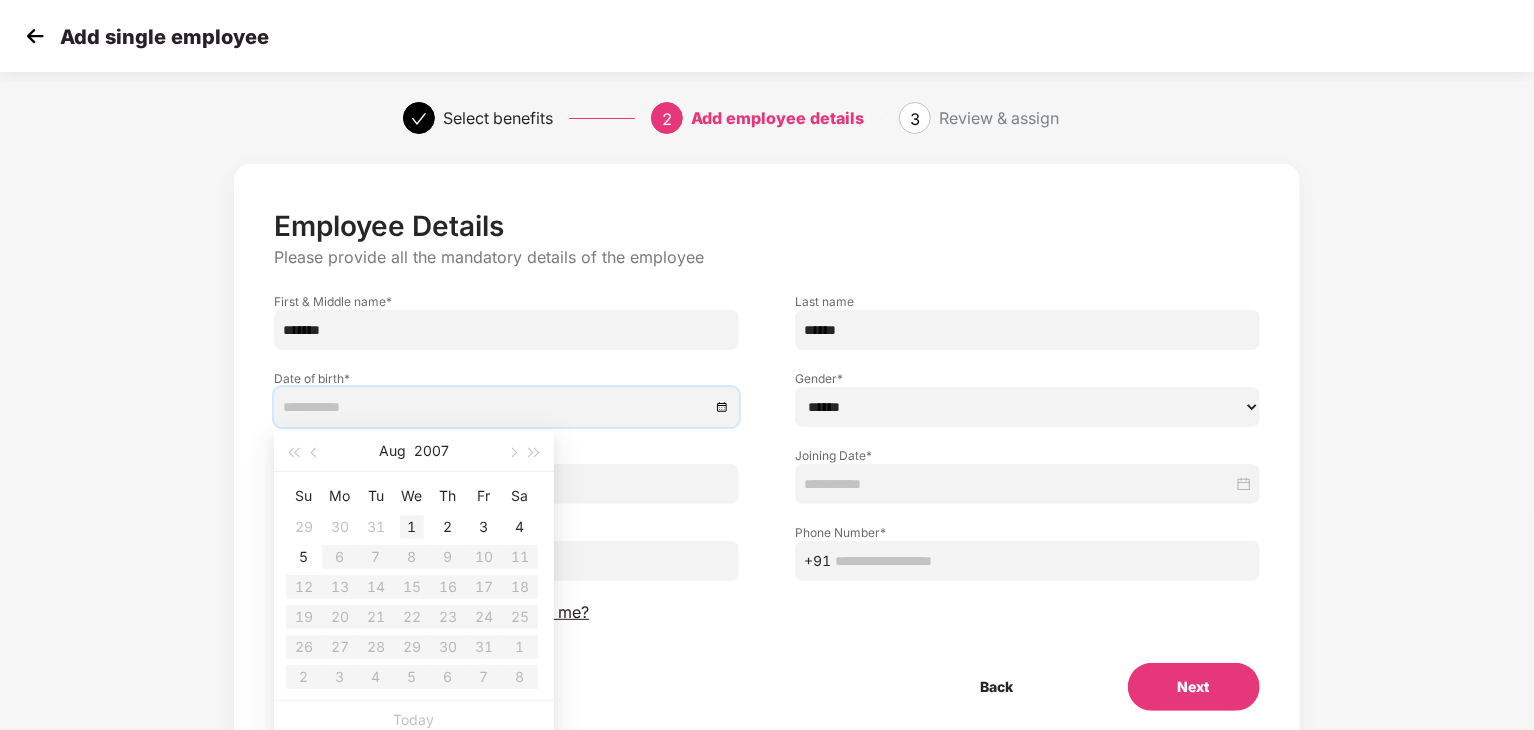 type on "**********" 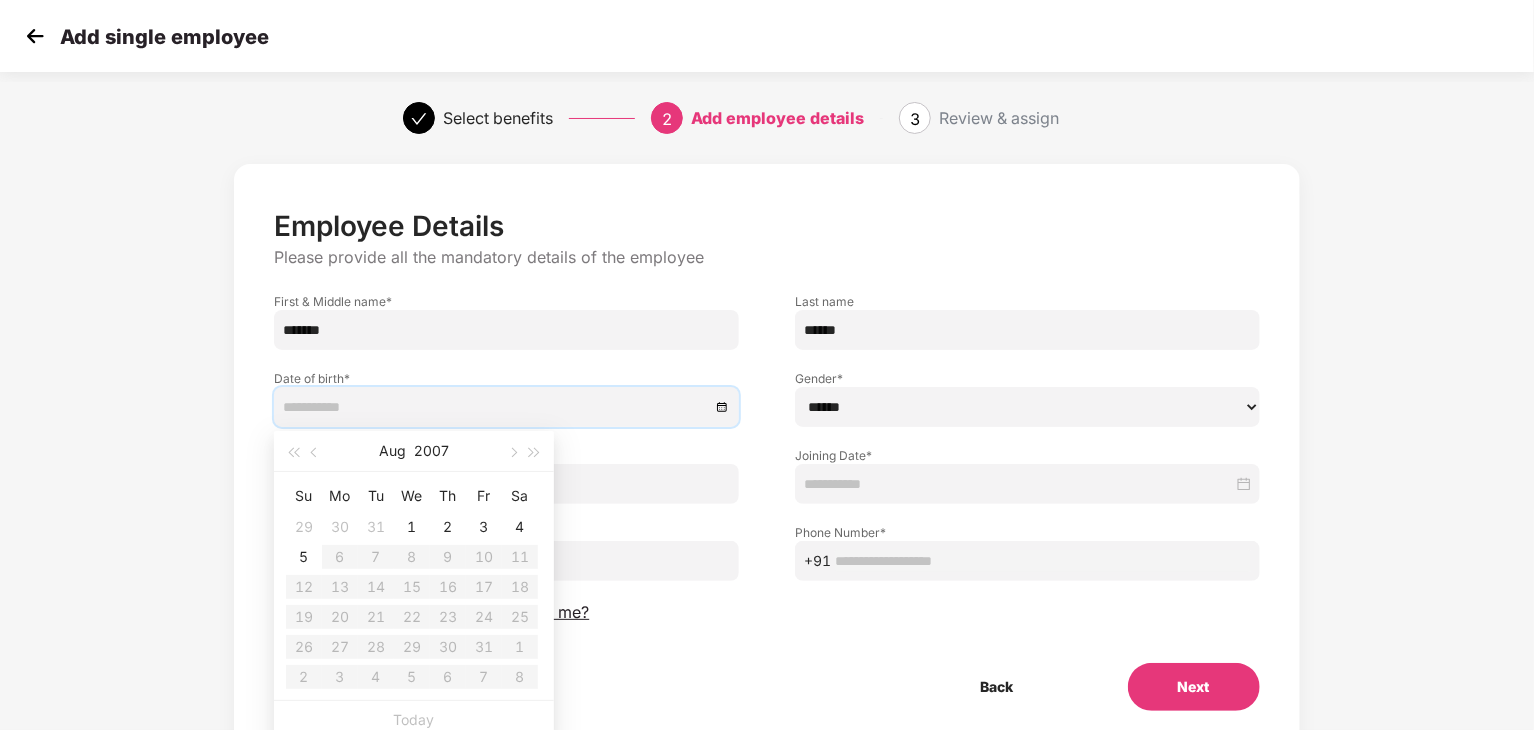 type on "**********" 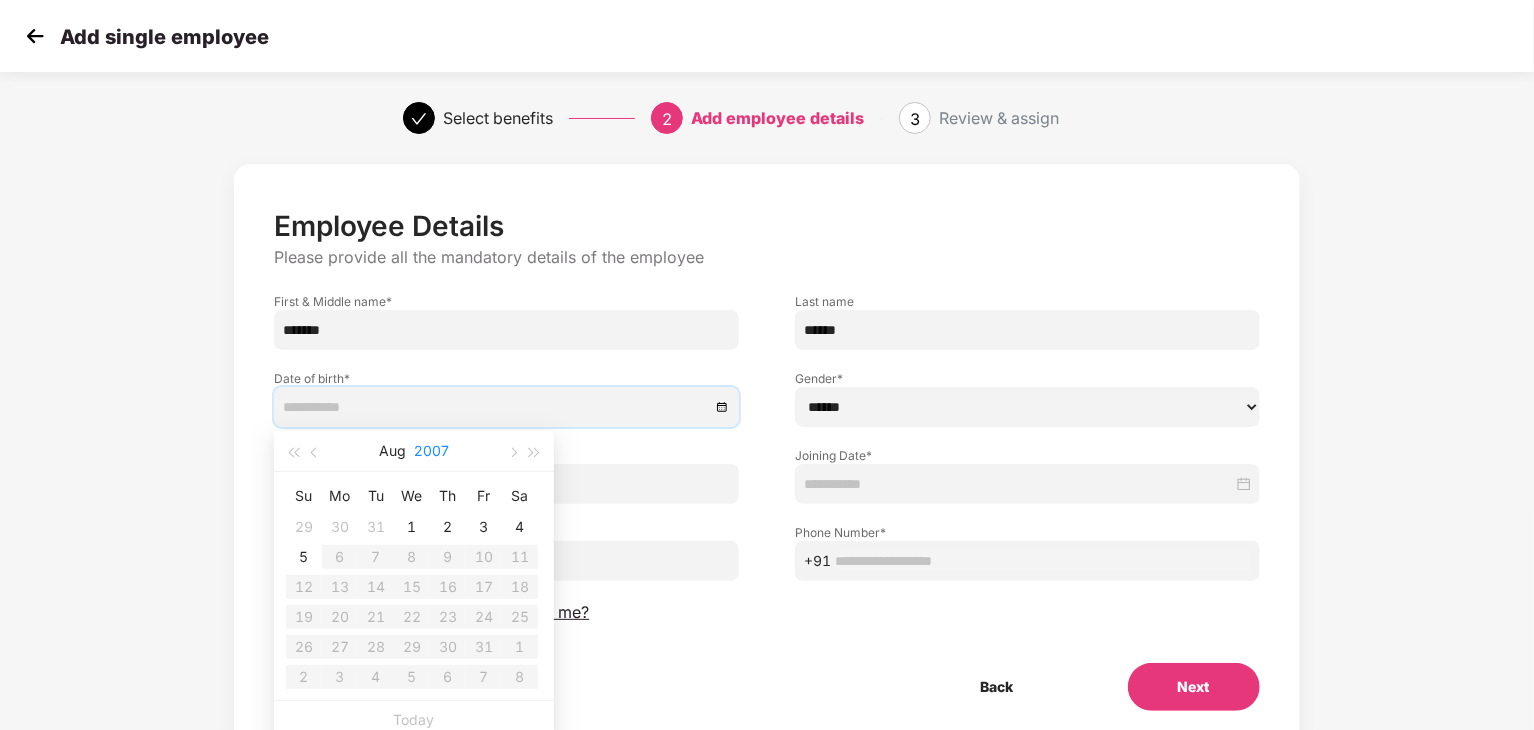 click on "2007" at bounding box center [431, 451] 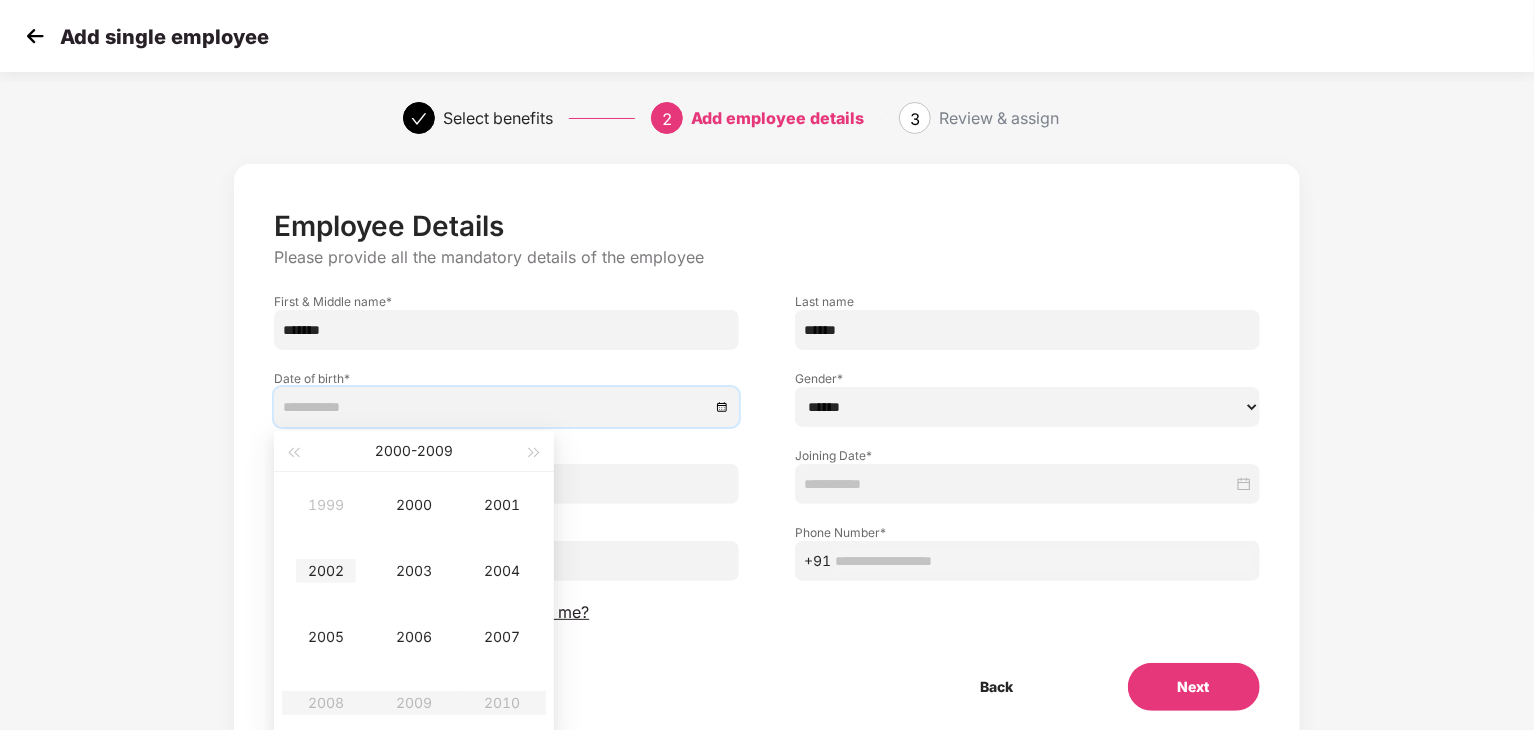 type on "**********" 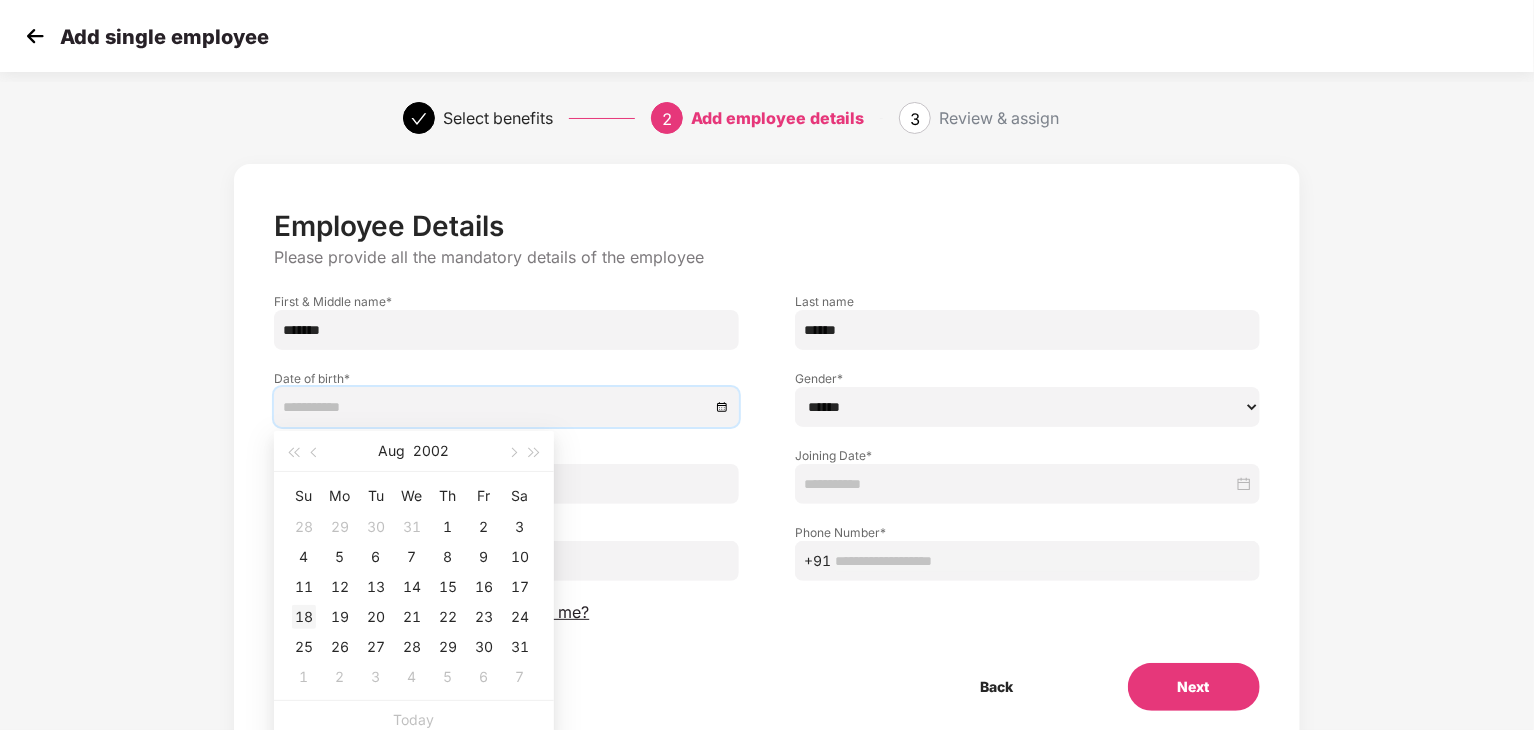type on "**********" 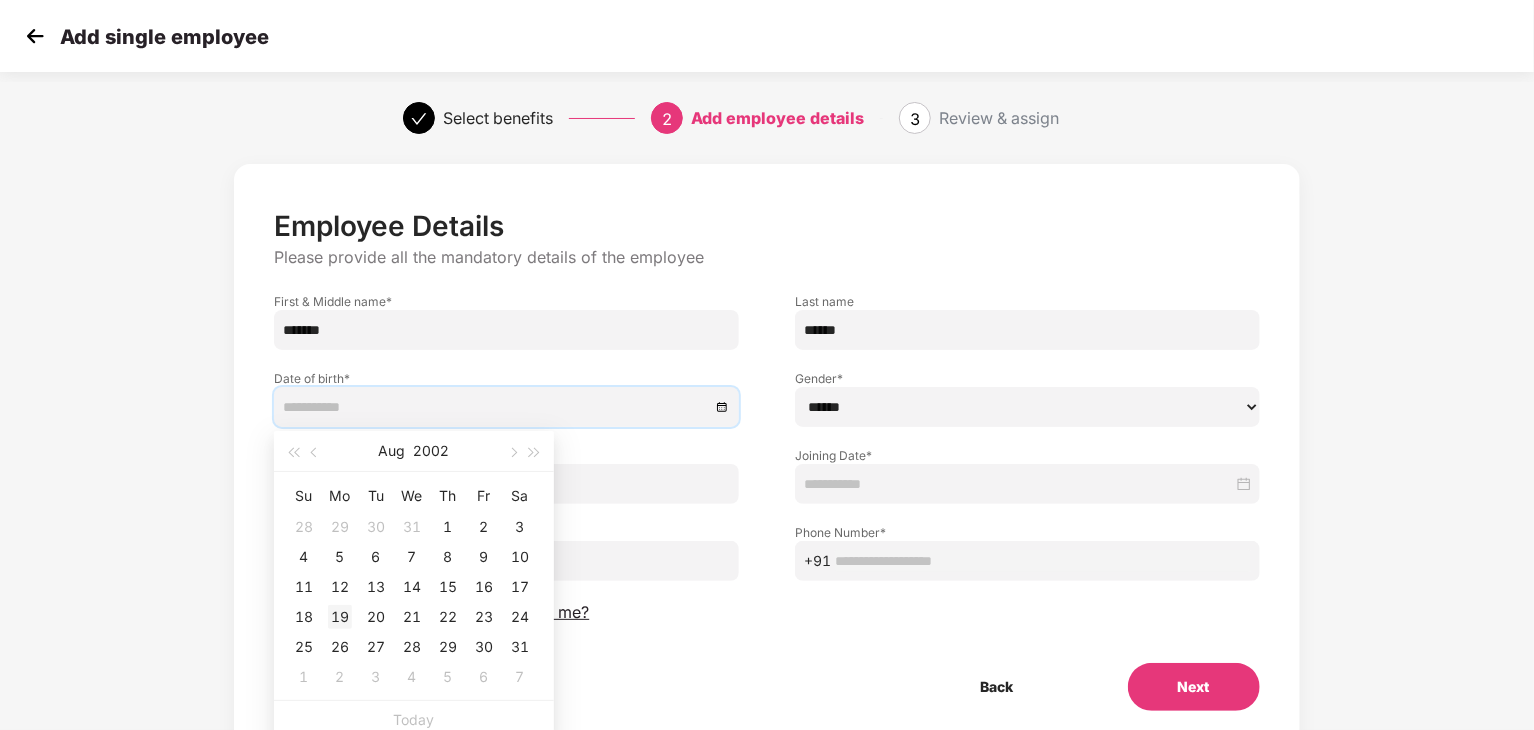 type on "**********" 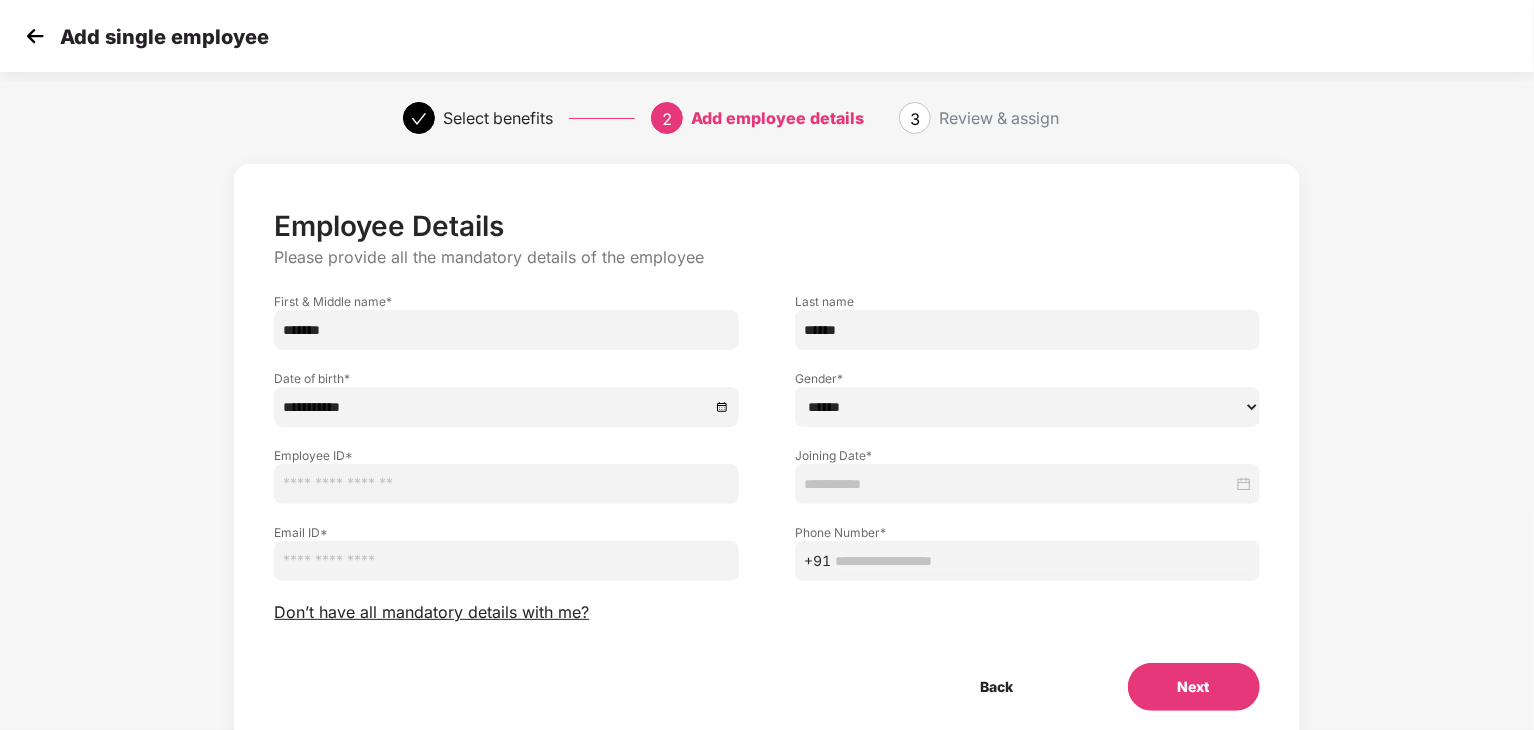 click on "****** **** ******" at bounding box center [1027, 407] 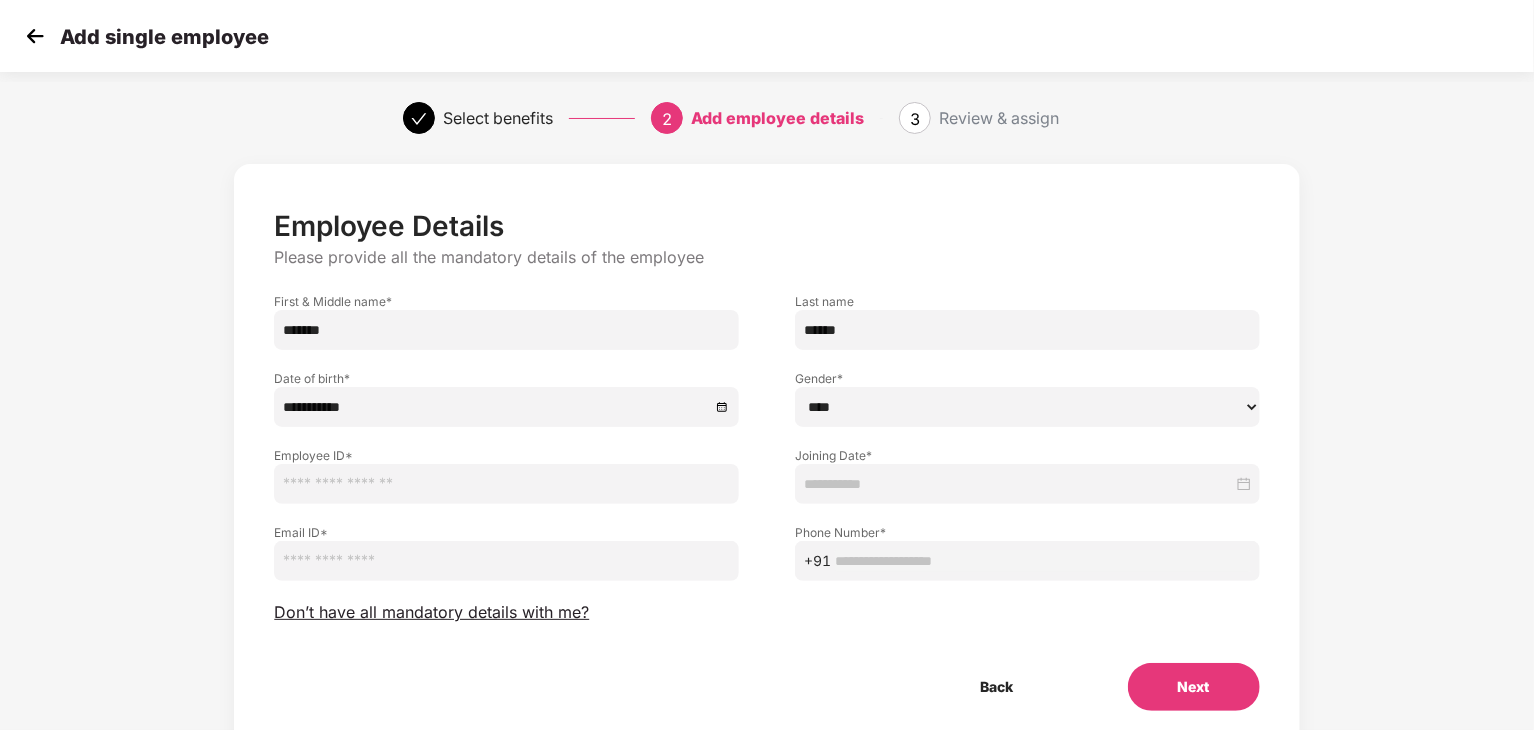 click on "****** **** ******" at bounding box center [1027, 407] 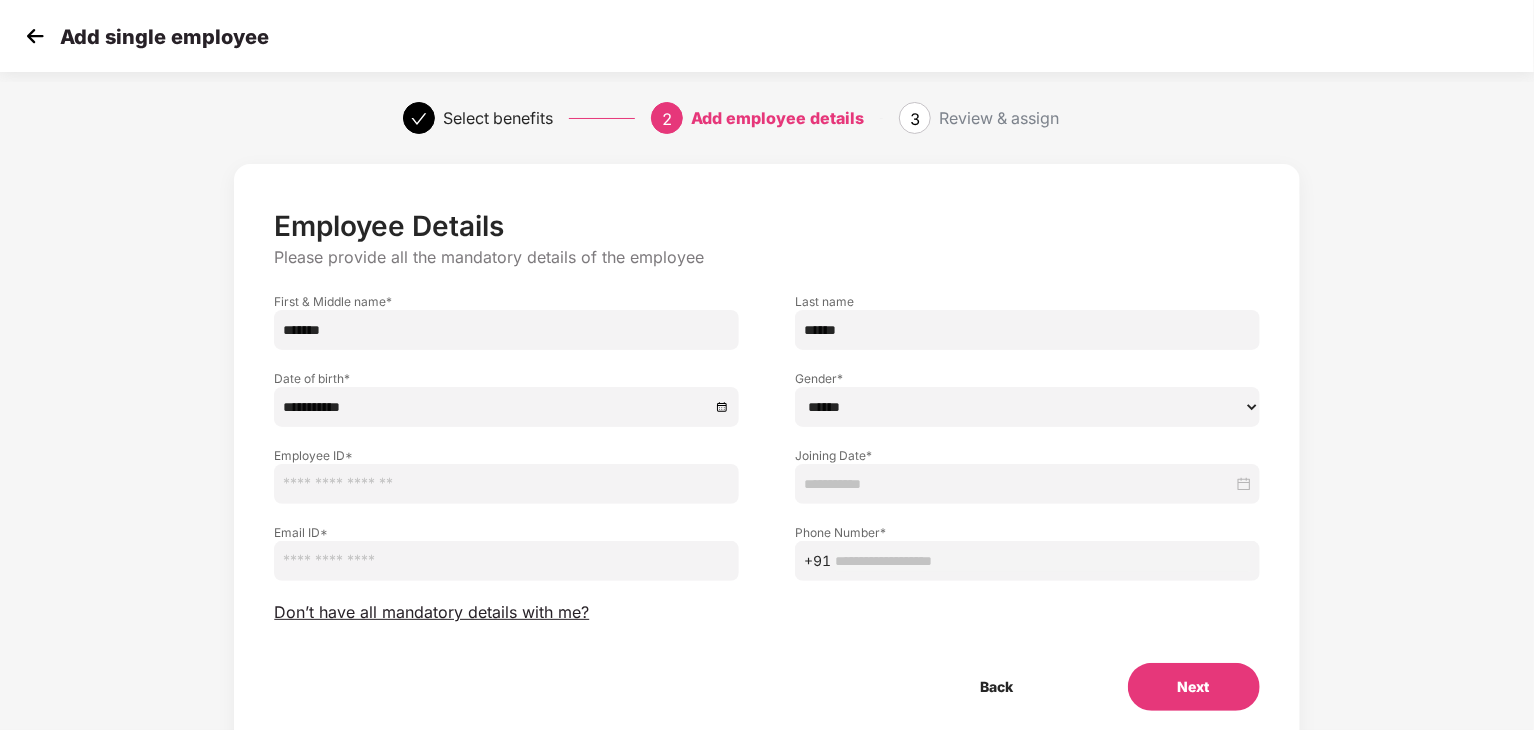 click on "****** **** ******" at bounding box center [1027, 407] 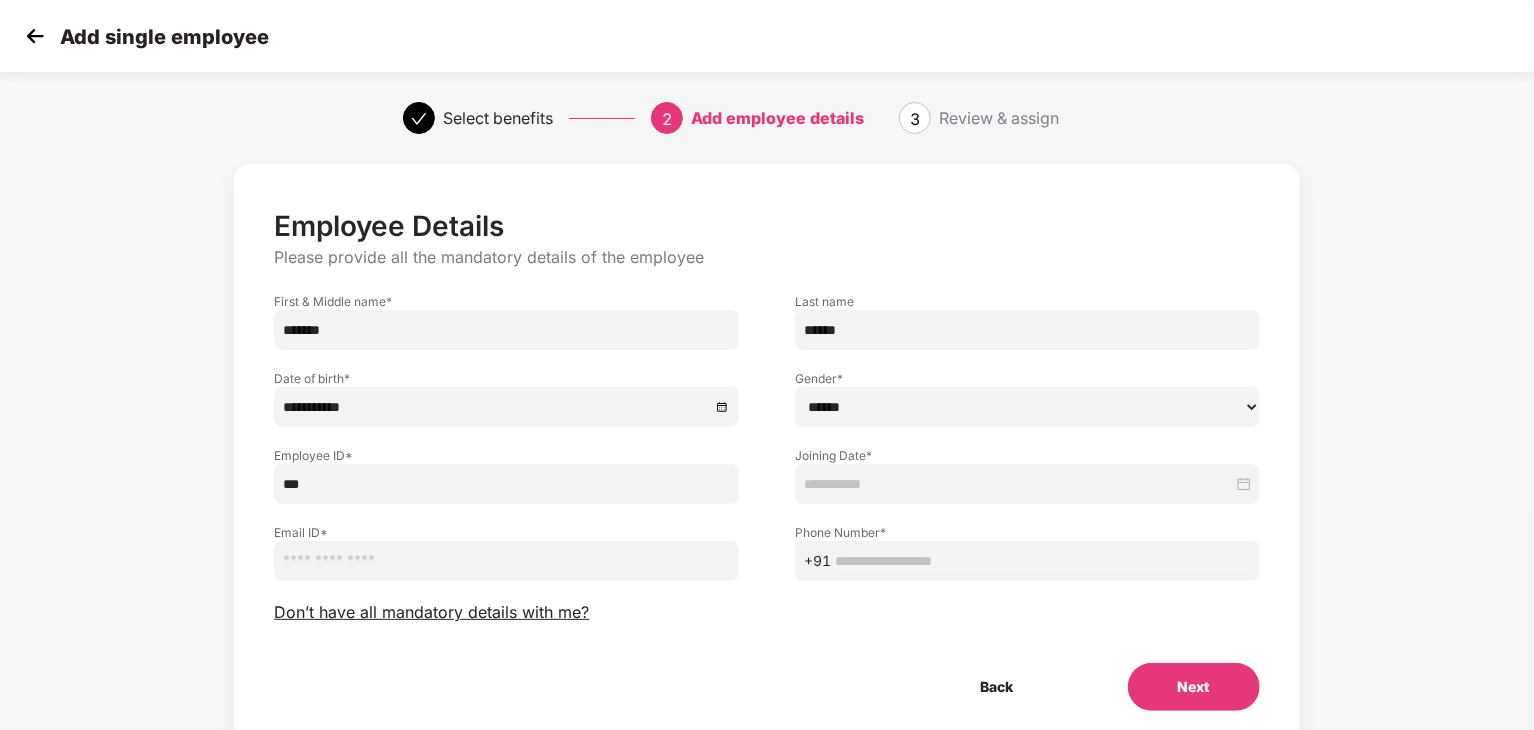 type on "***" 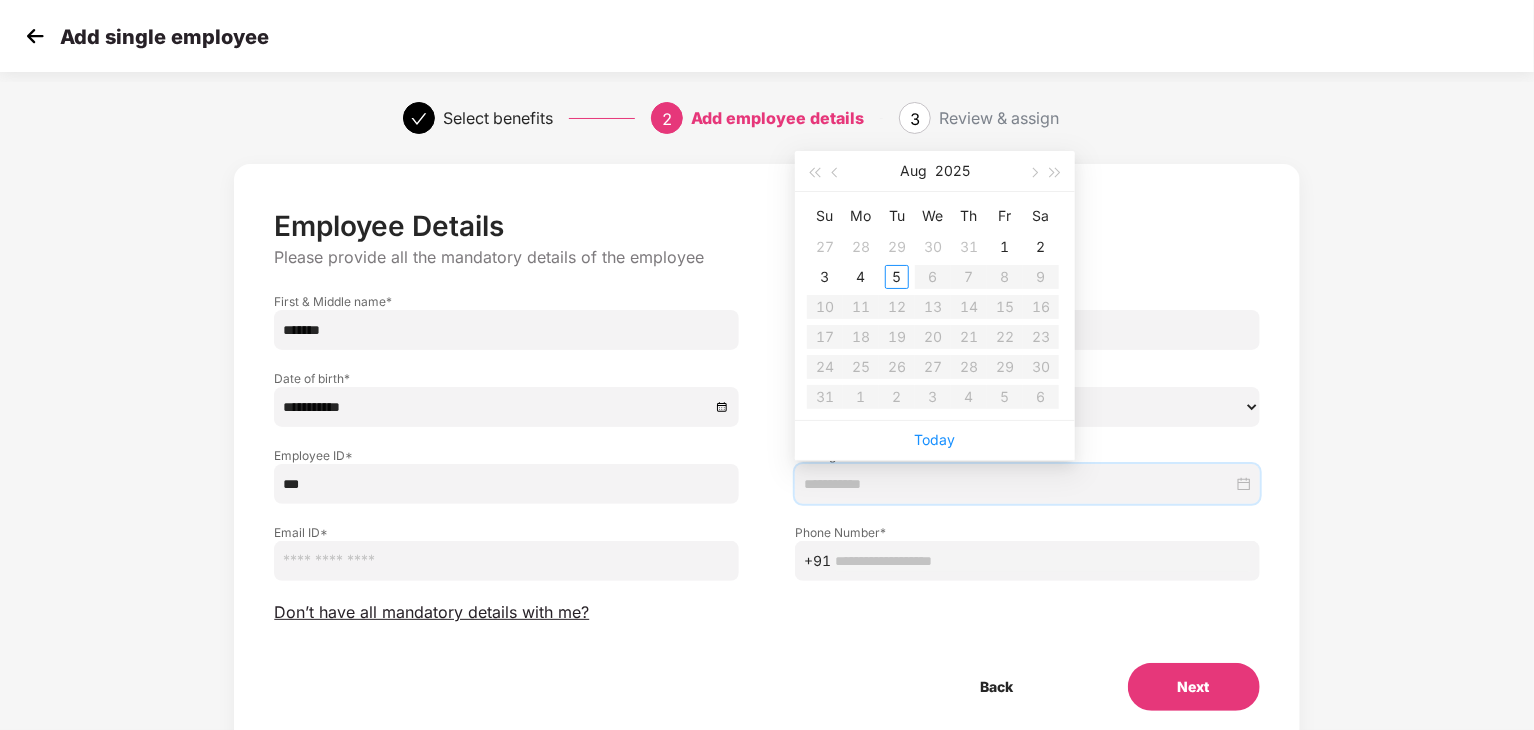 click at bounding box center (1018, 484) 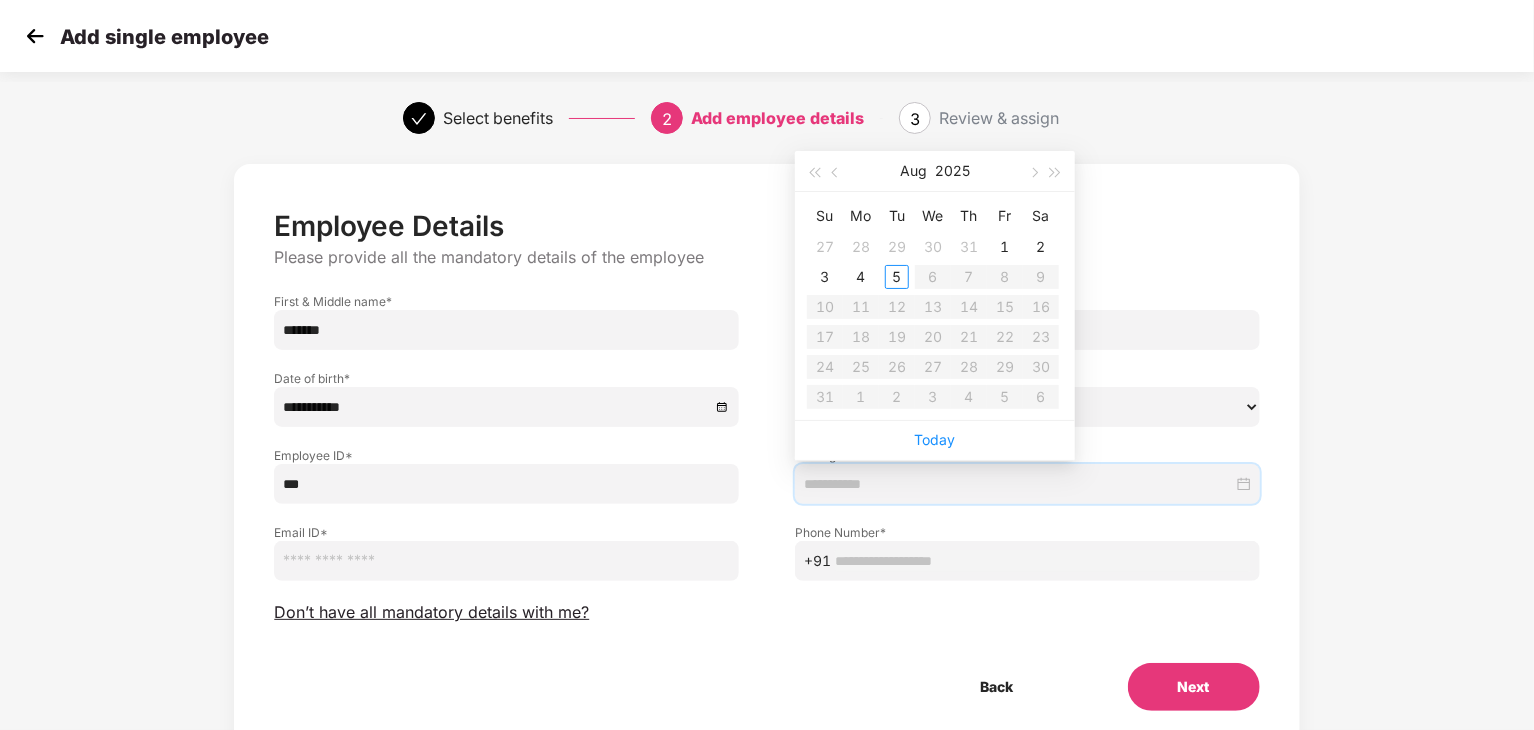 type on "**********" 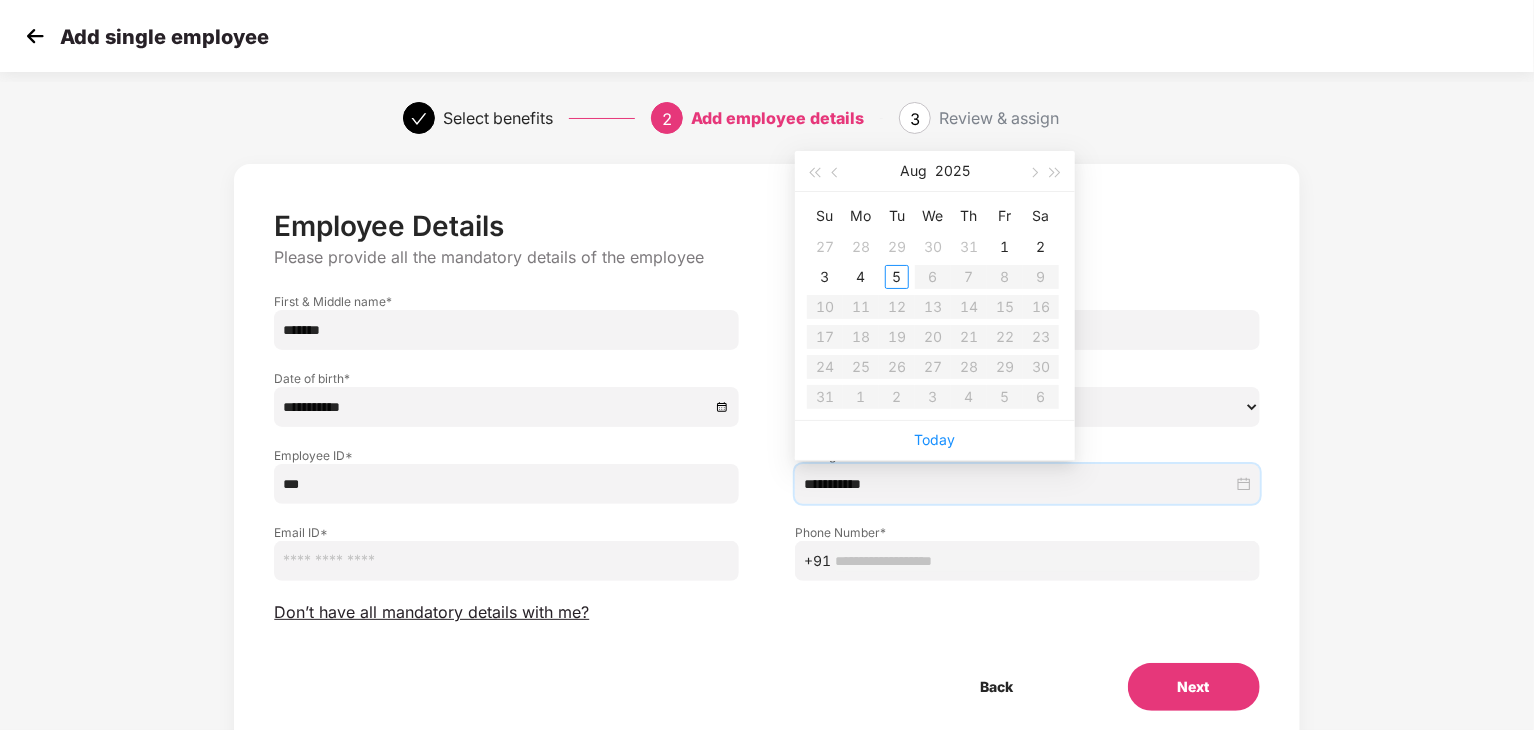 type on "**********" 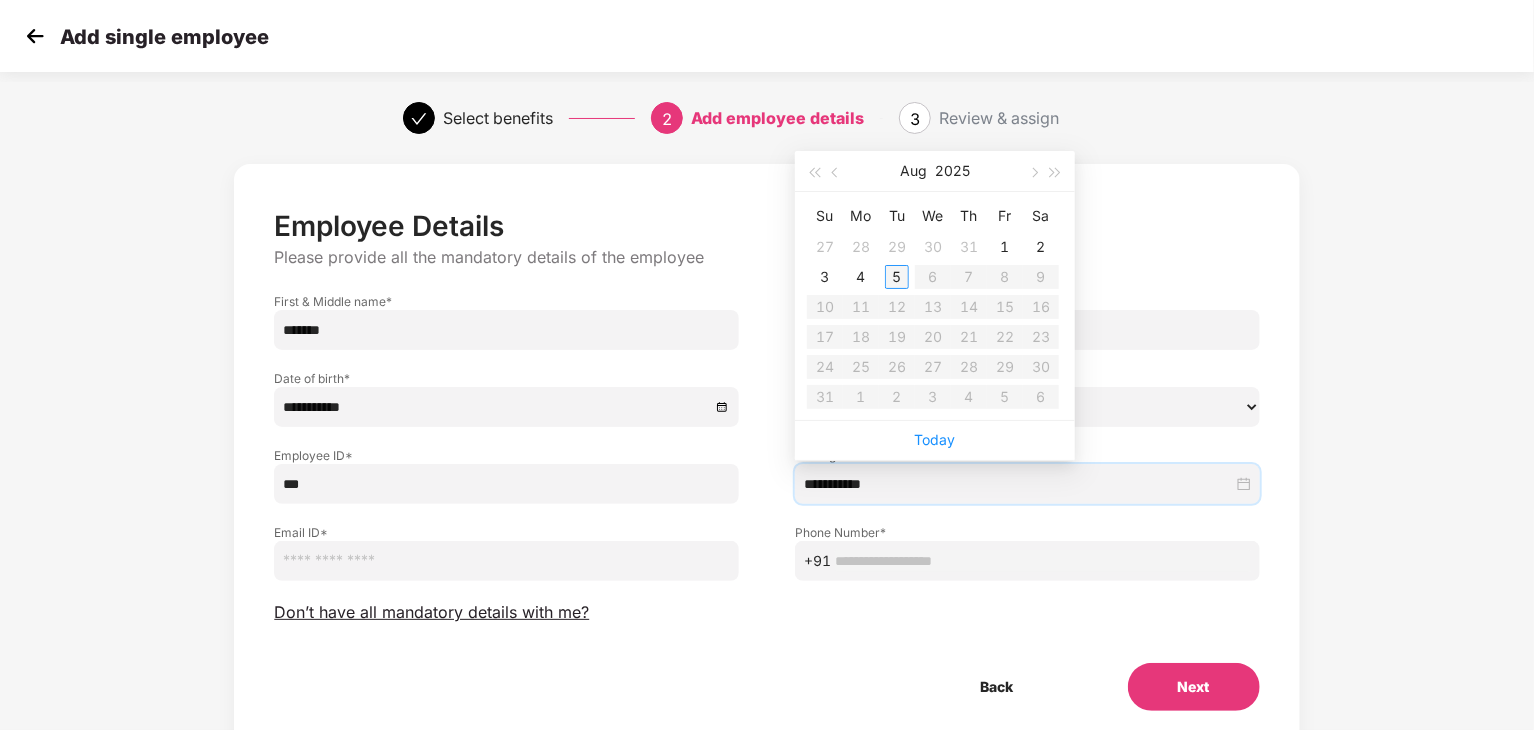 type on "**********" 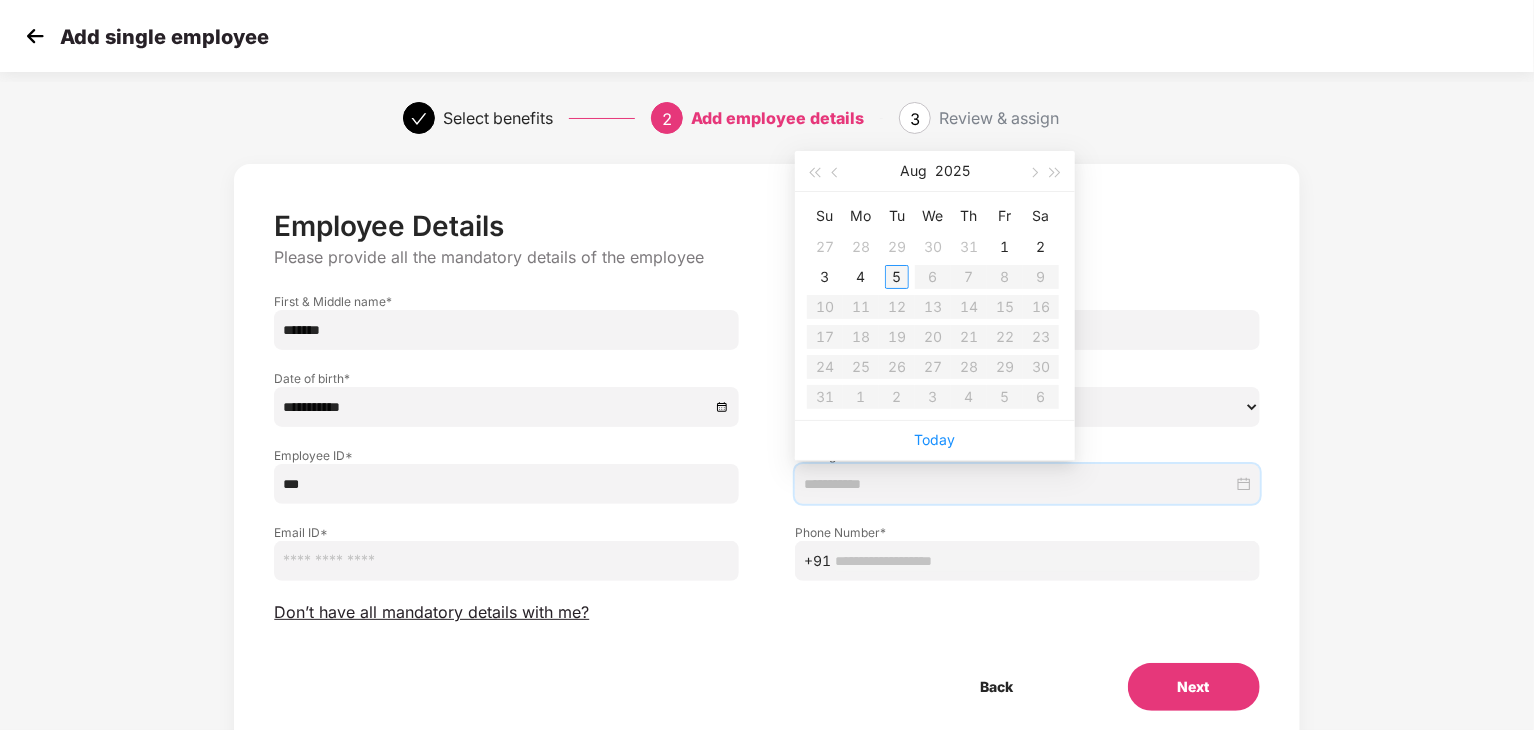 click on "5" at bounding box center (897, 277) 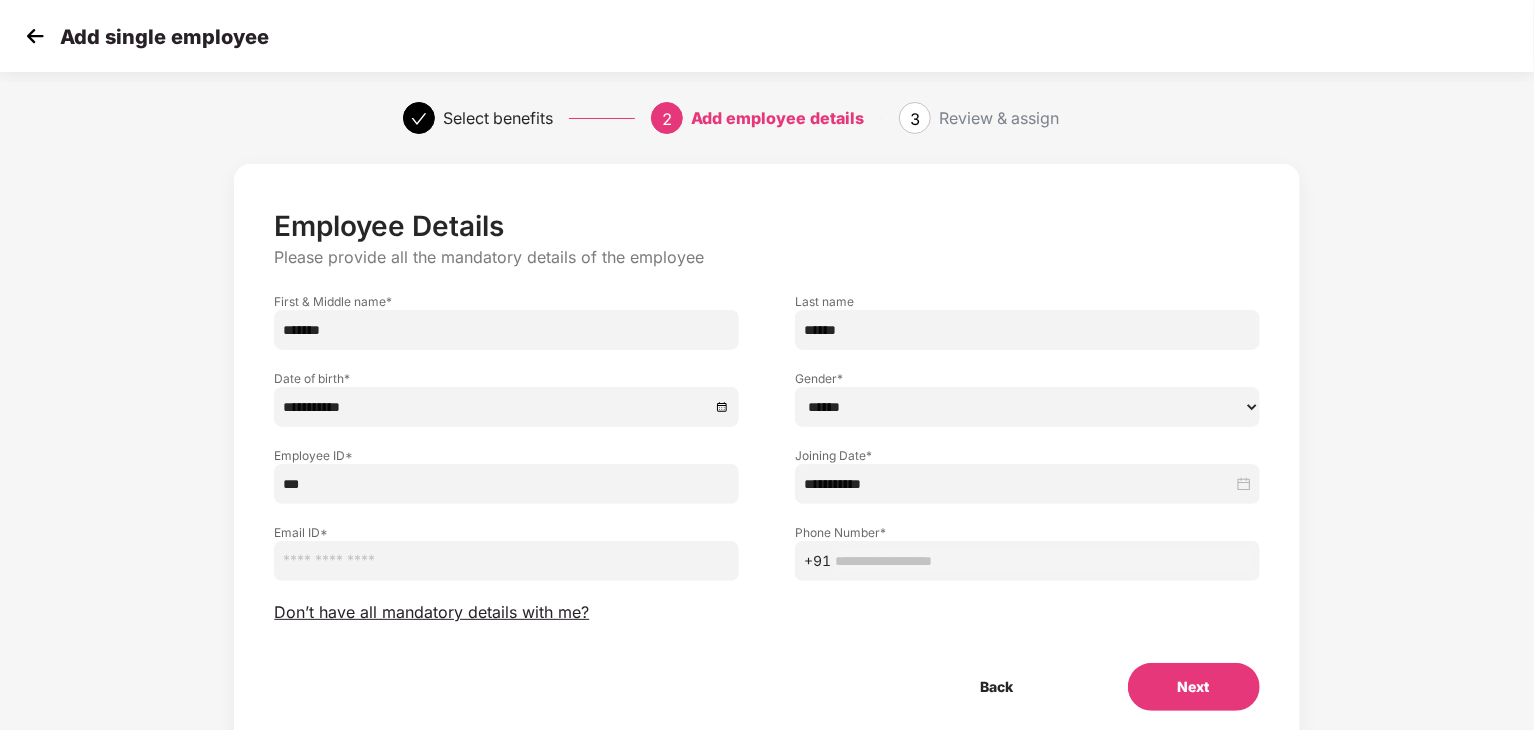 click at bounding box center (506, 561) 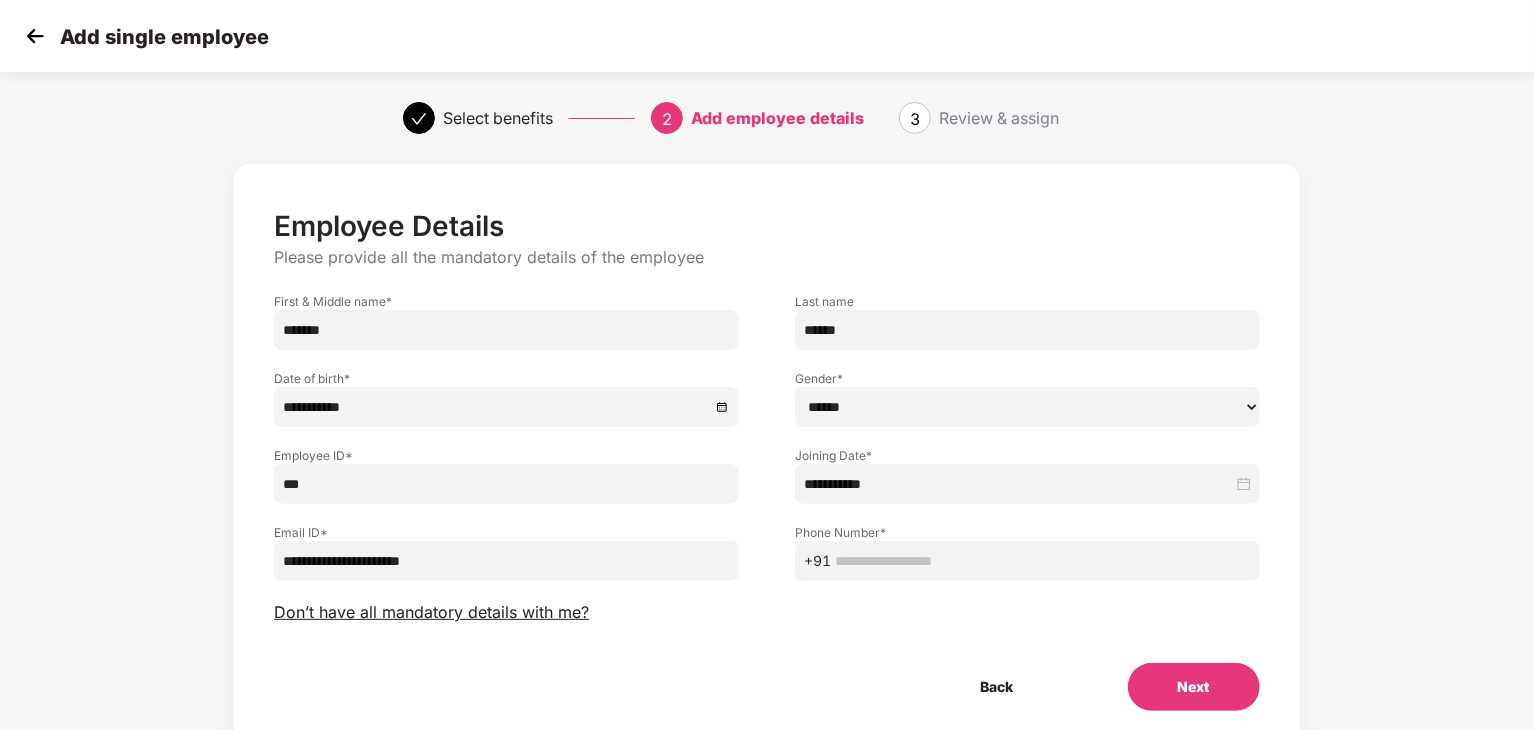 type on "**********" 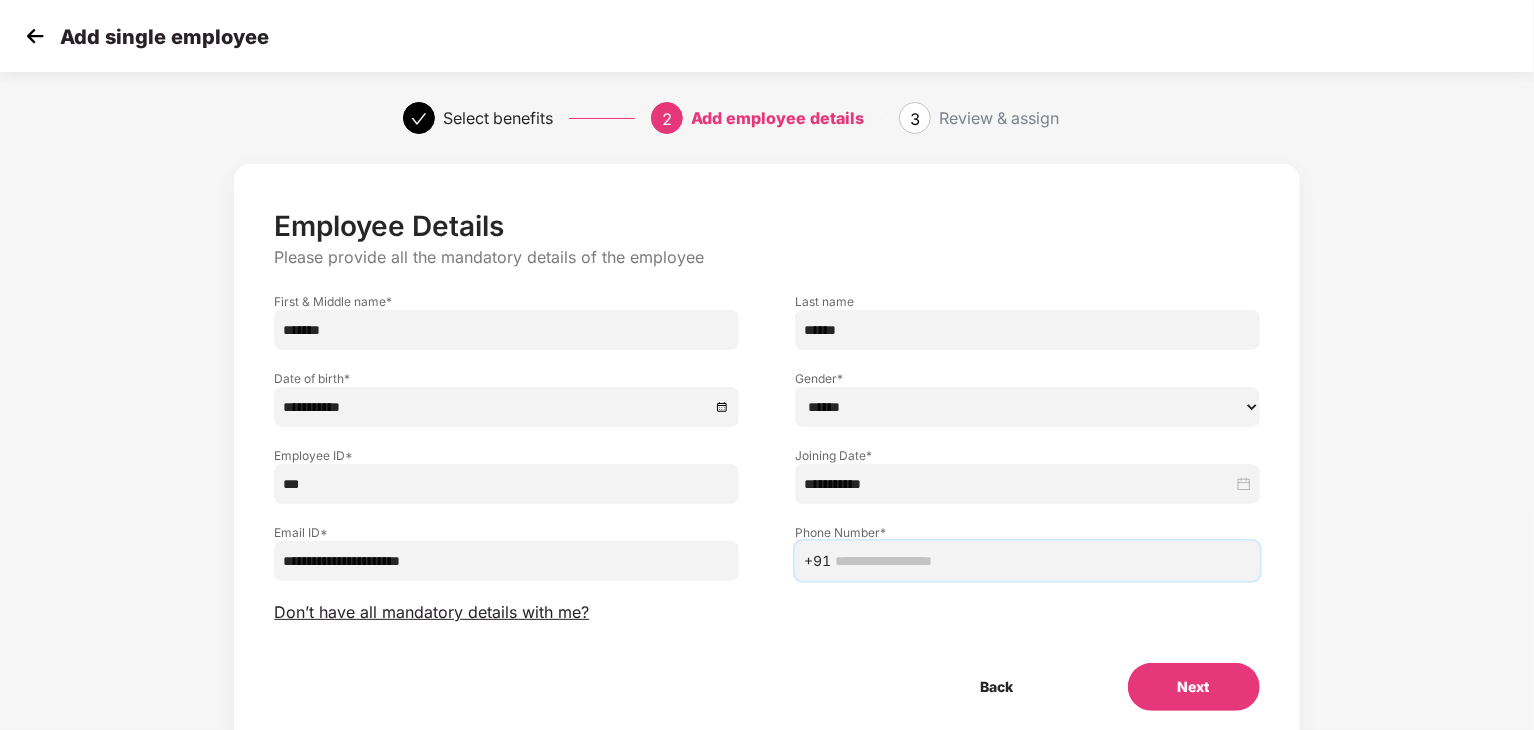 click at bounding box center (1043, 561) 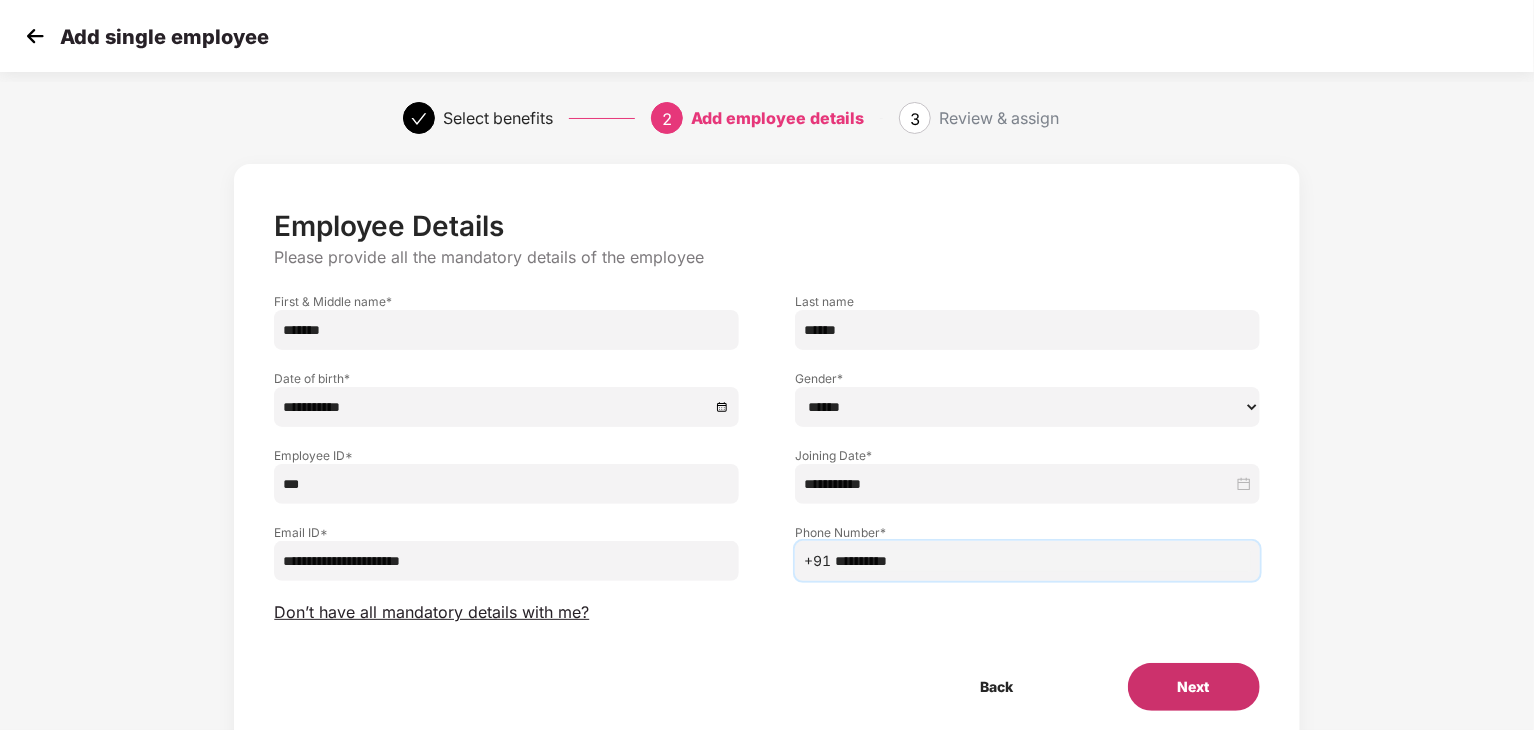 type on "**********" 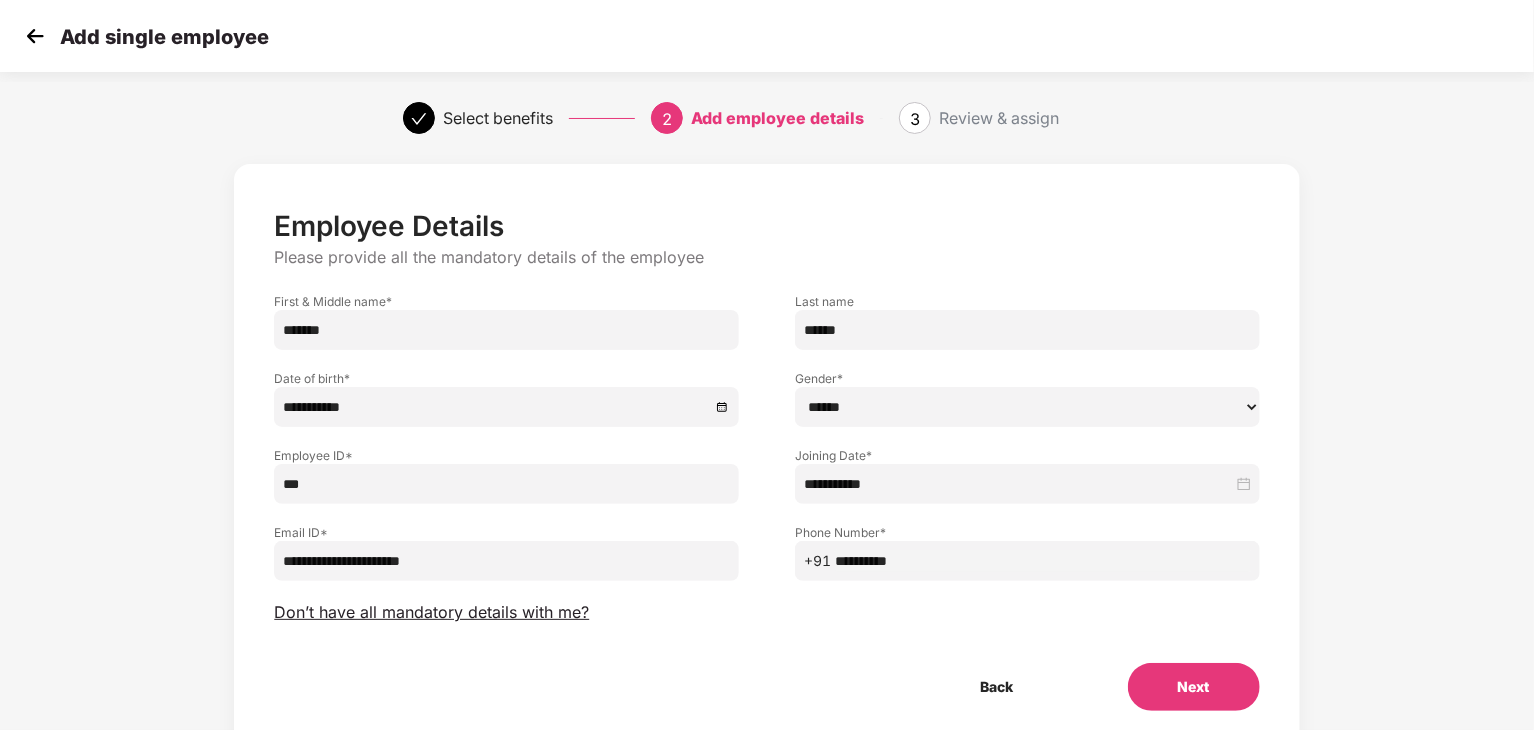 click on "Next" at bounding box center (1194, 687) 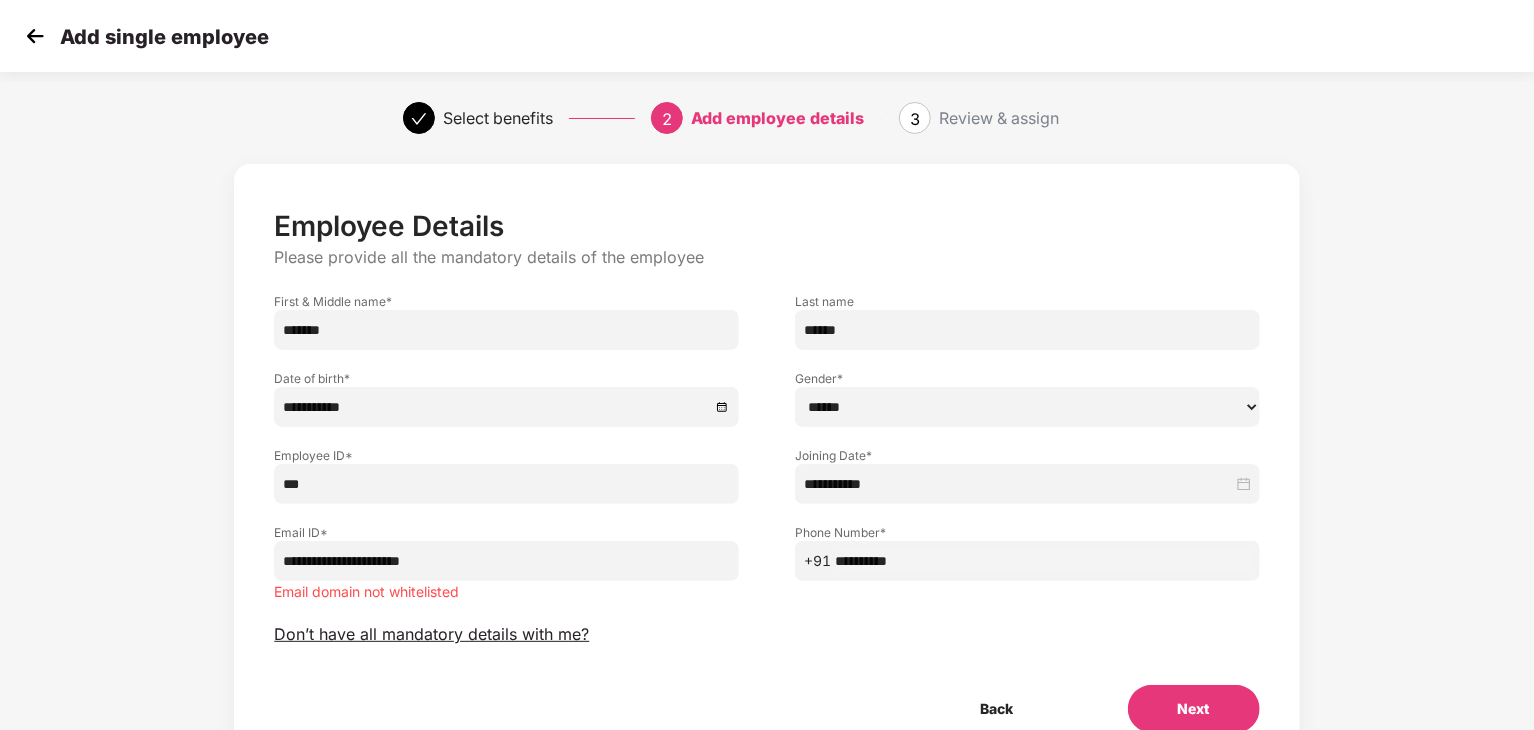 type 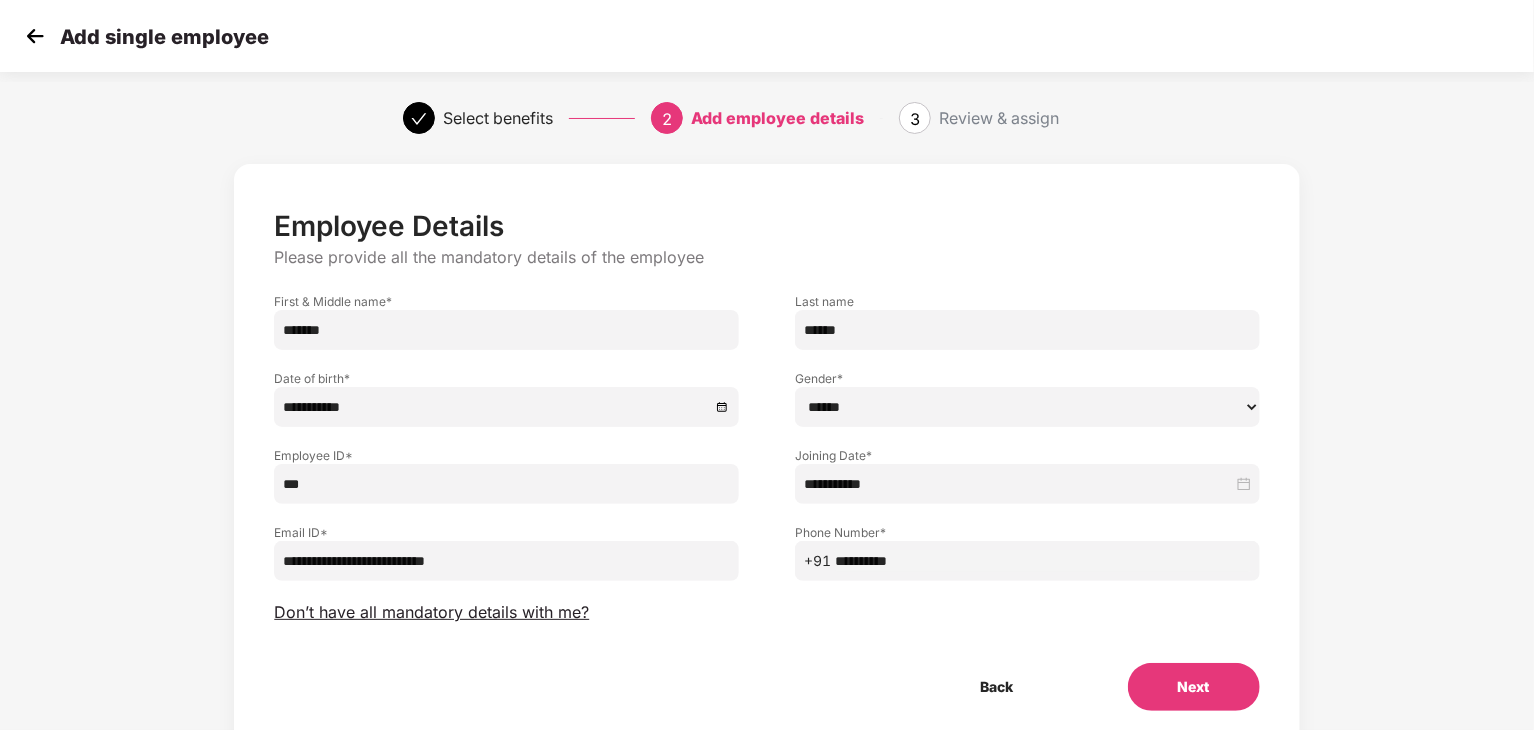 type on "**********" 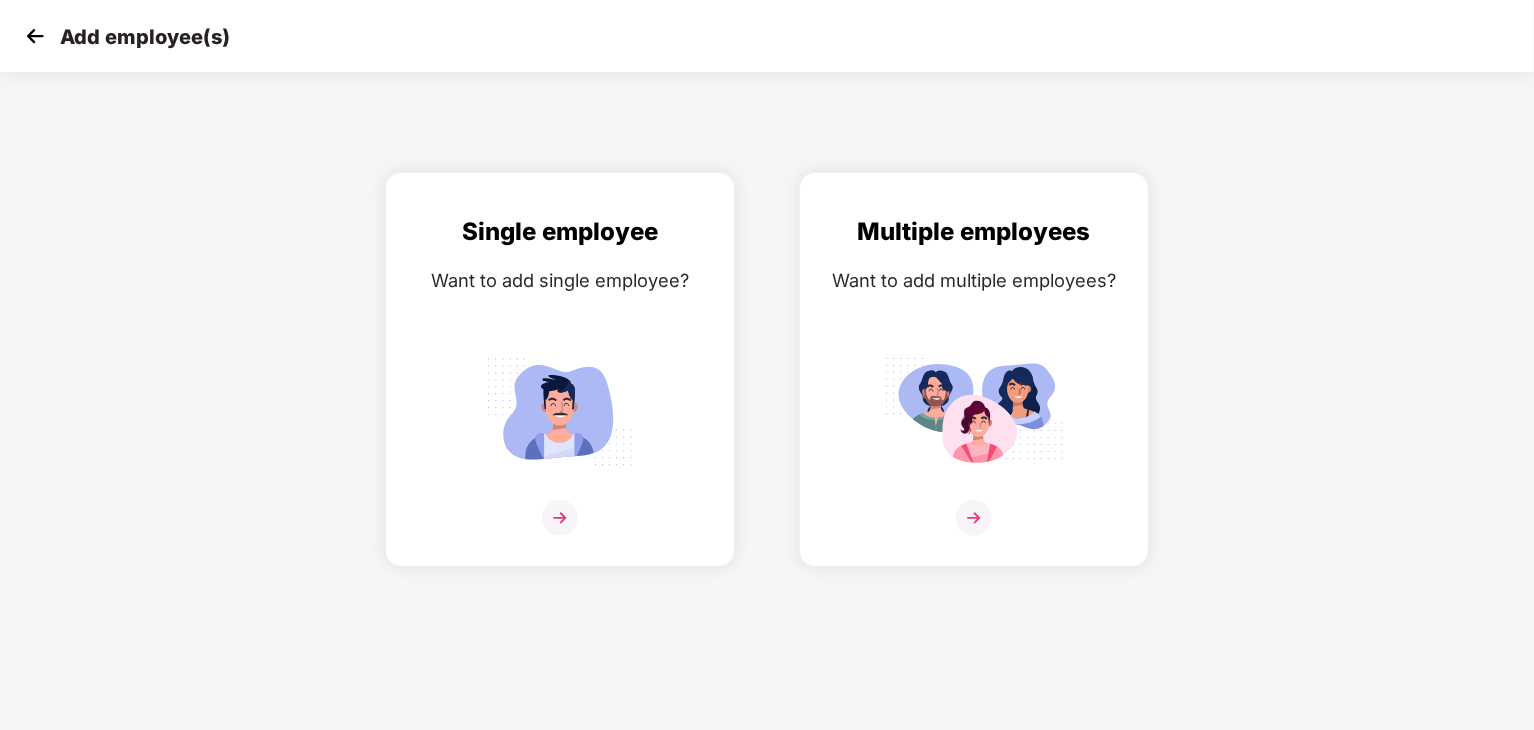 click at bounding box center [35, 36] 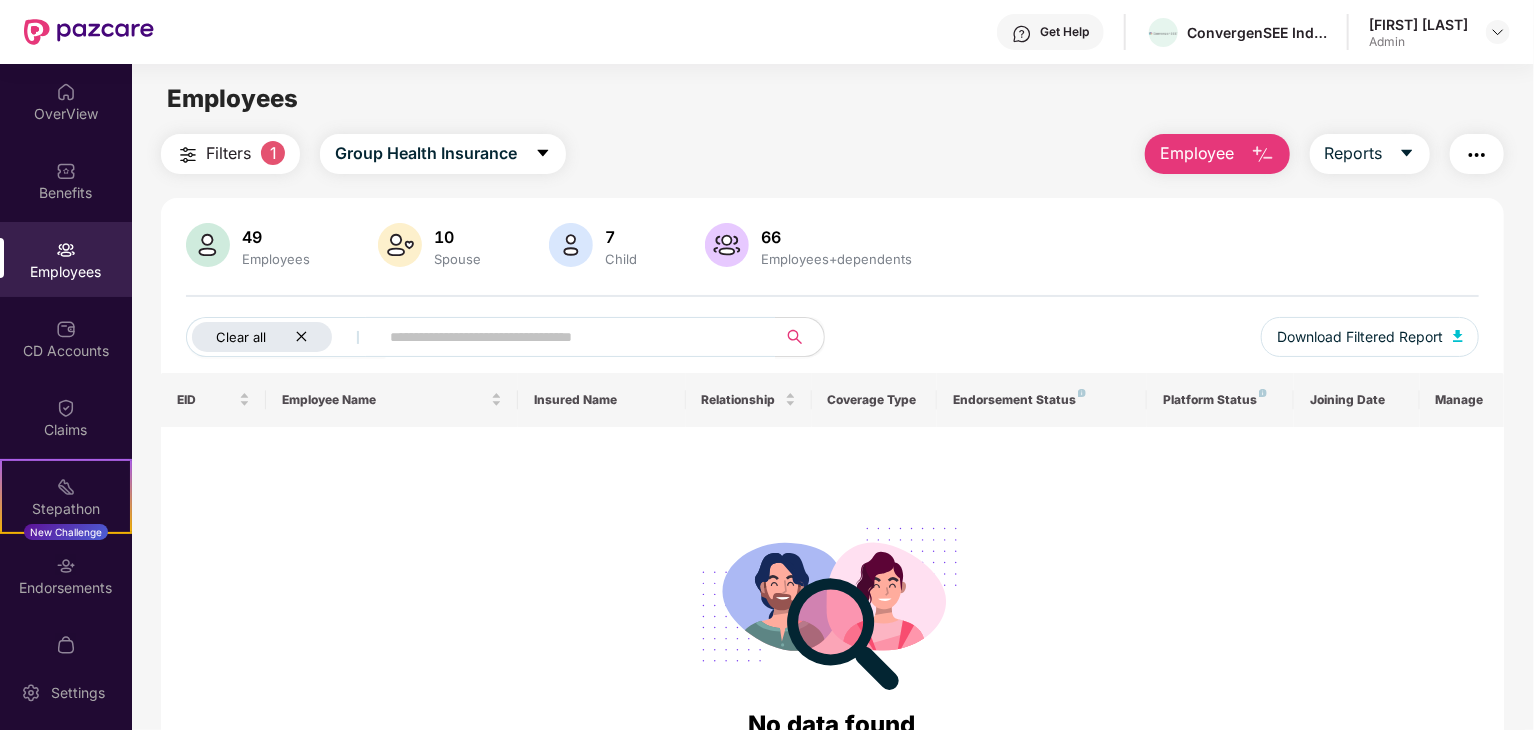 click 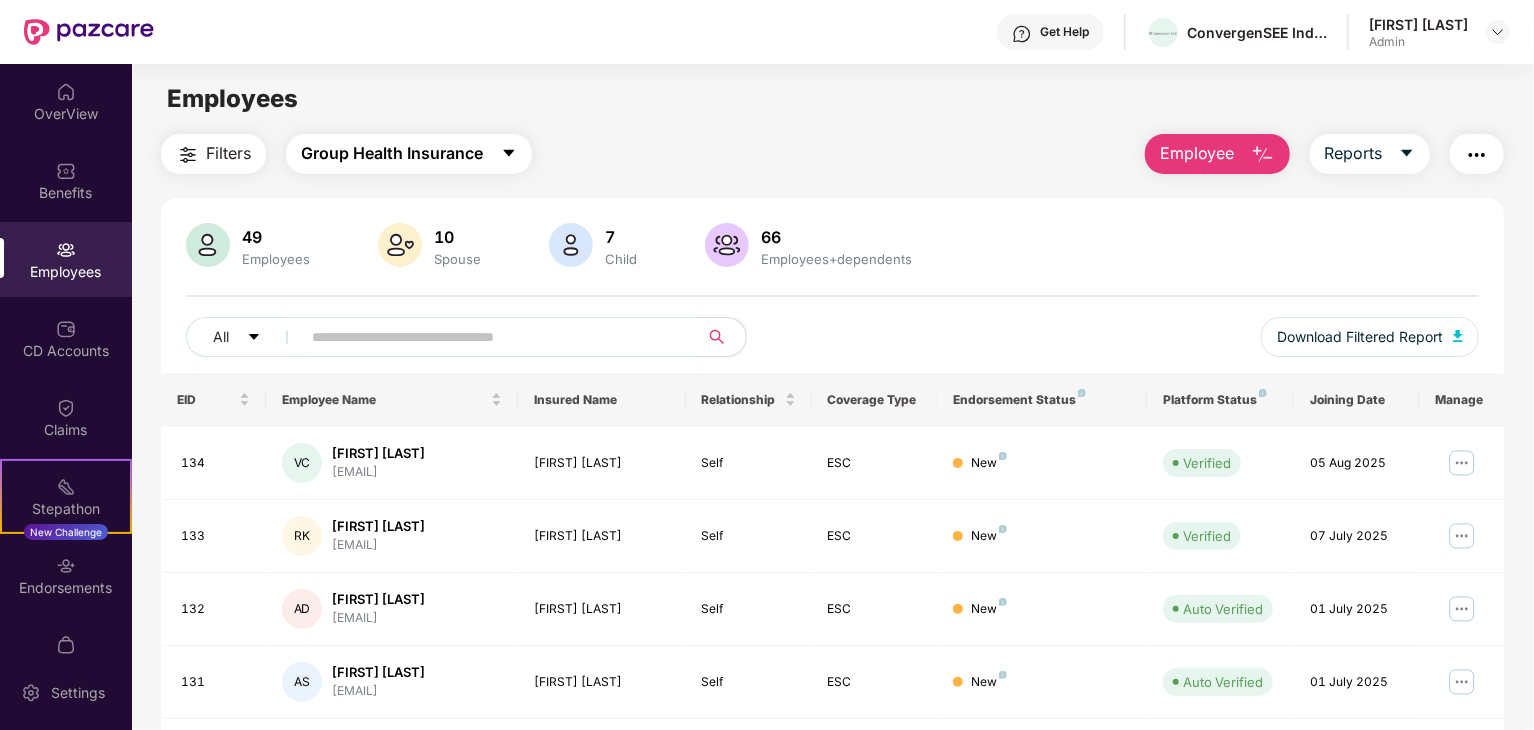 click on "Group Health Insurance" at bounding box center [409, 154] 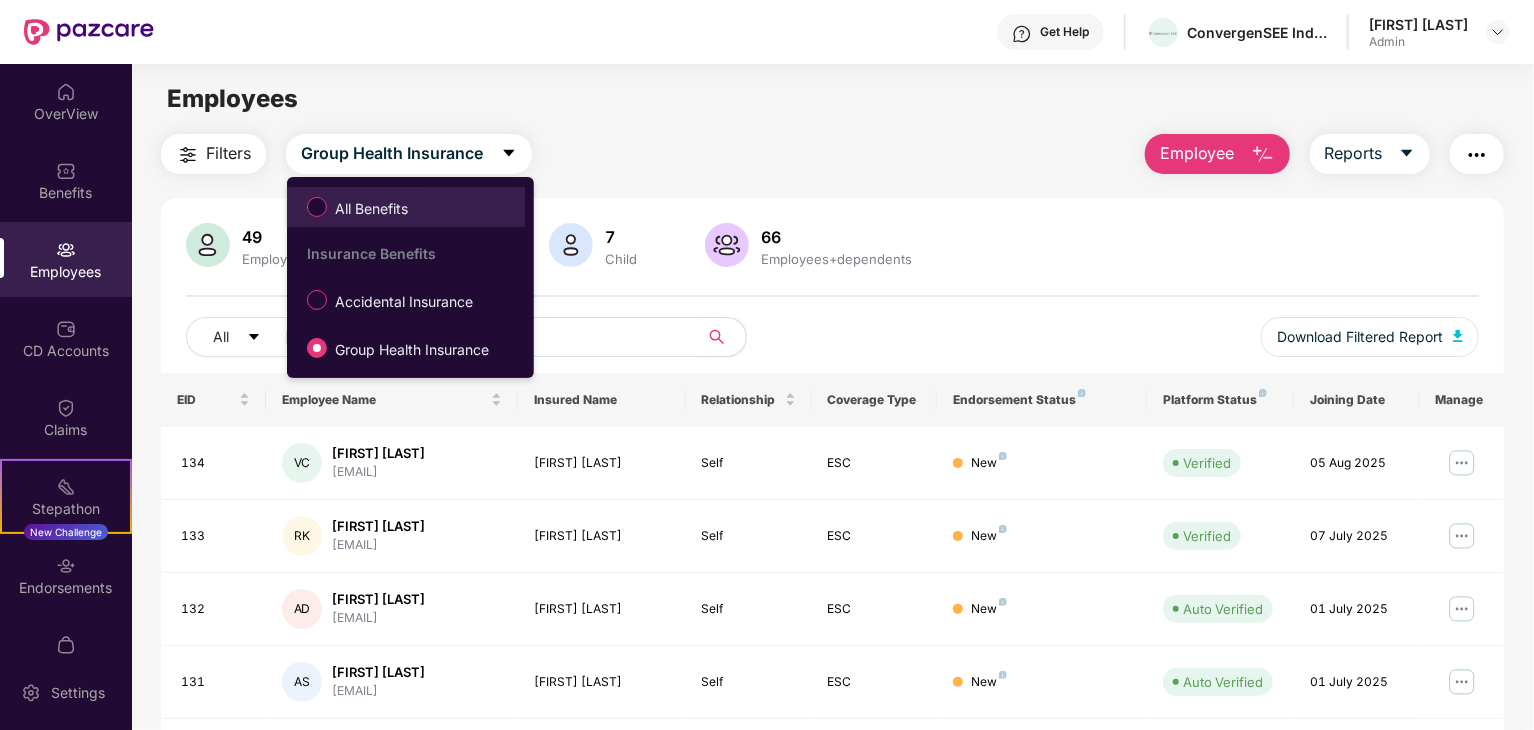 click on "All Benefits" at bounding box center (371, 209) 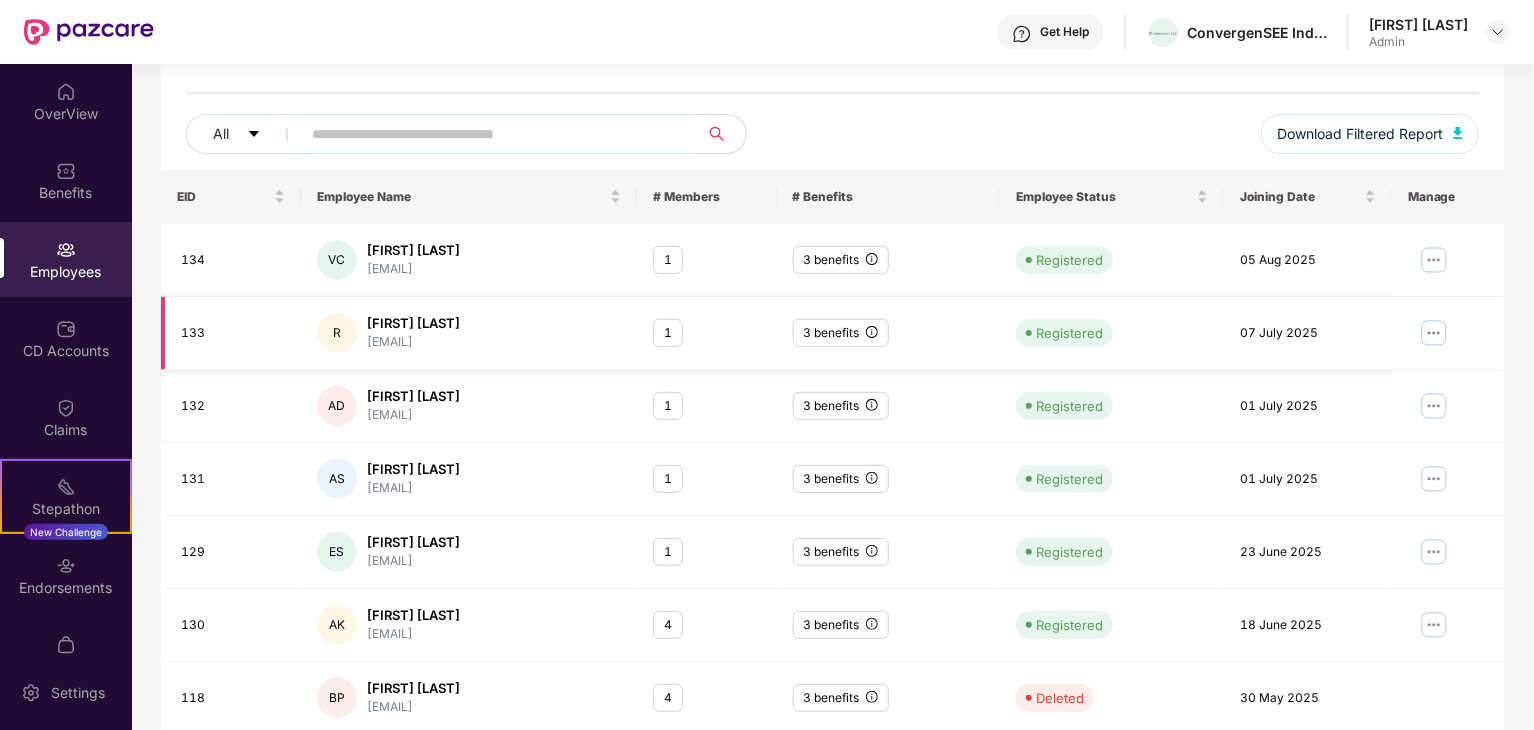 scroll, scrollTop: 0, scrollLeft: 0, axis: both 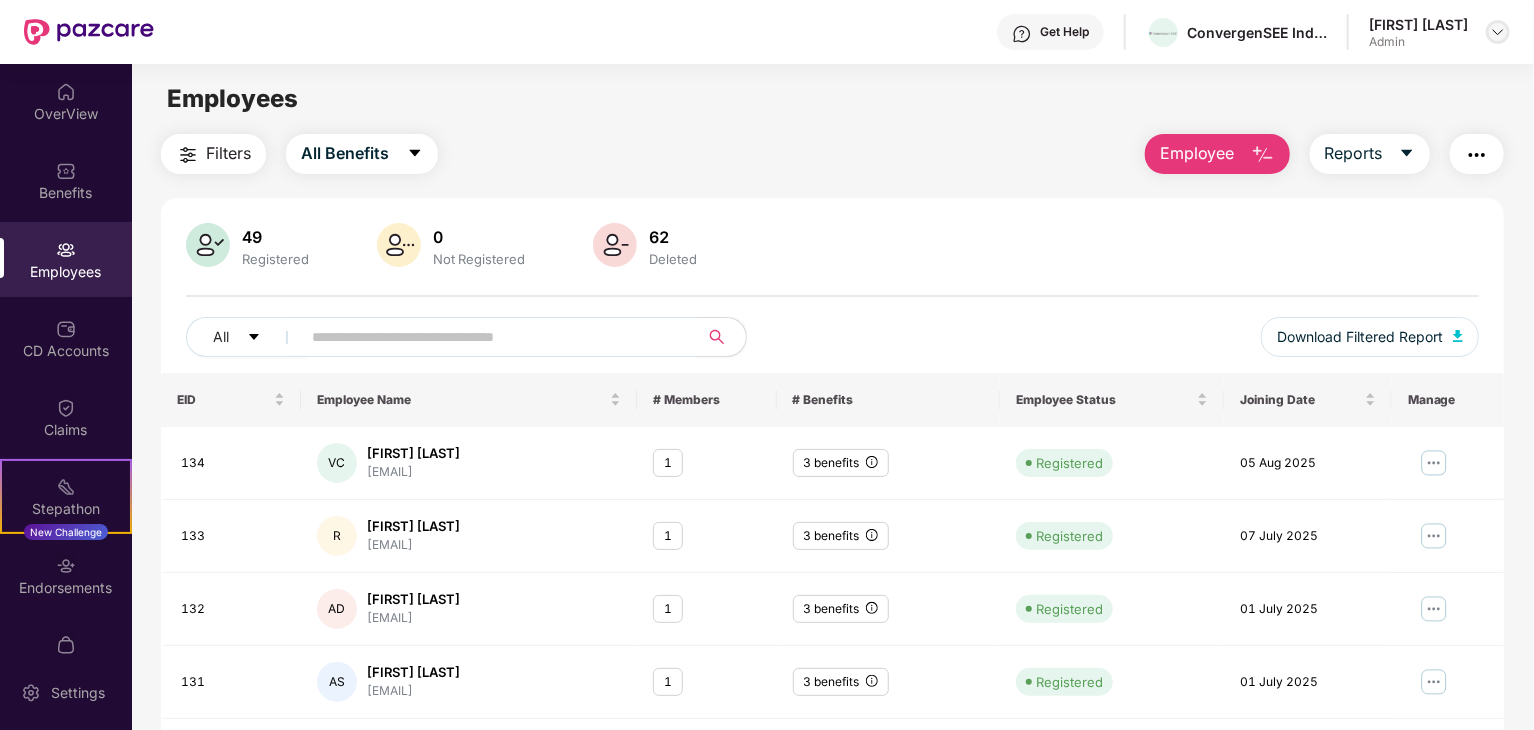 click at bounding box center [1498, 32] 